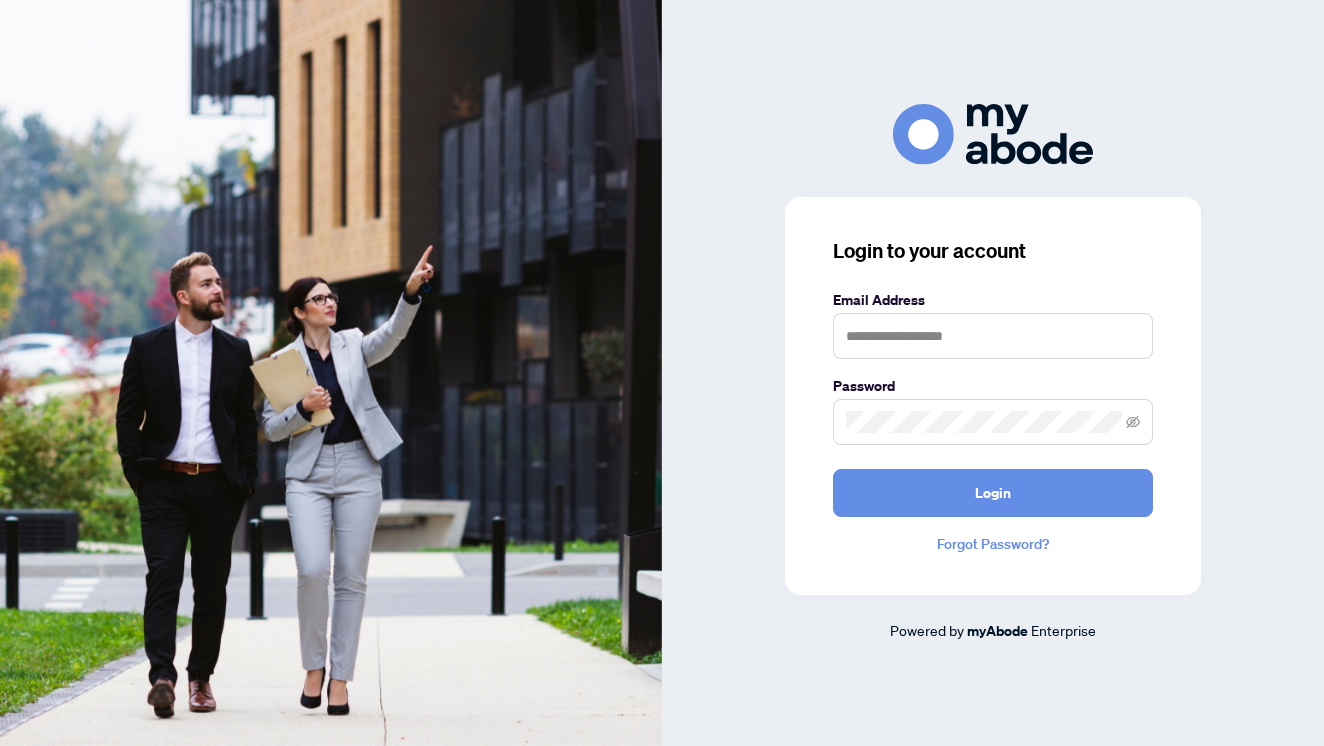 scroll, scrollTop: 0, scrollLeft: 0, axis: both 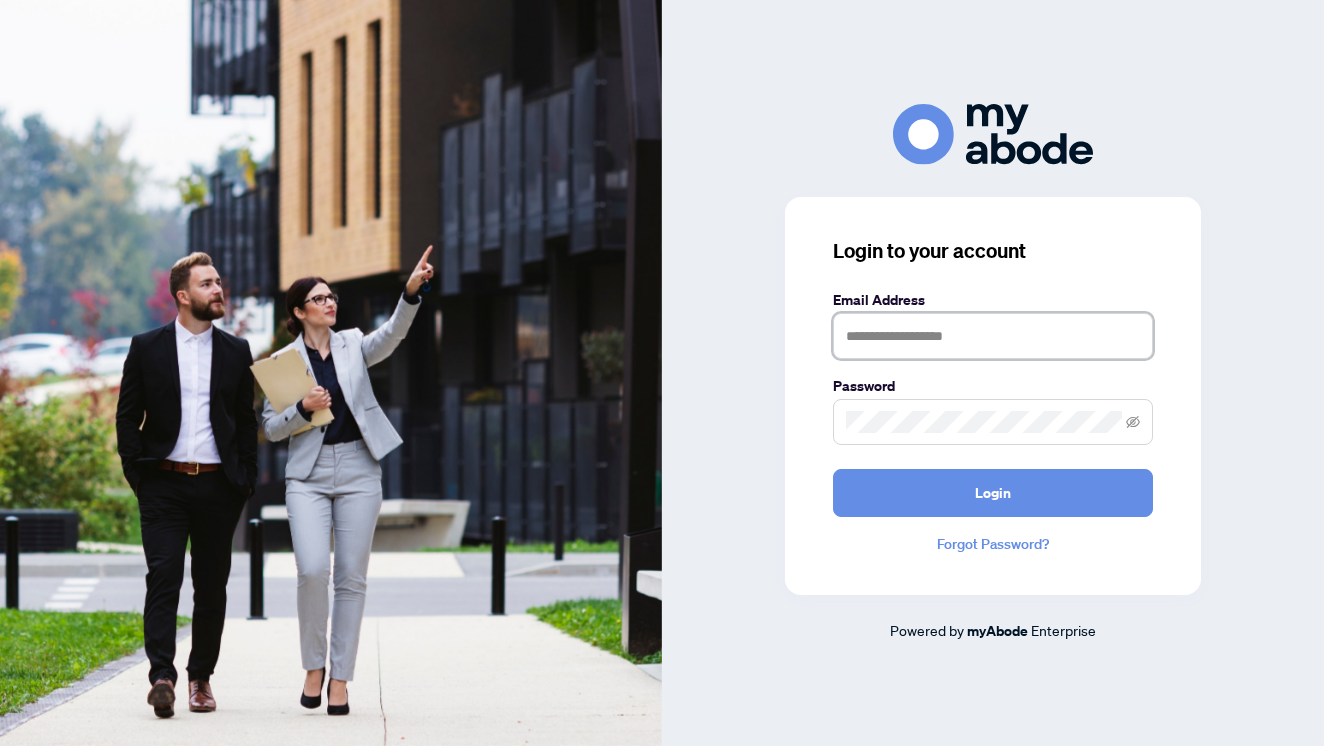 type on "**********" 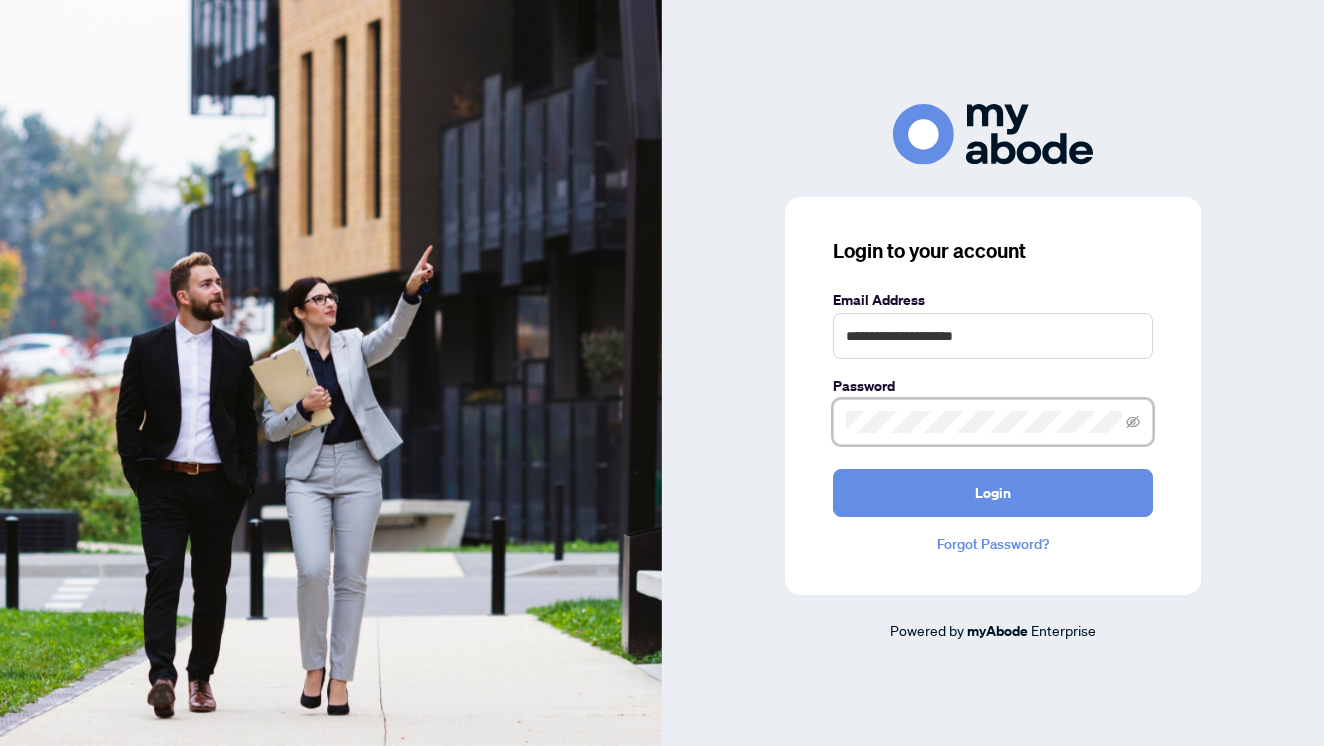 click on "Login" at bounding box center [993, 493] 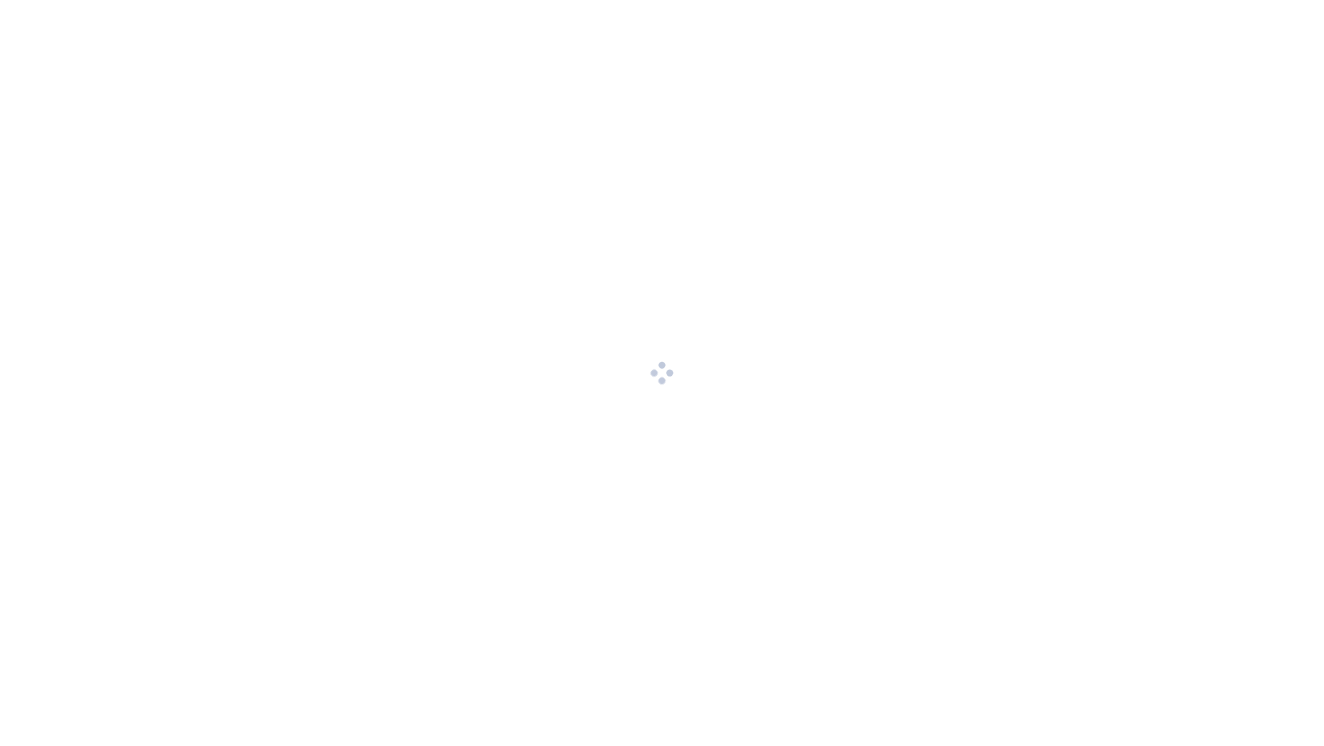 scroll, scrollTop: 0, scrollLeft: 0, axis: both 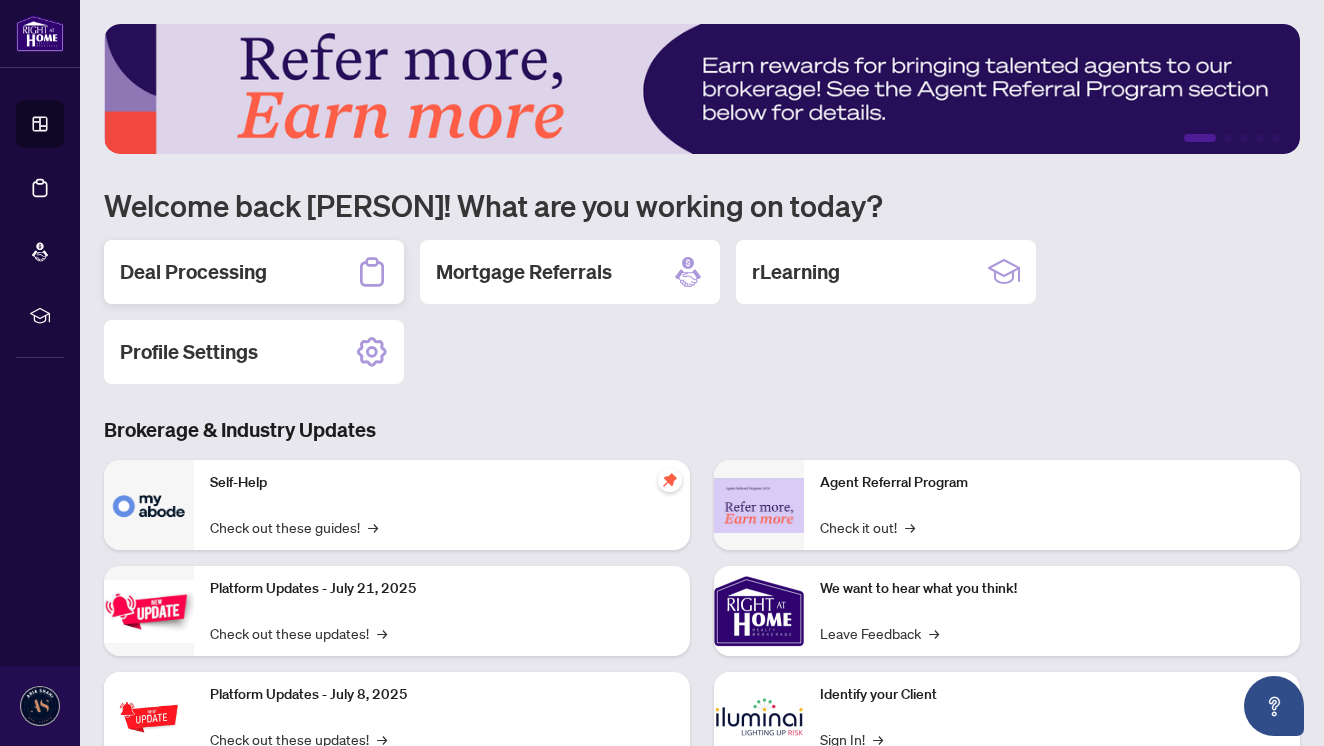 click on "Deal Processing" at bounding box center (193, 272) 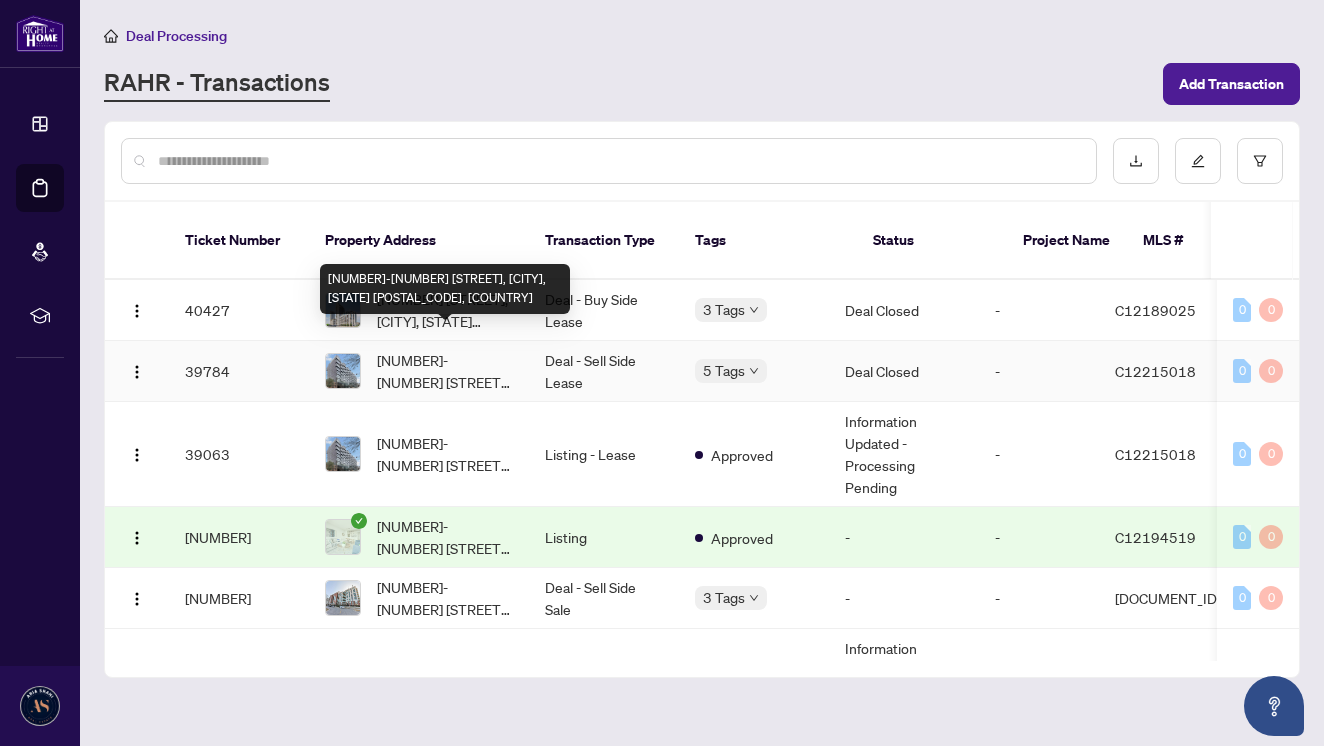 click on "[NUMBER]-[NUMBER] [STREET], [CITY], [STATE] [POSTAL_CODE], [COUNTRY]" at bounding box center (445, 371) 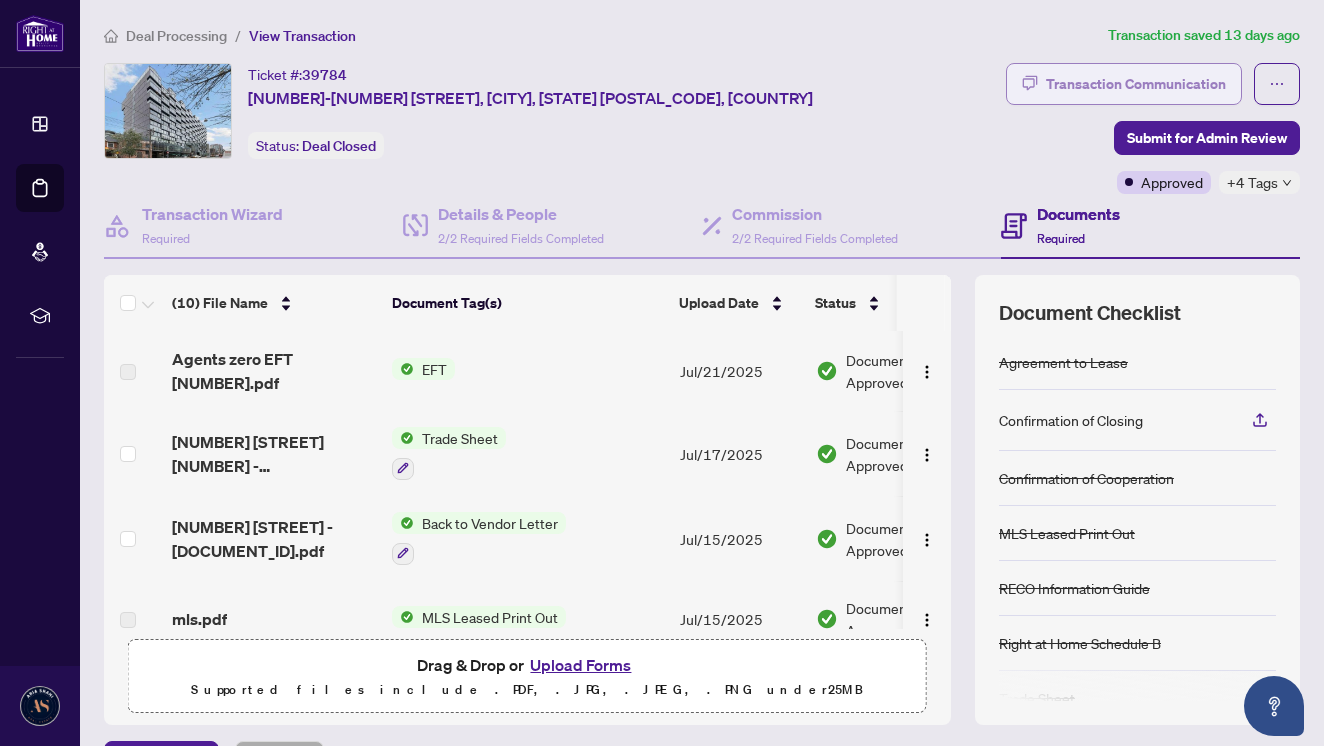 click on "Transaction Communication" at bounding box center (1136, 84) 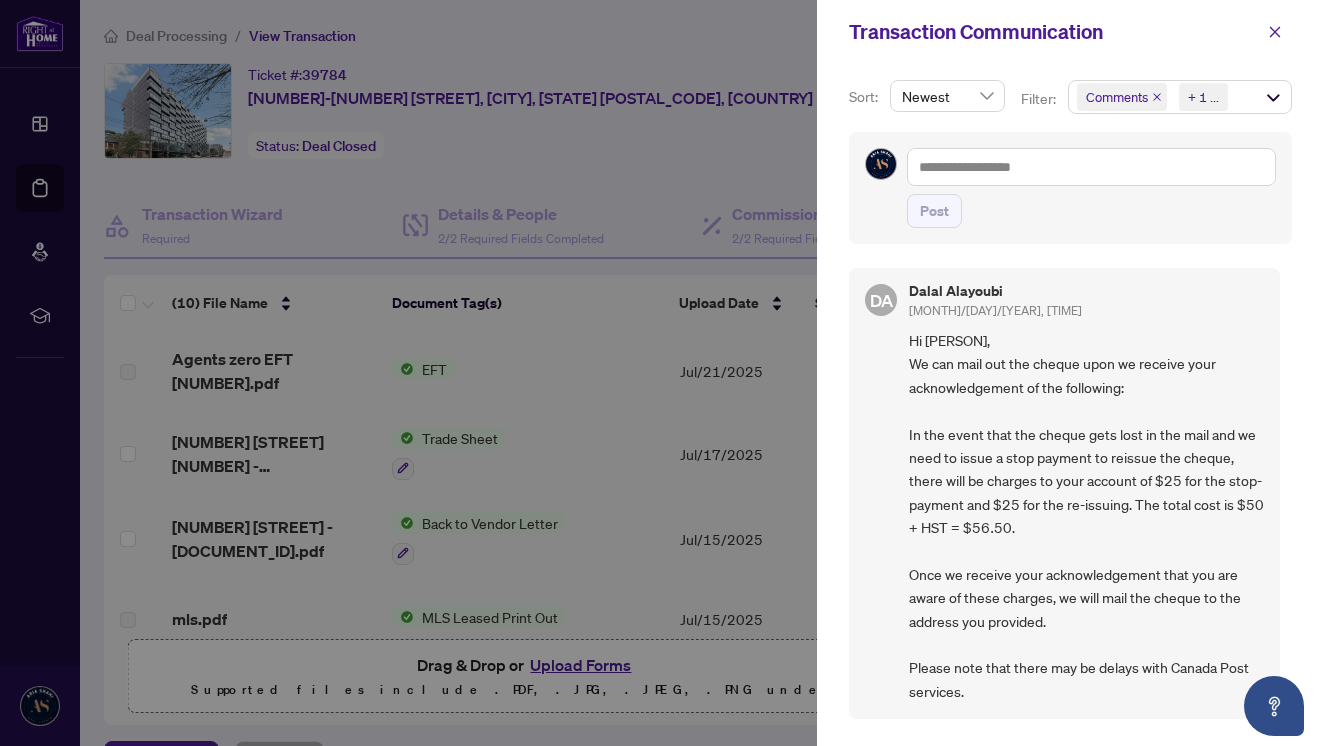 scroll, scrollTop: 0, scrollLeft: 0, axis: both 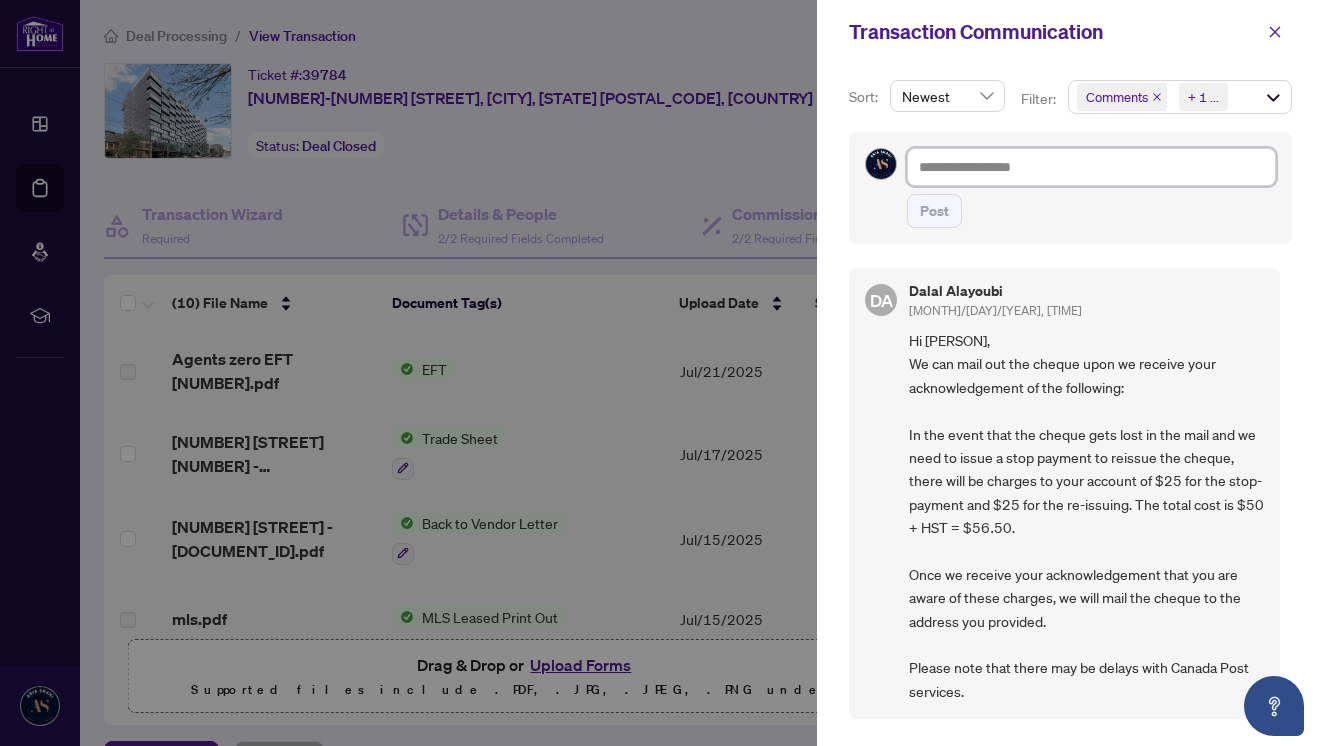 click at bounding box center [1091, 167] 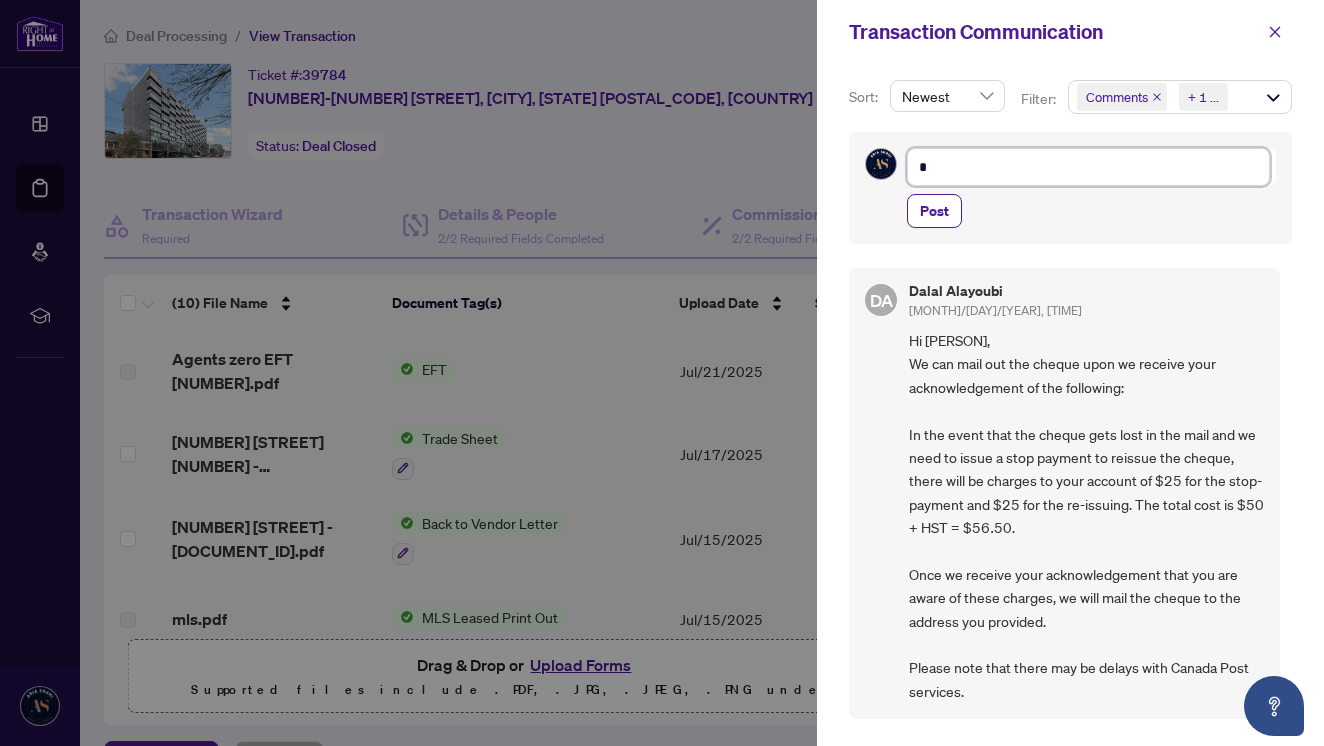 type on "**" 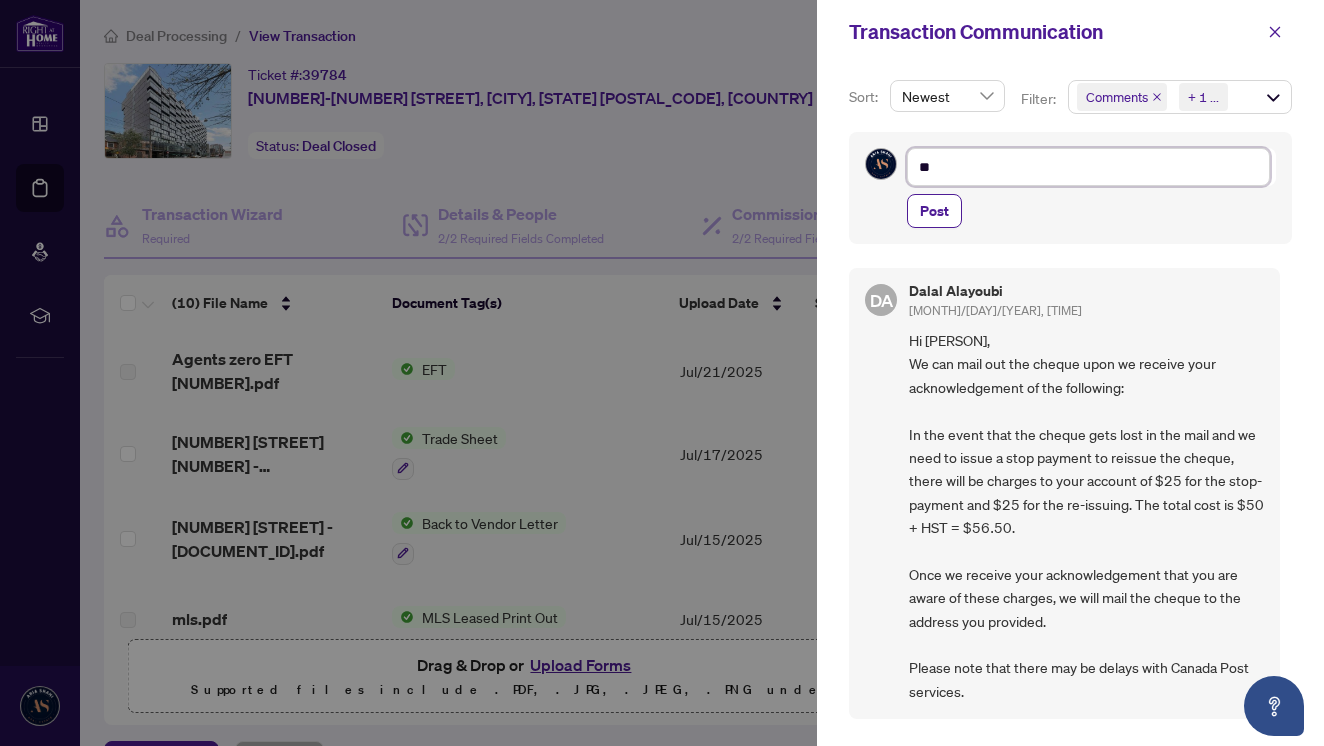 type on "***" 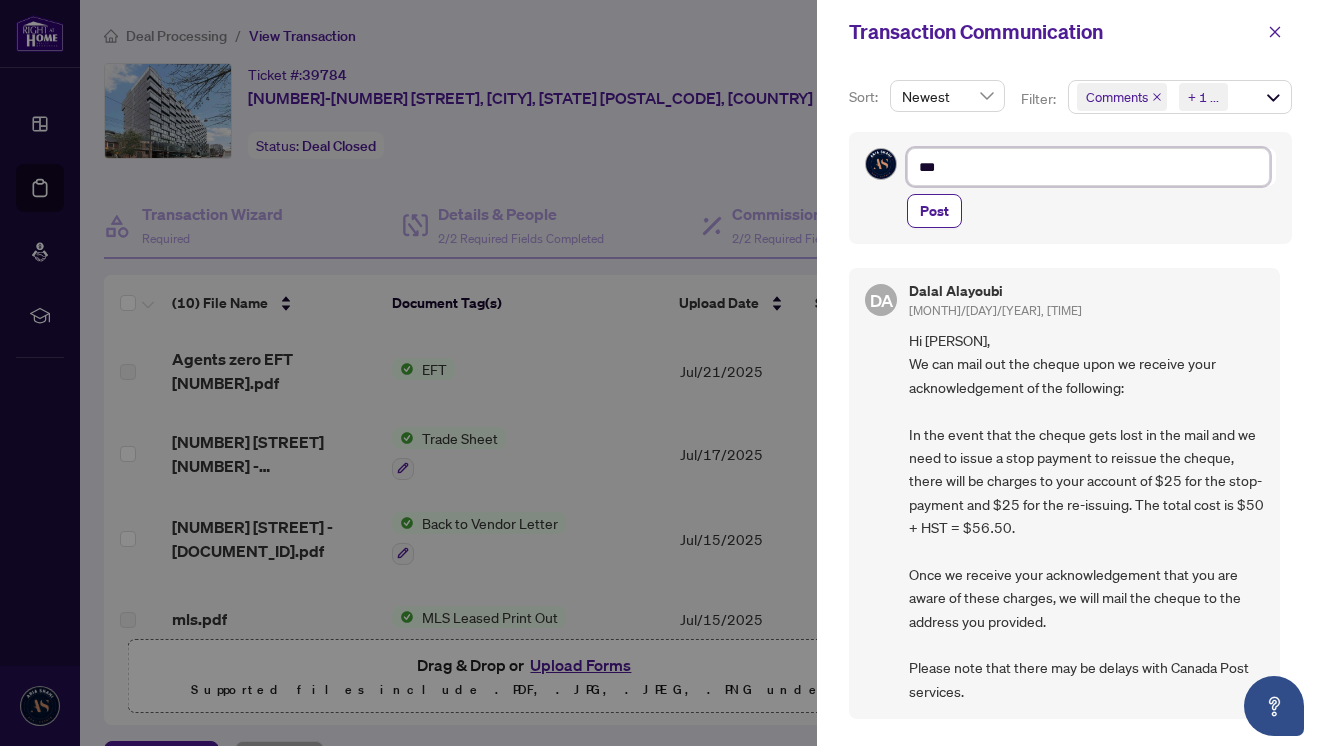 type on "****" 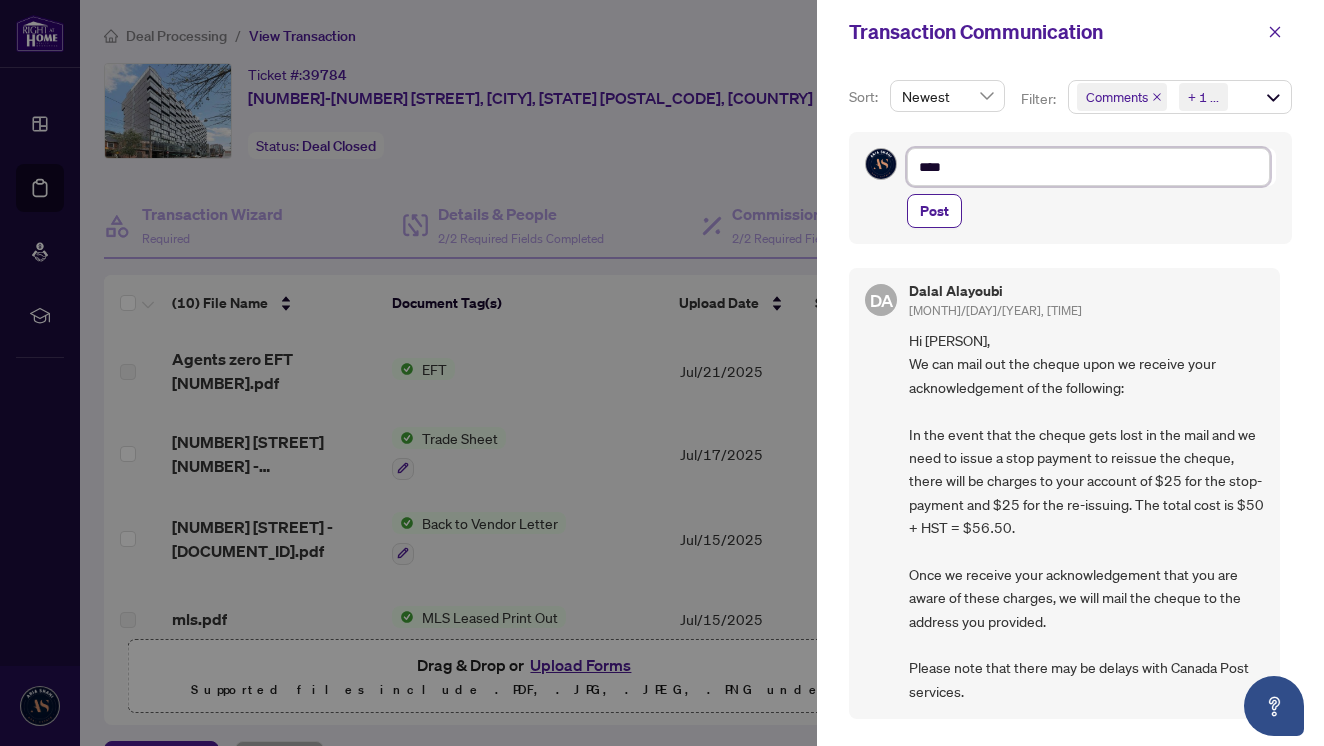 type on "*****" 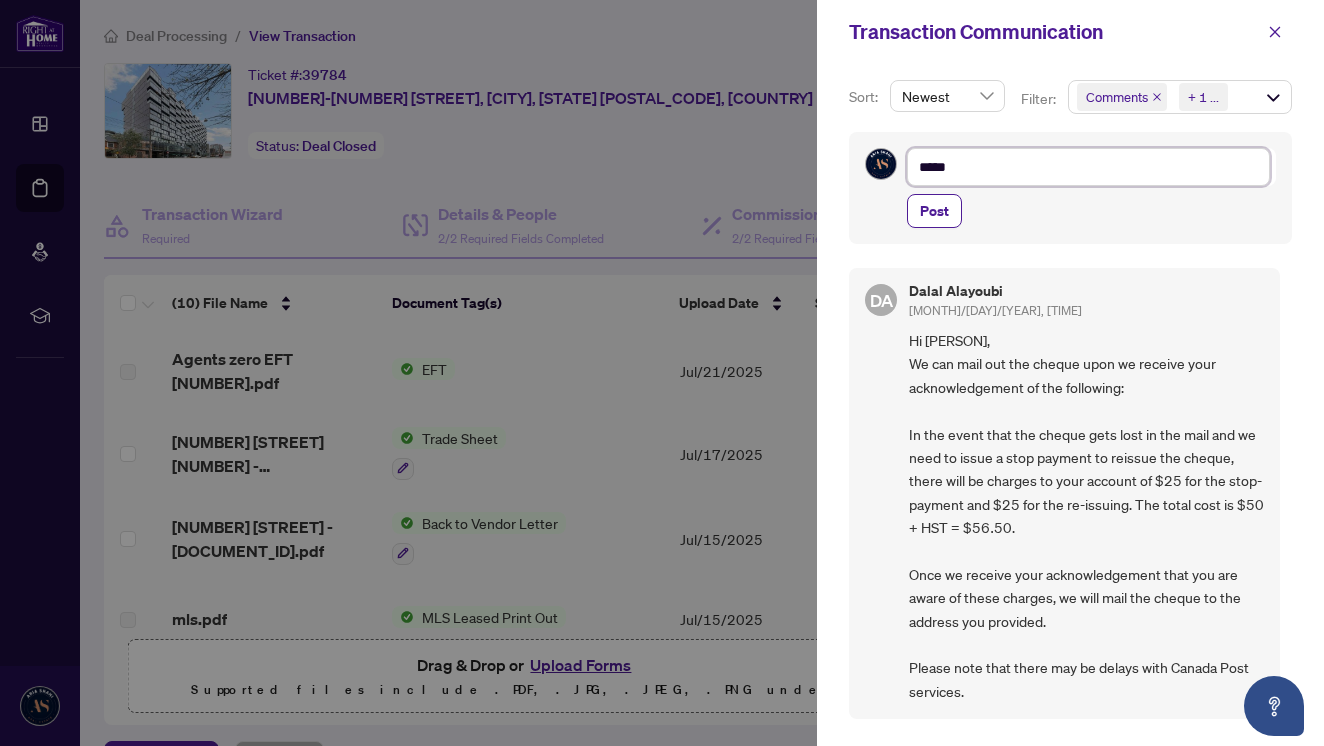 type on "******" 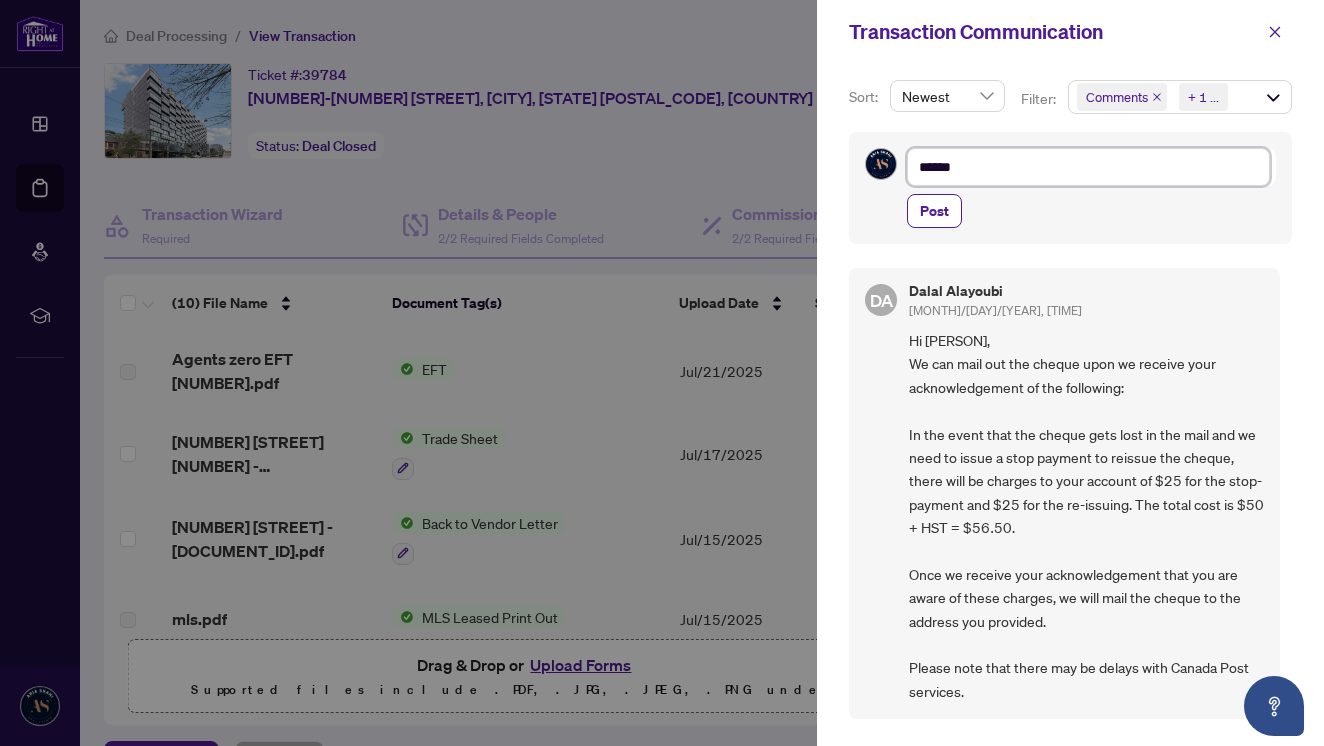 type on "******" 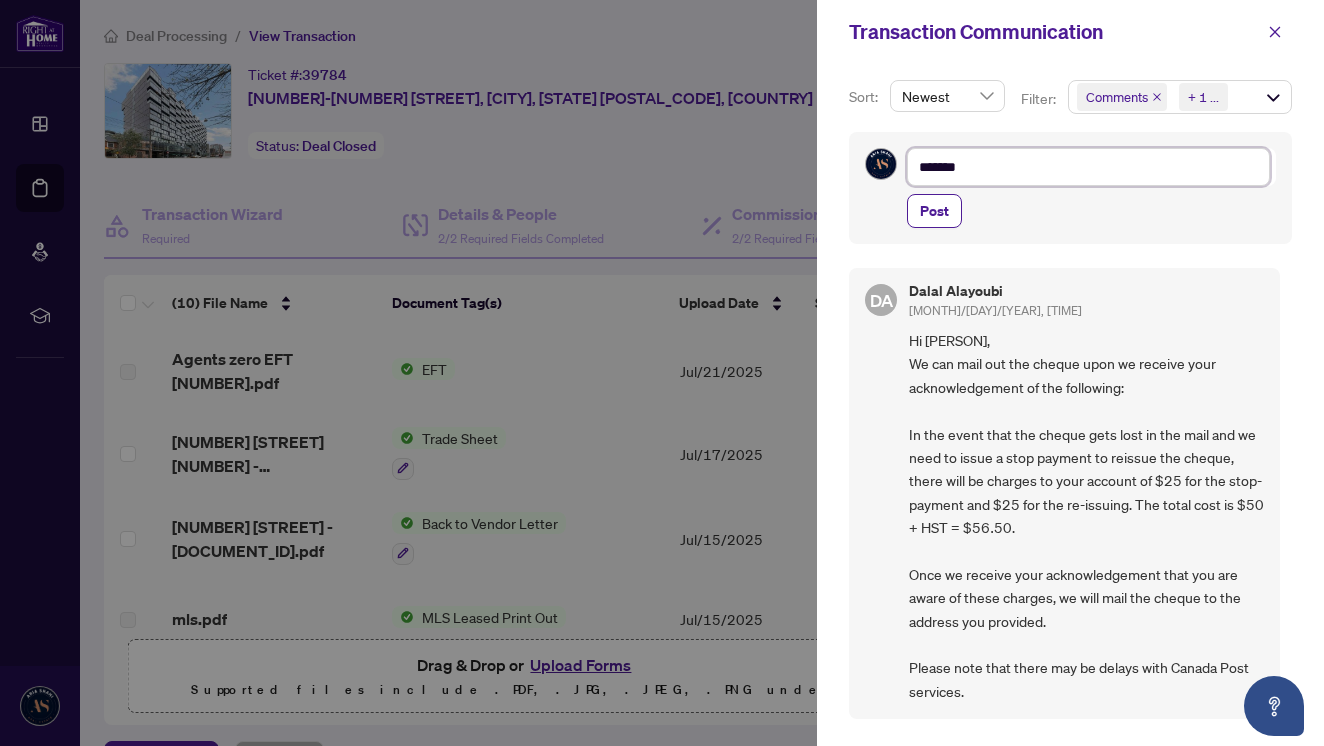 scroll, scrollTop: 0, scrollLeft: 0, axis: both 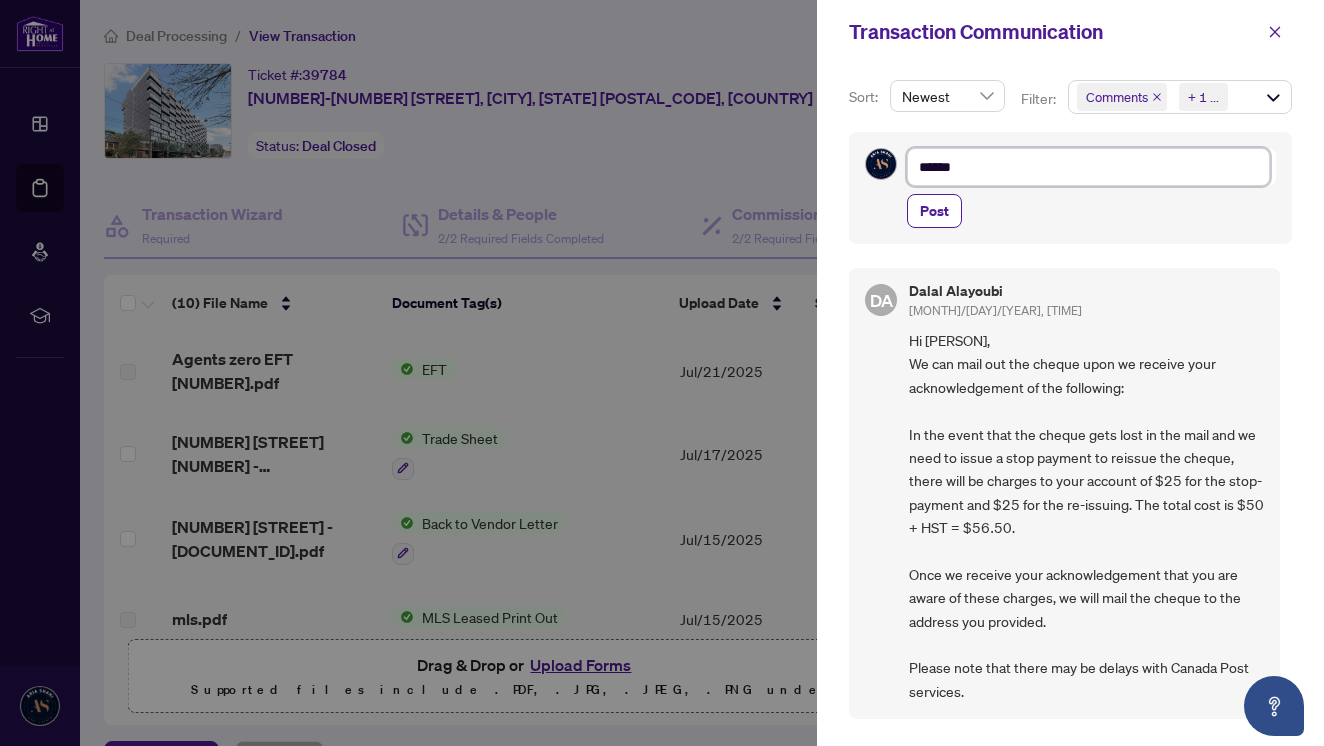 type on "*****" 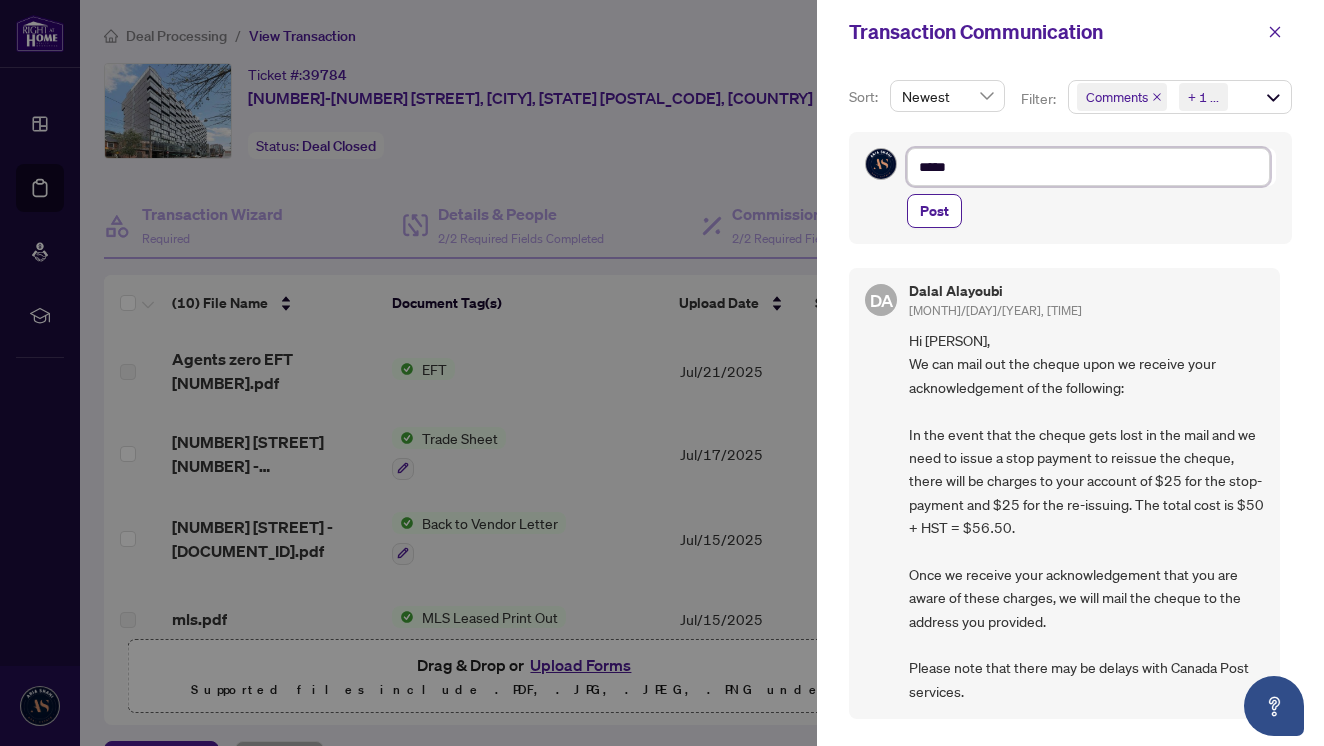 type on "****" 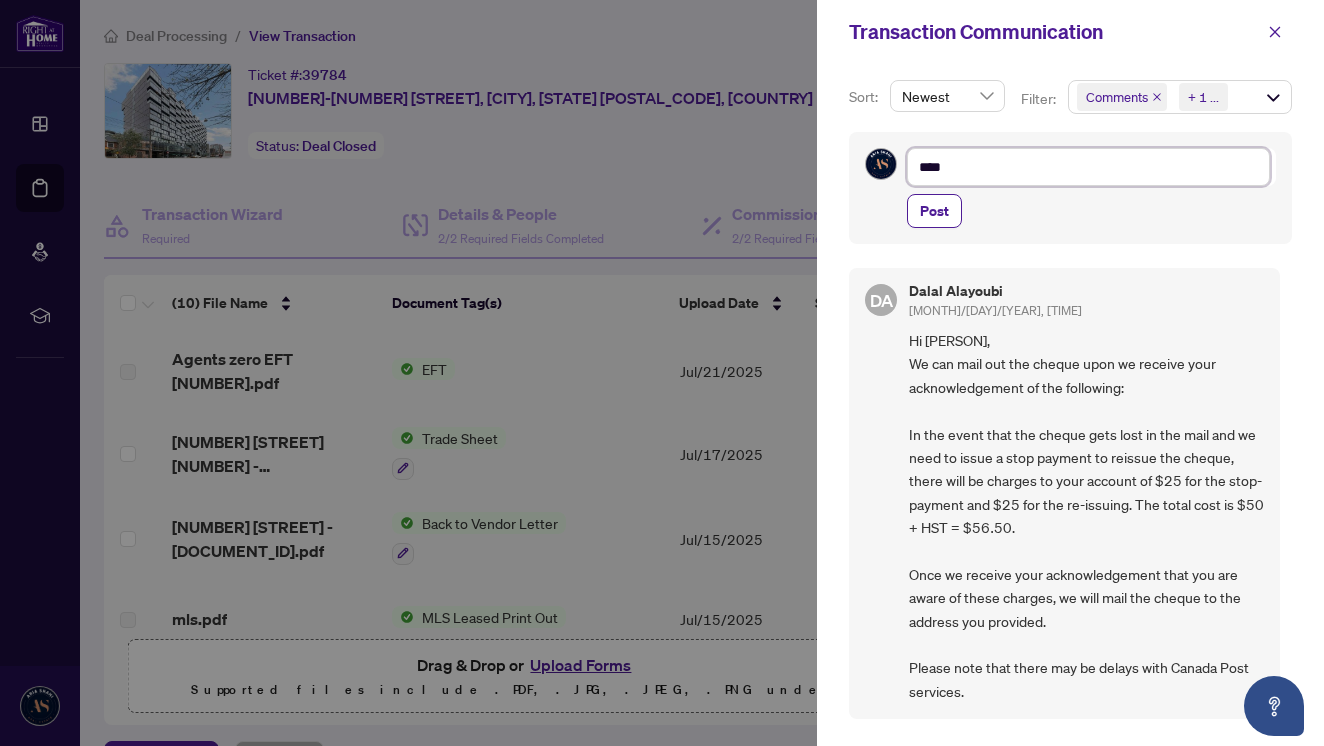 type on "***" 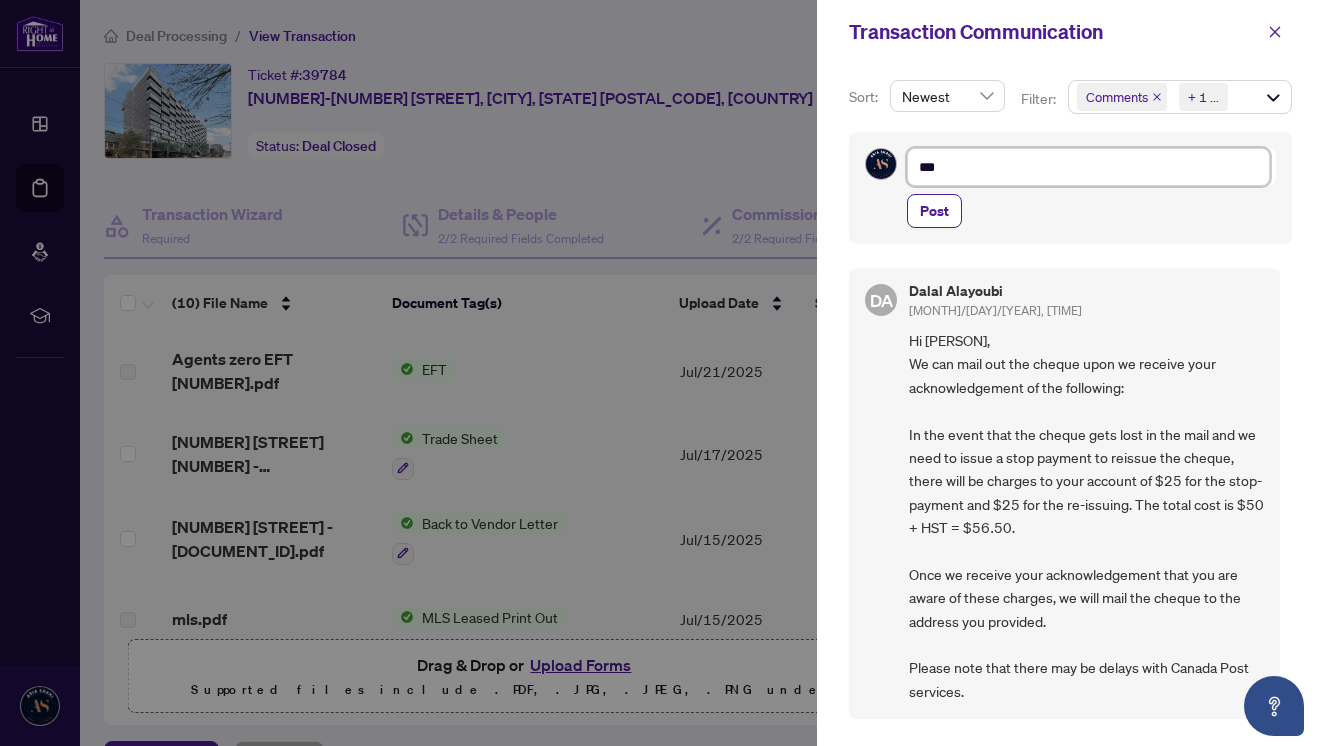 type on "**" 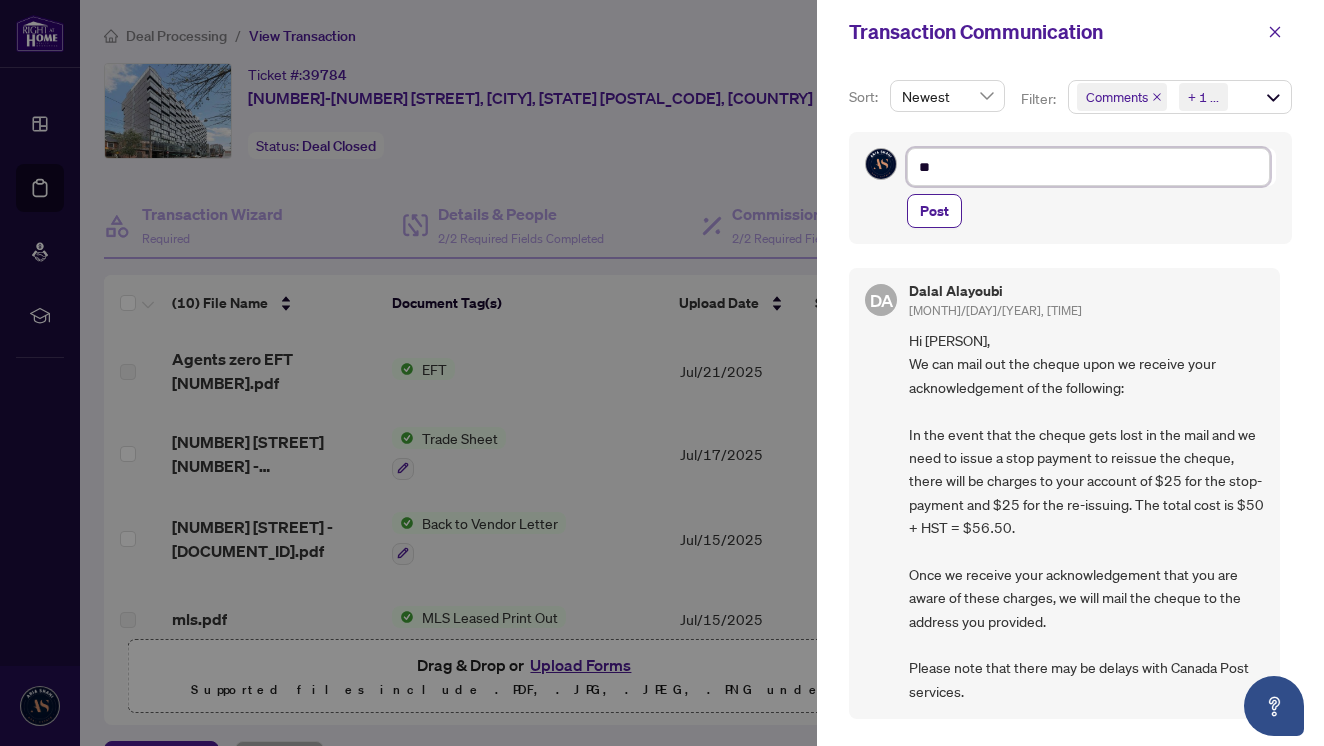 type on "*" 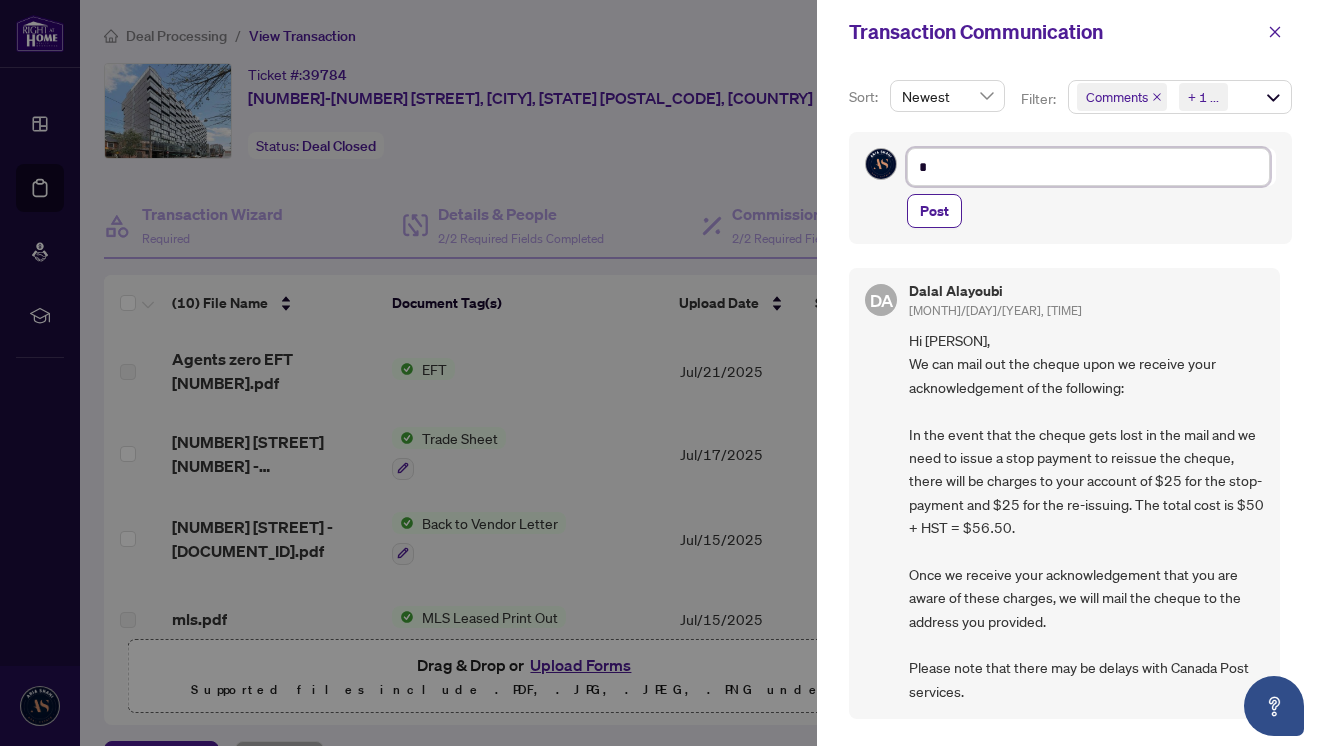 type on "**" 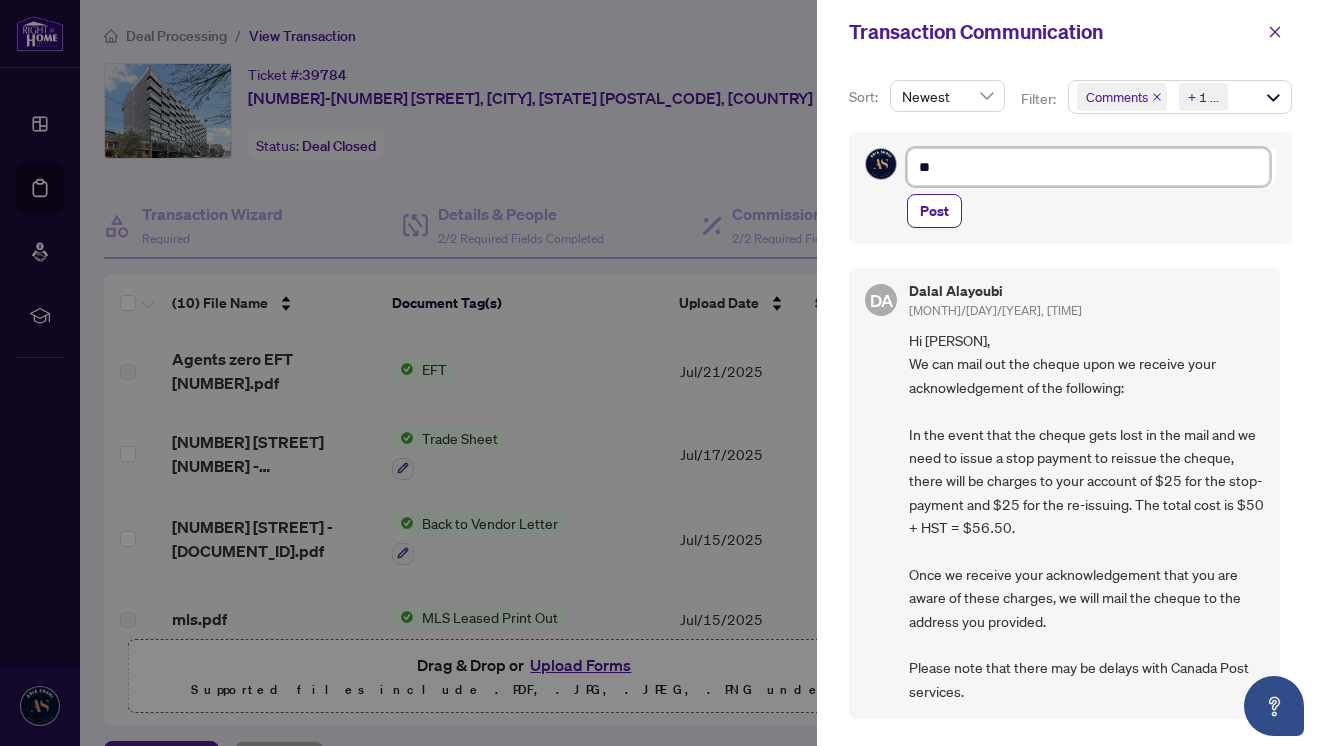 type on "**" 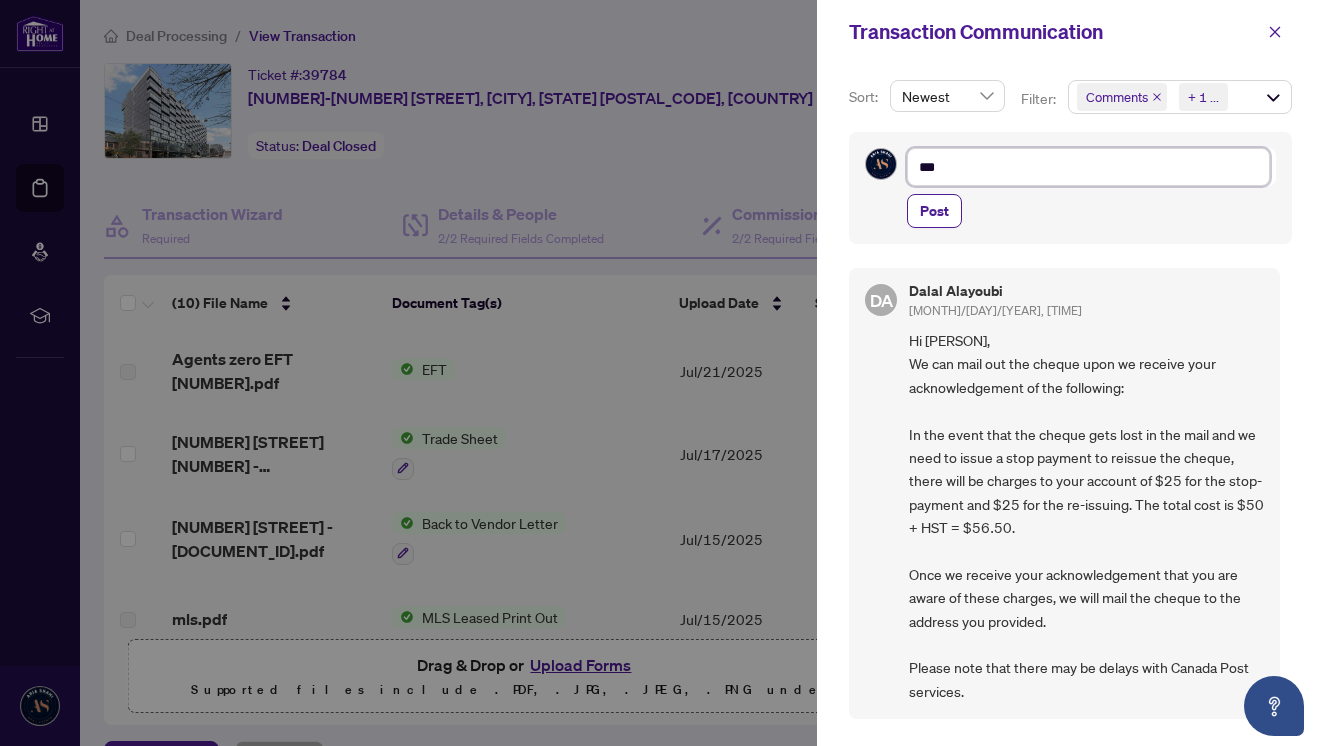 type on "****" 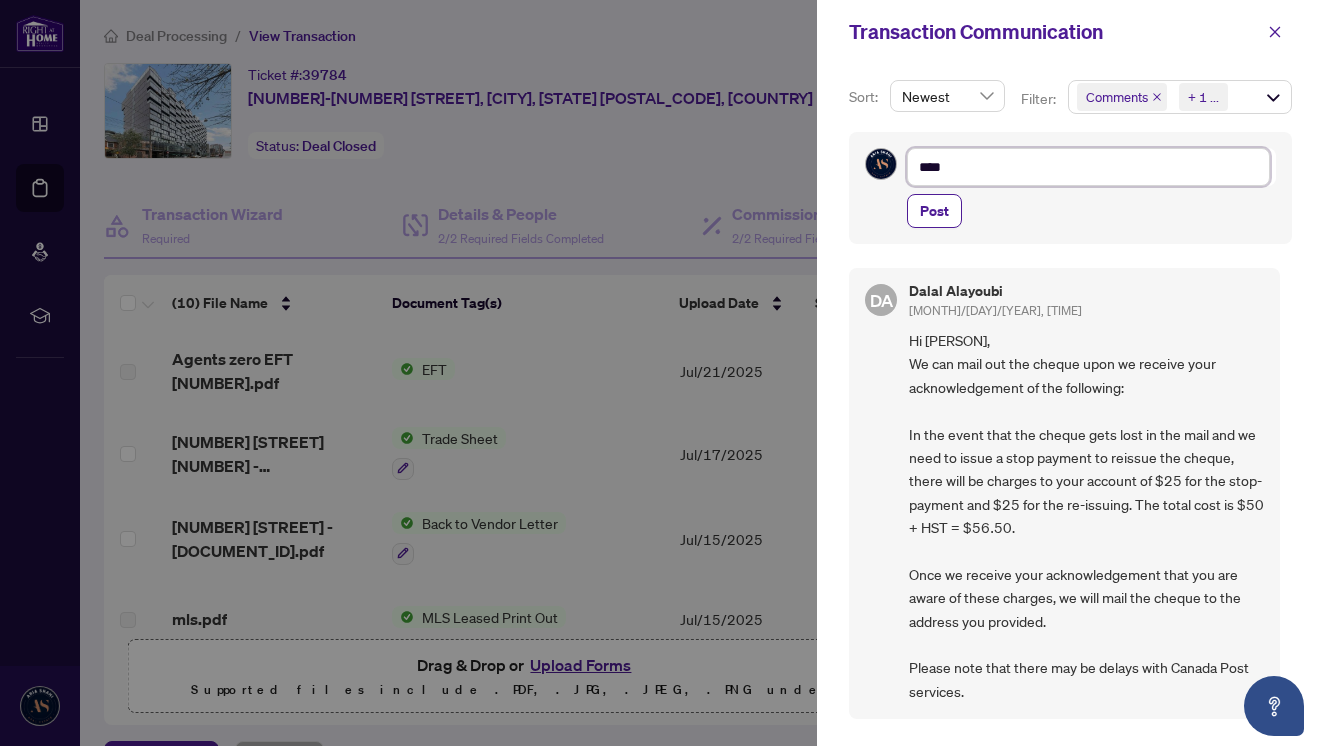 type on "*****" 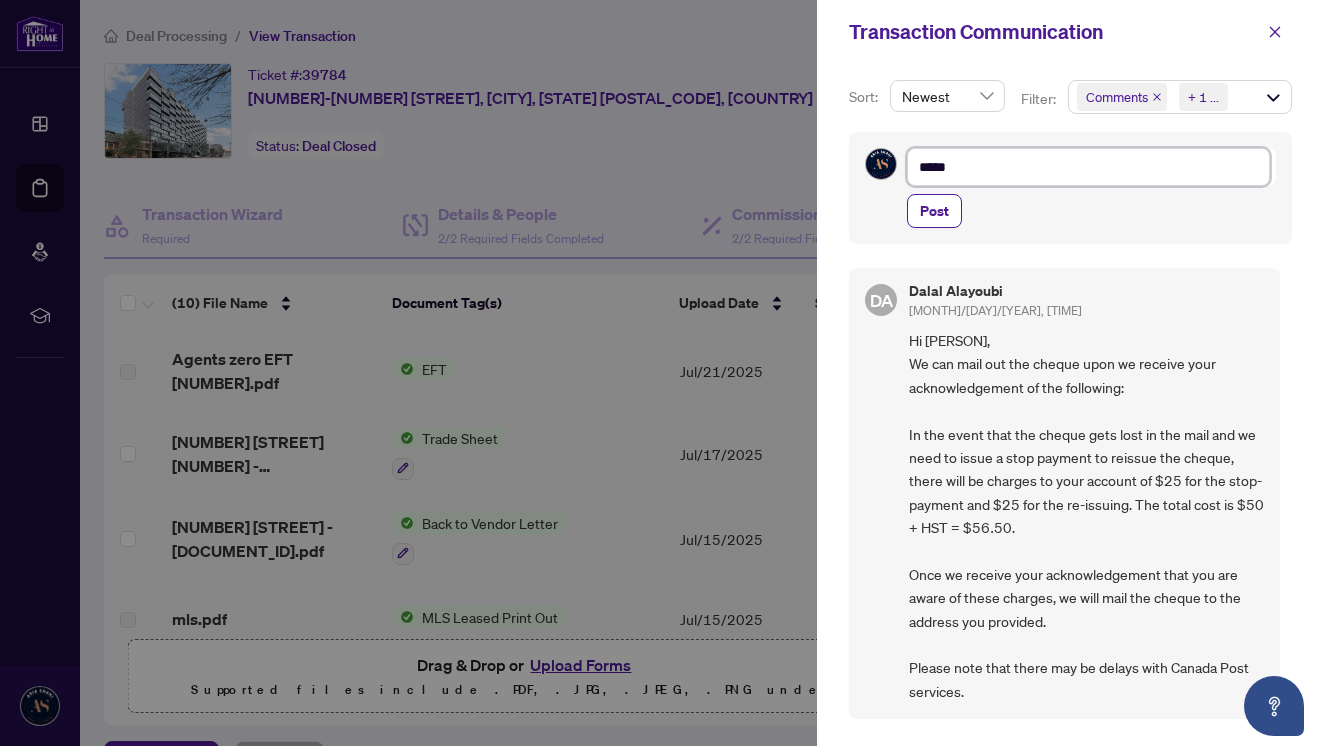 type on "******" 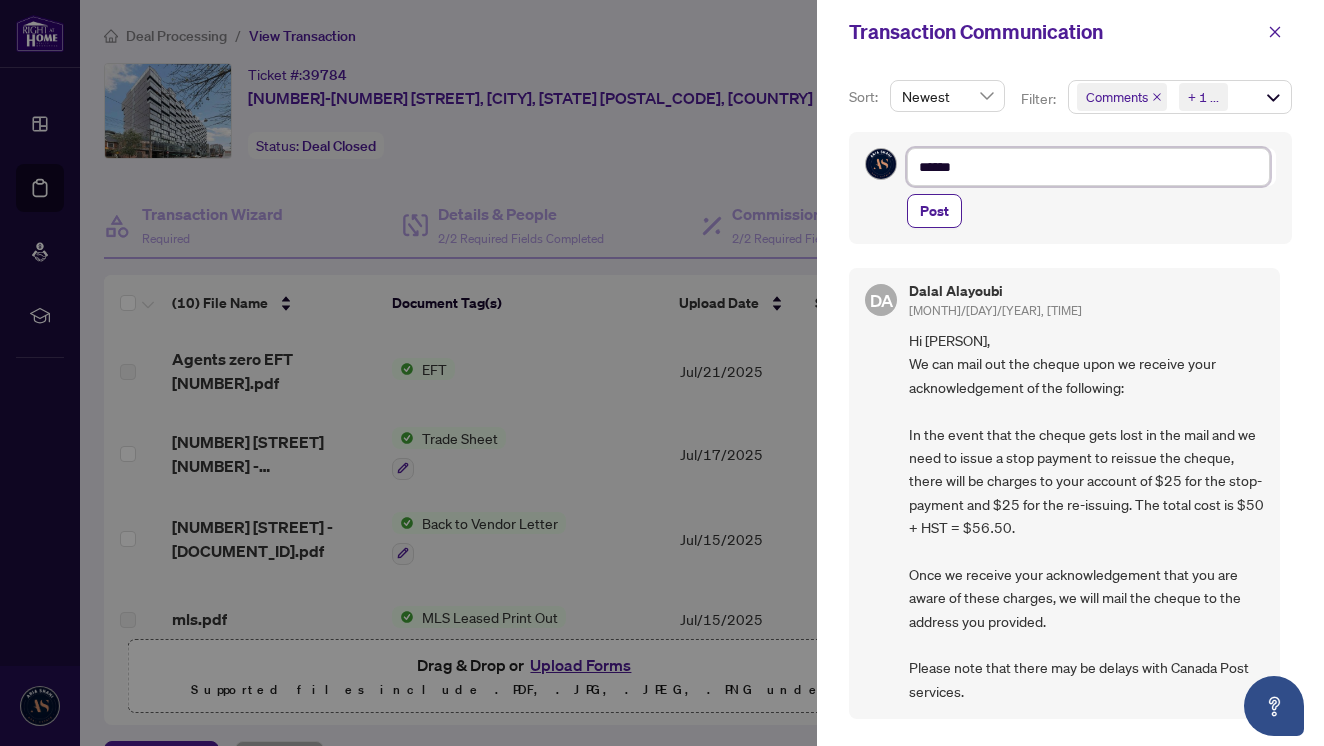 type on "*******" 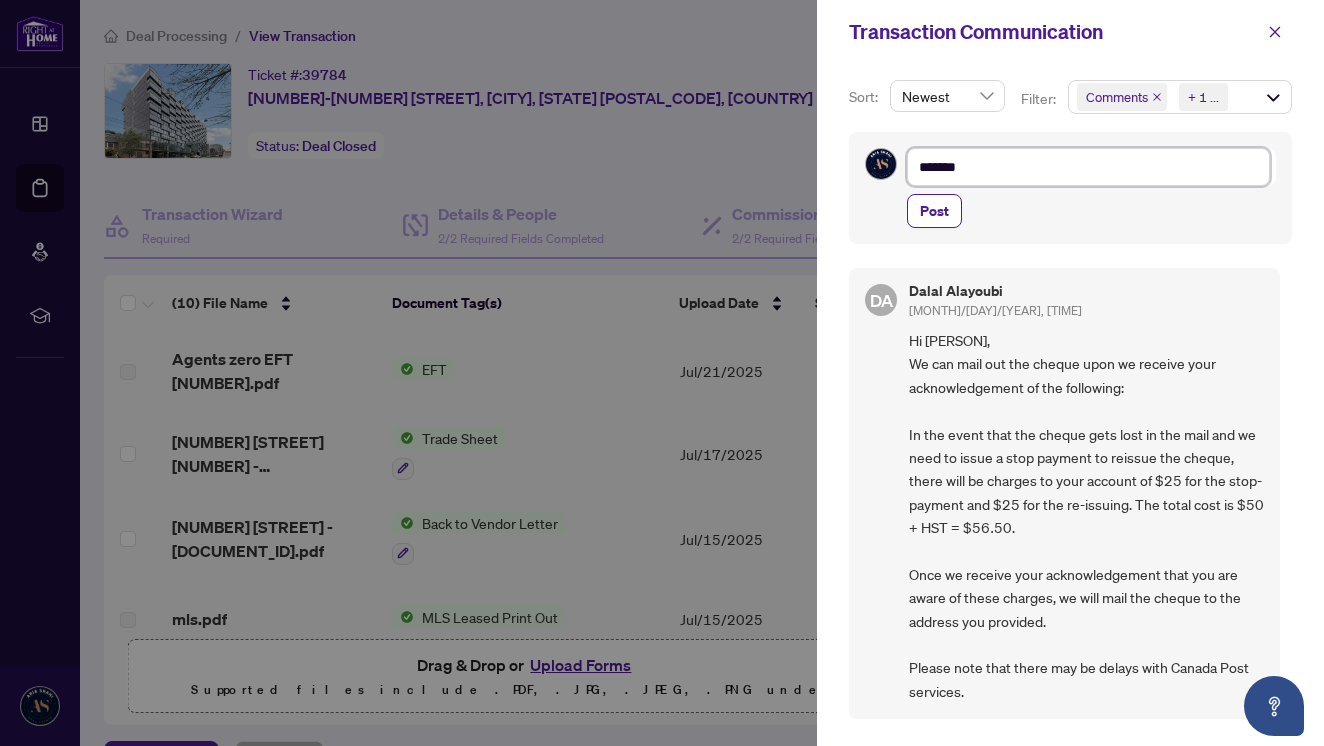 type on "******" 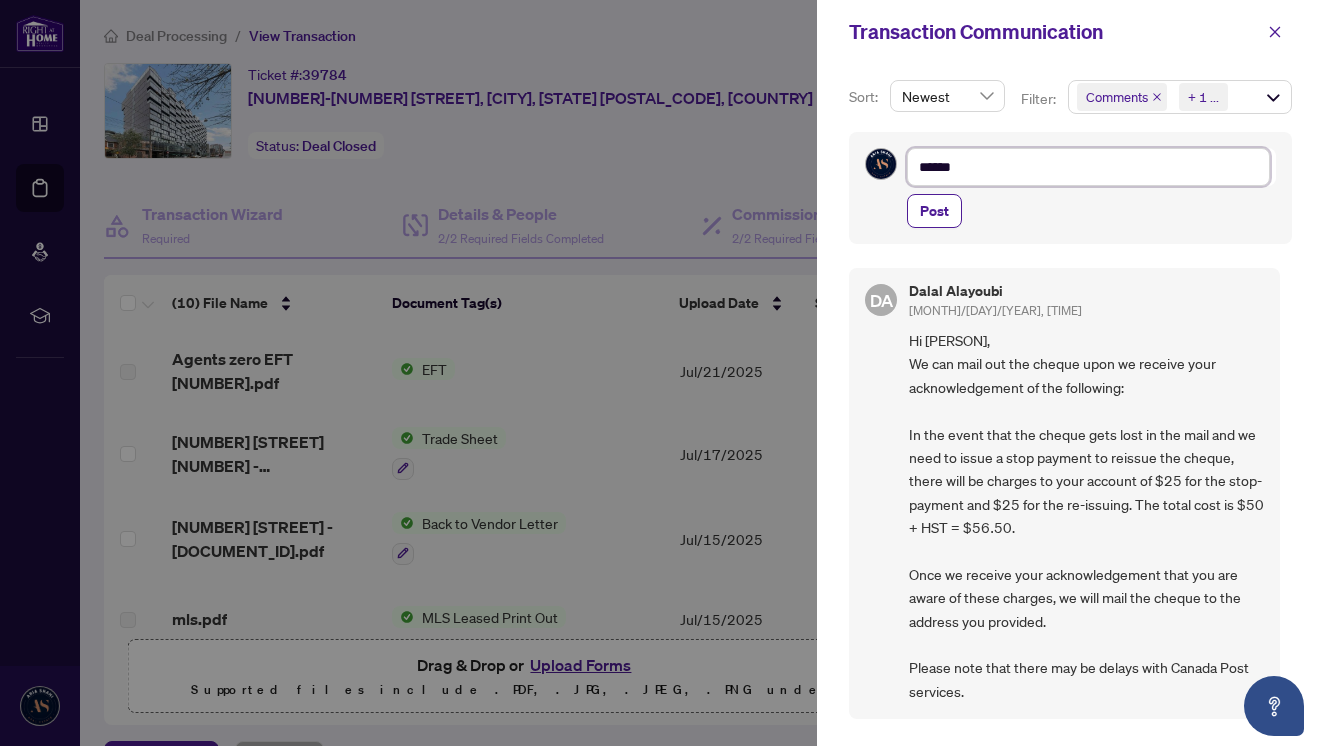type on "*****" 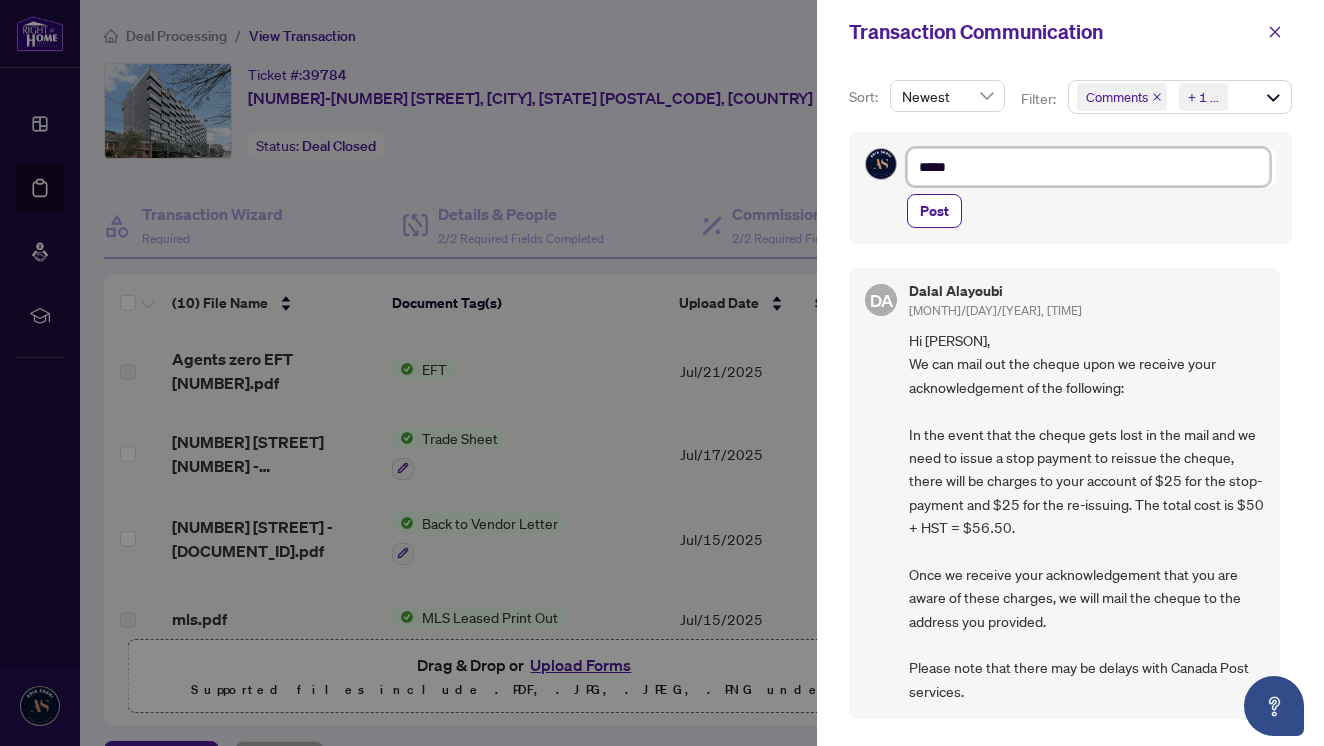 type on "****" 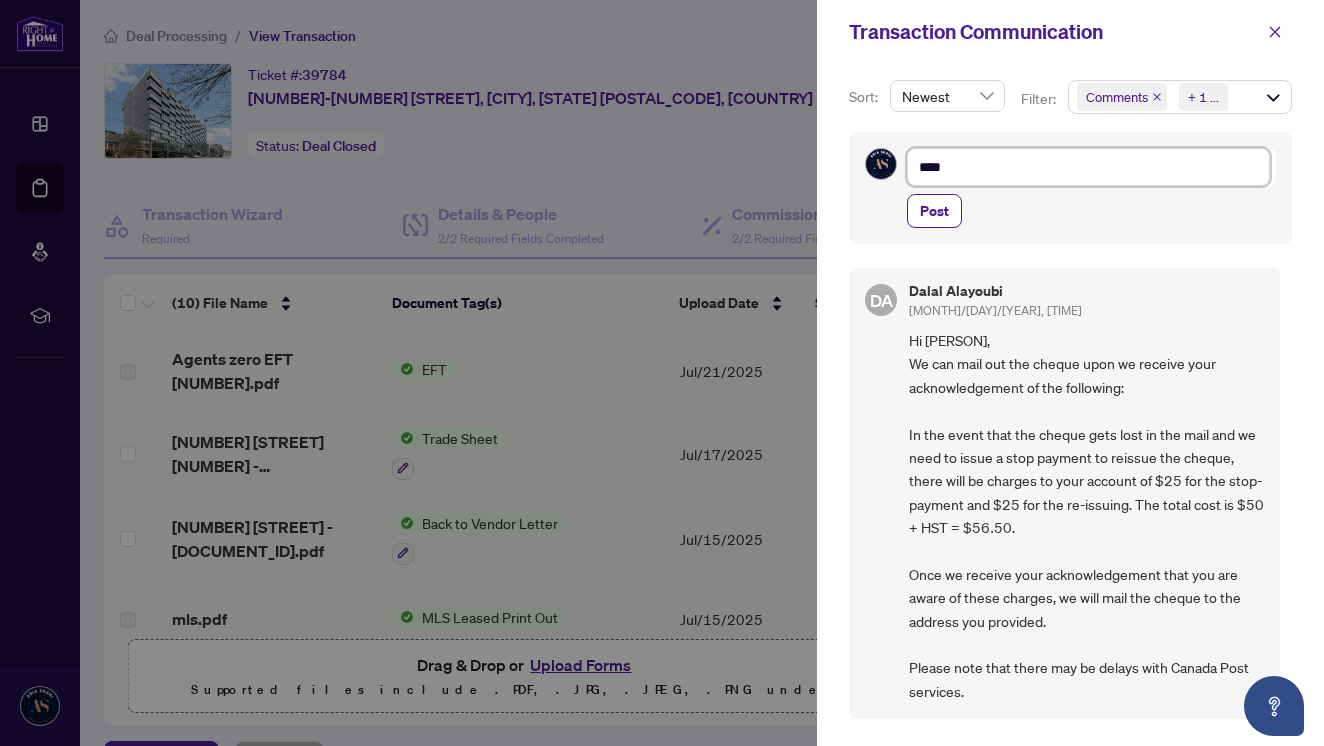 type on "**" 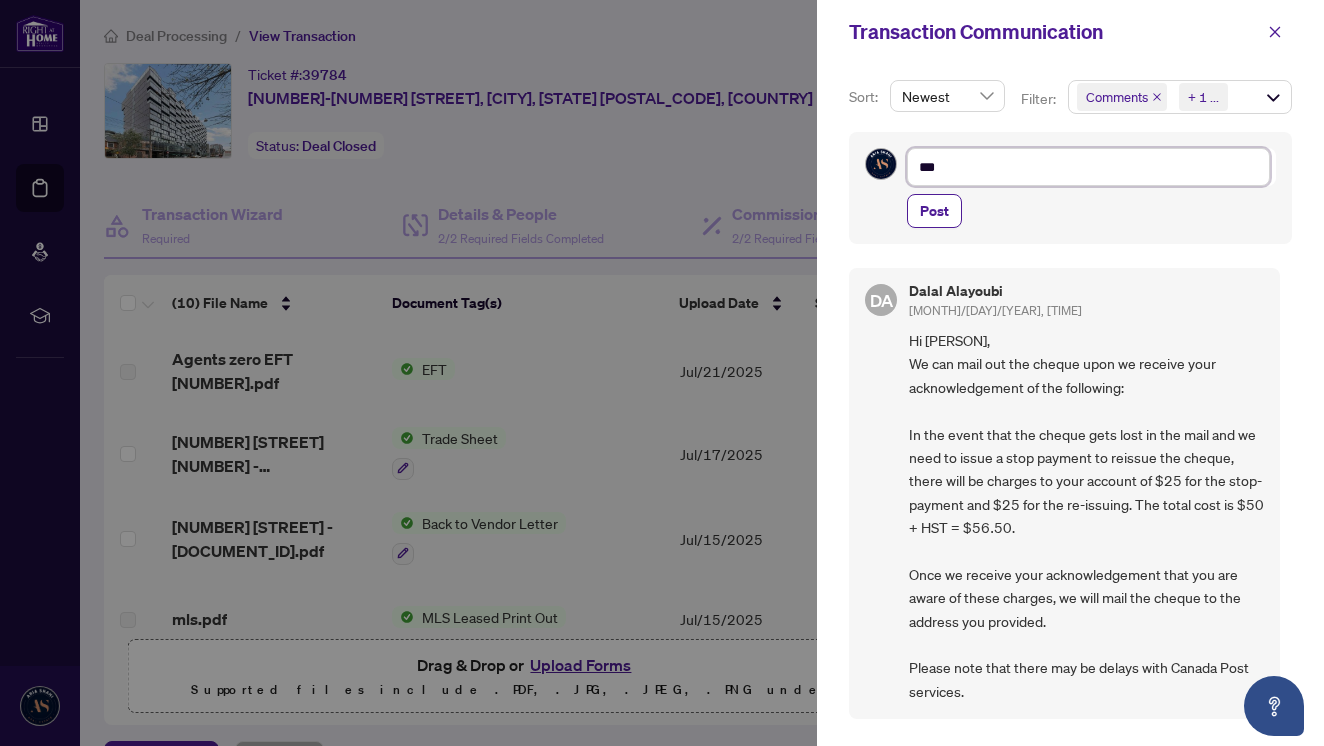 type on "****" 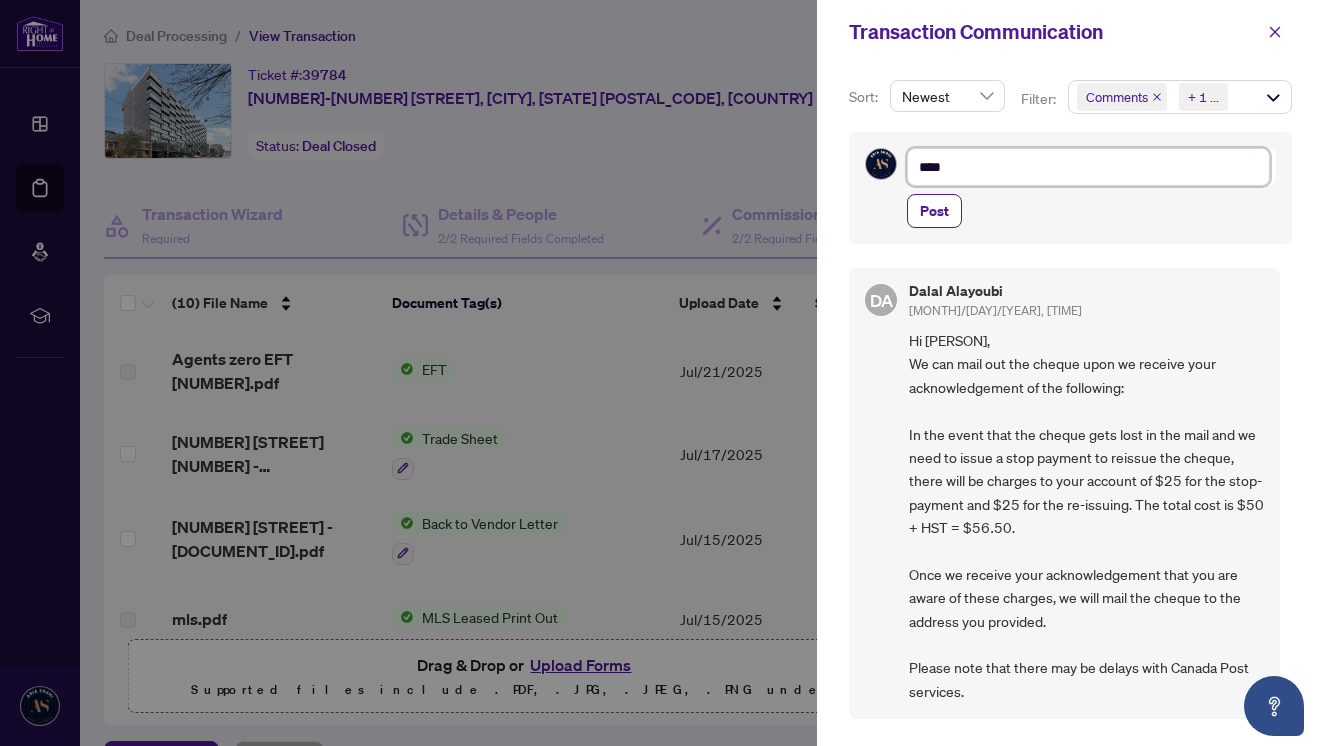 type on "*****" 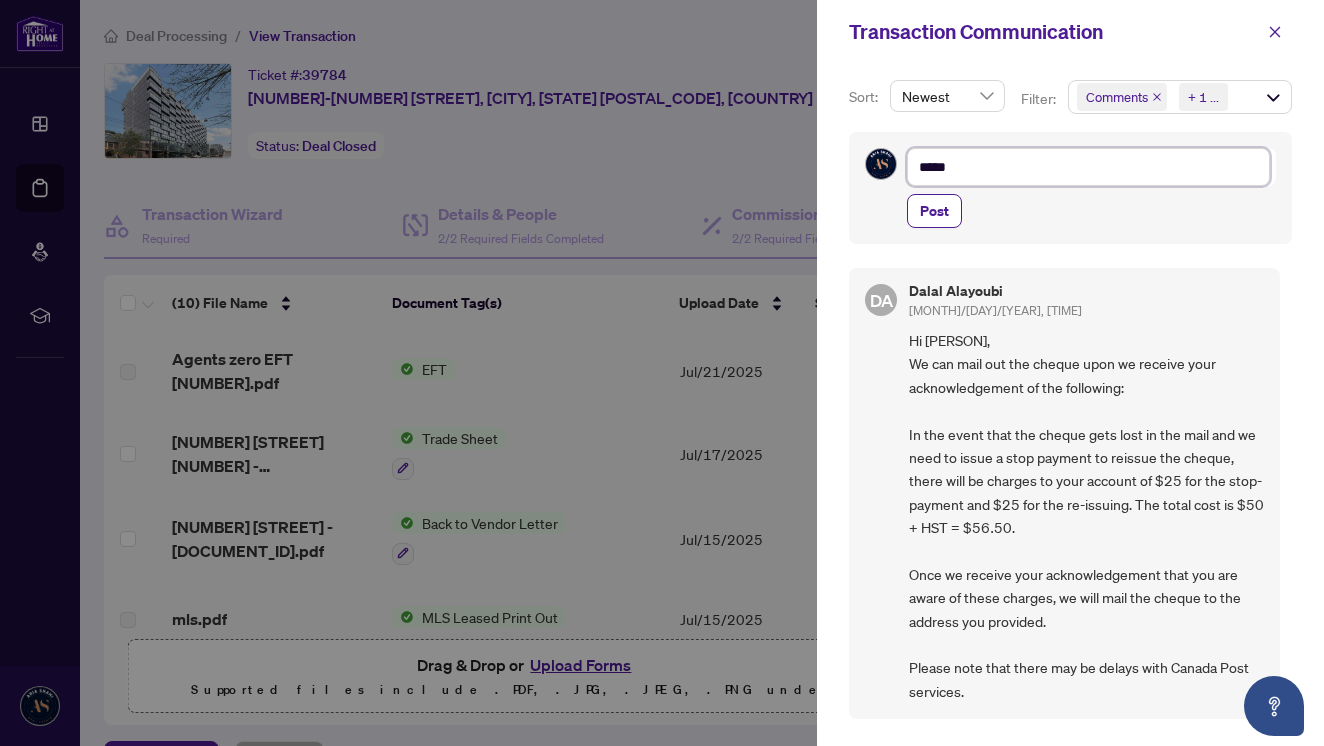 type on "******" 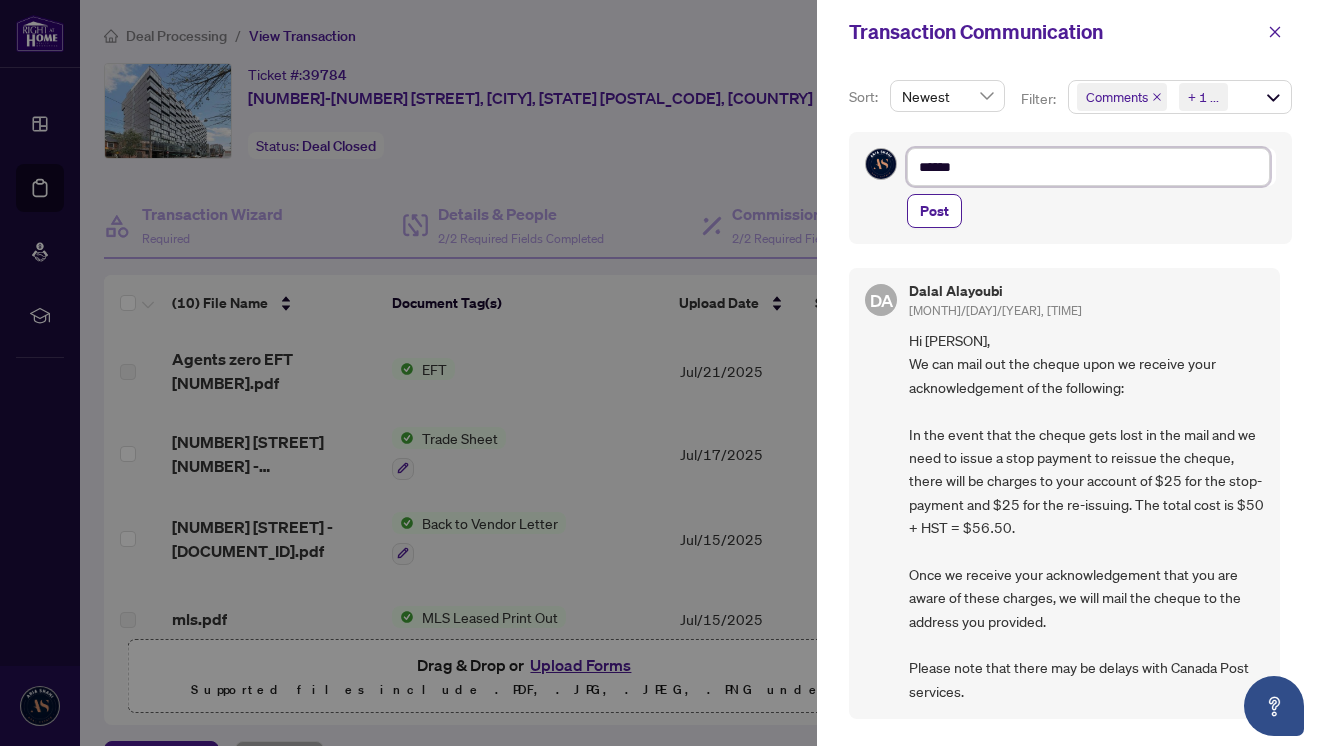 type on "*******" 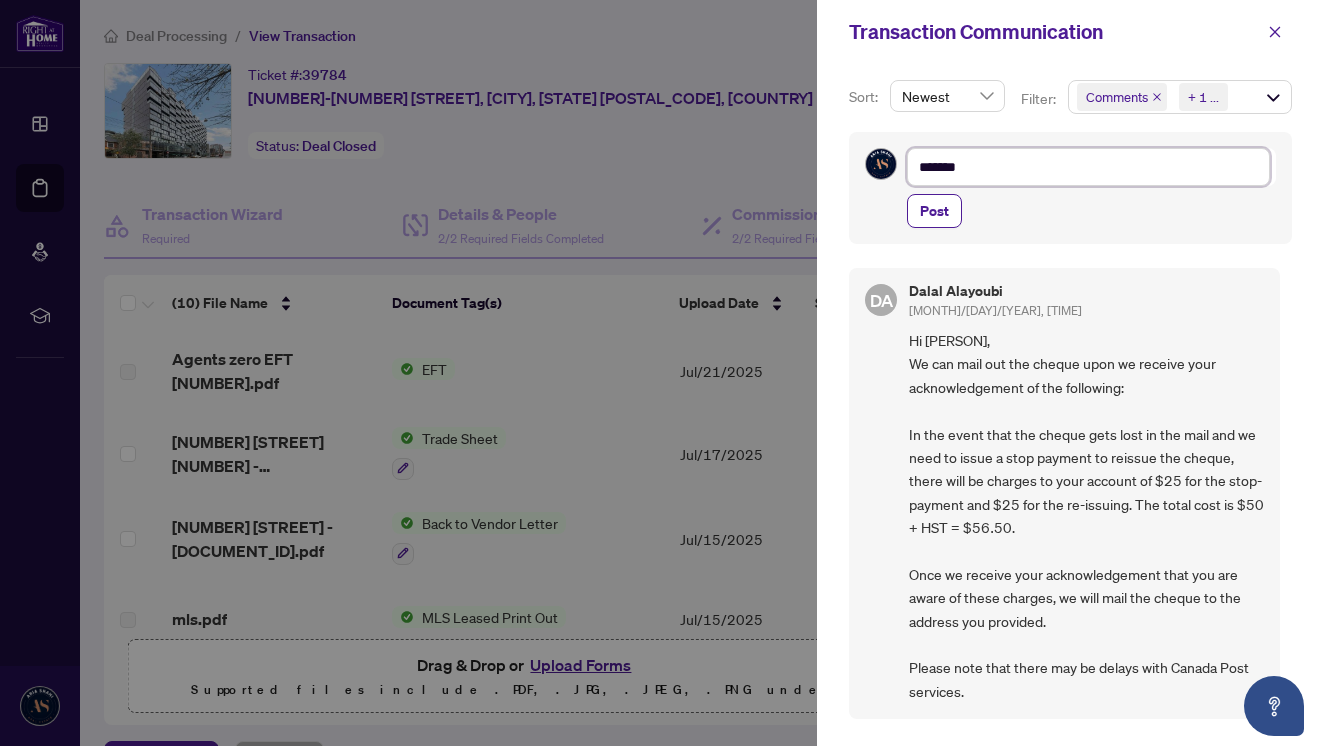 type on "********" 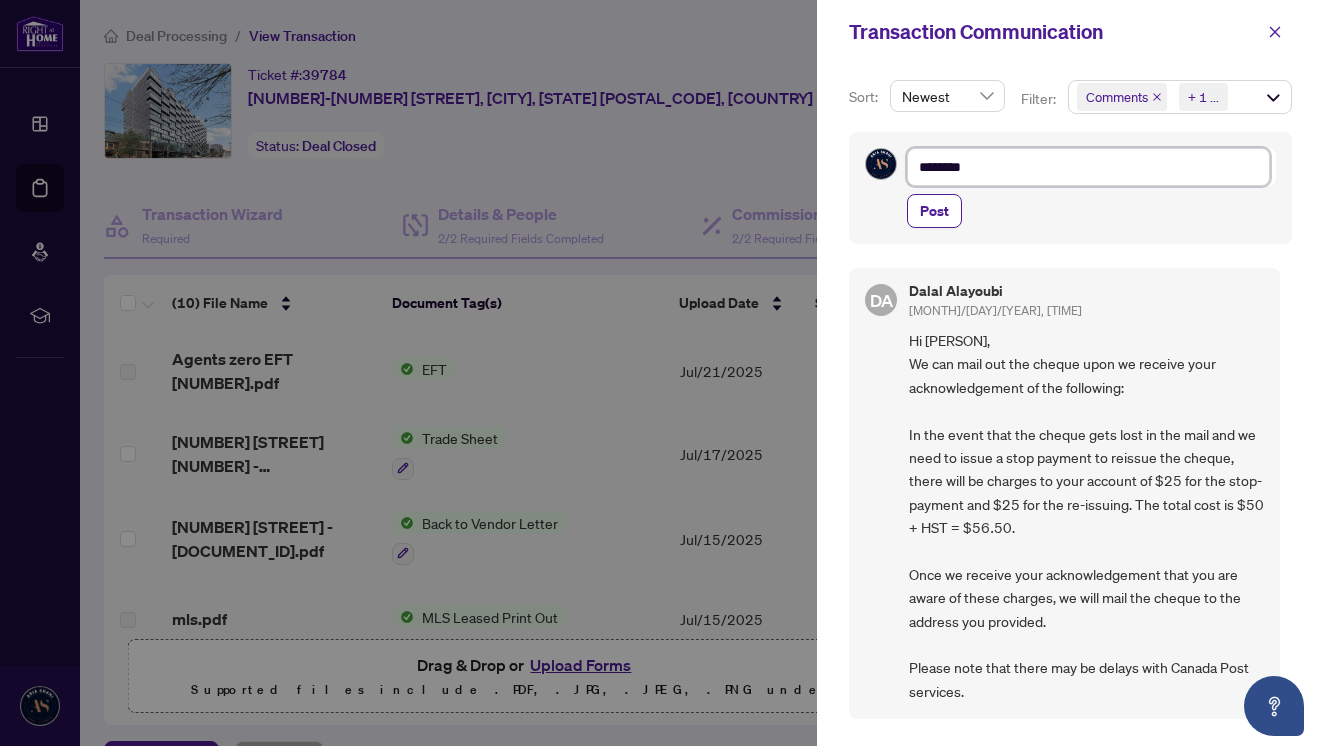 type on "*********" 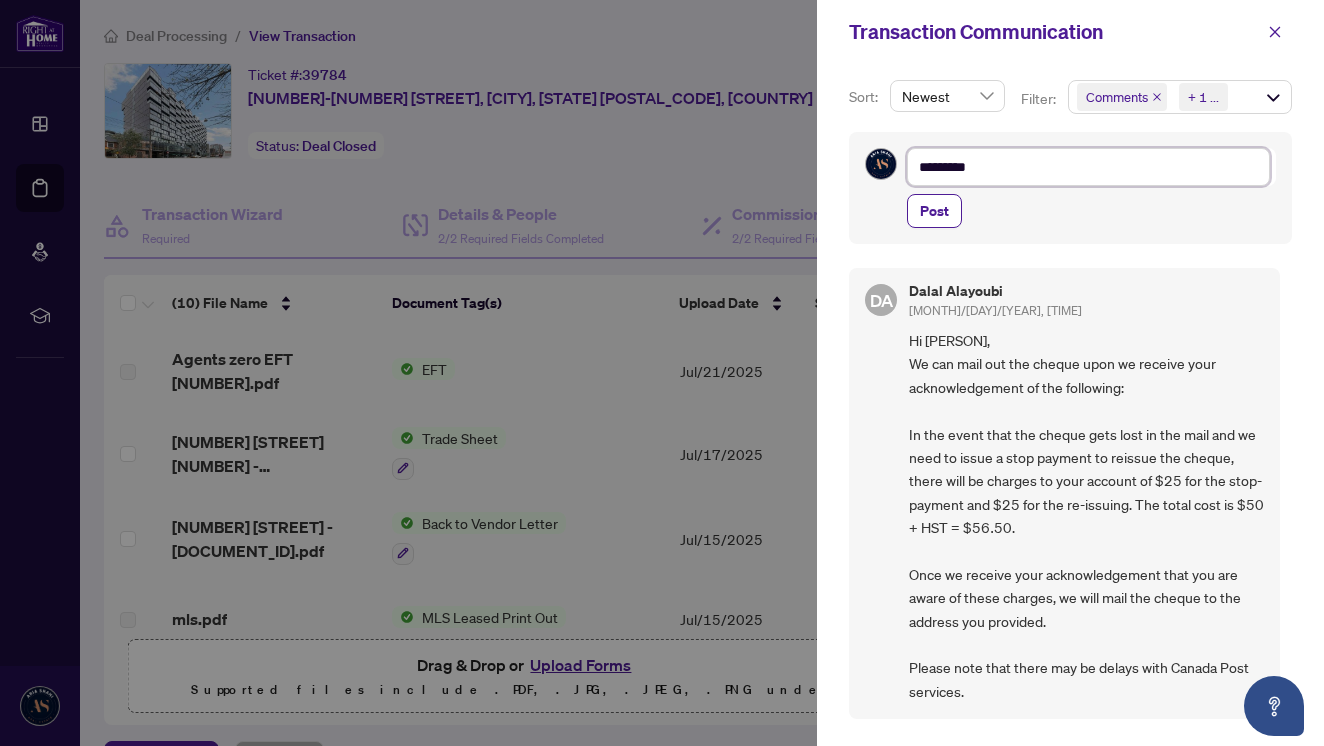 type on "*********" 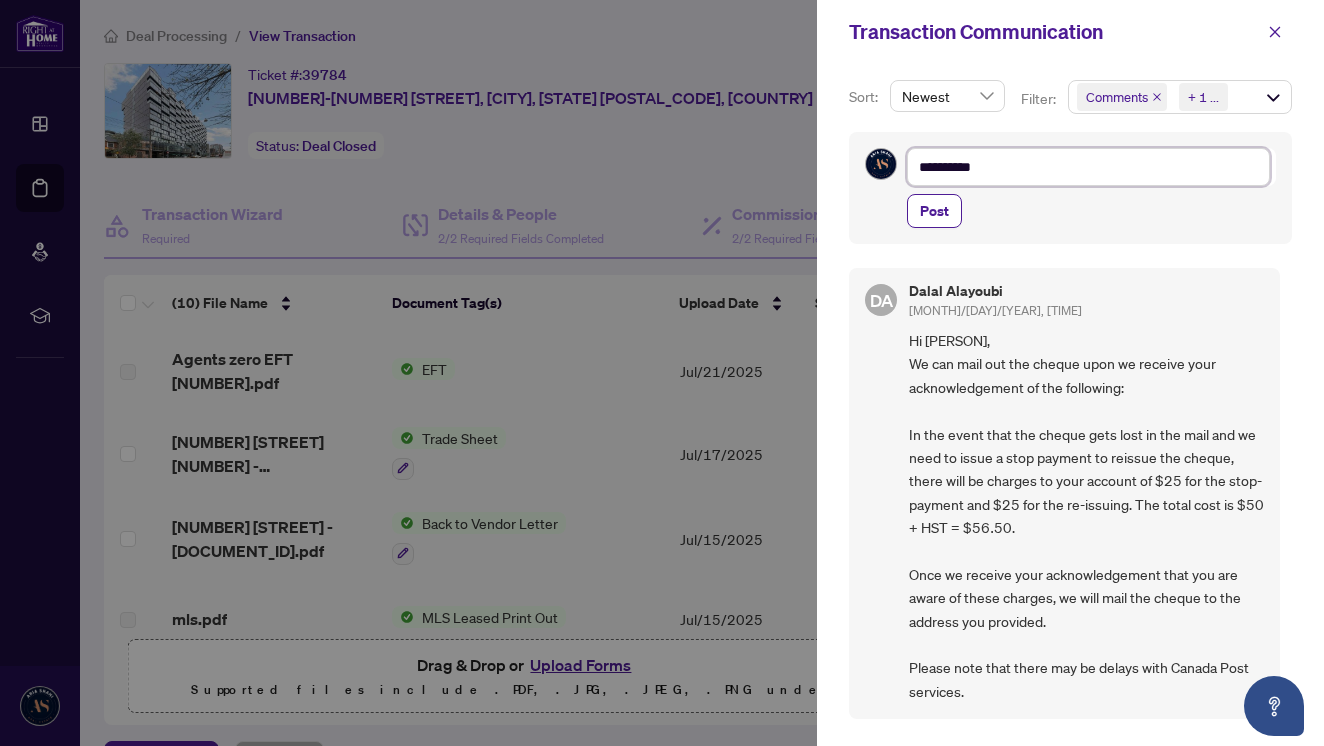 type on "**********" 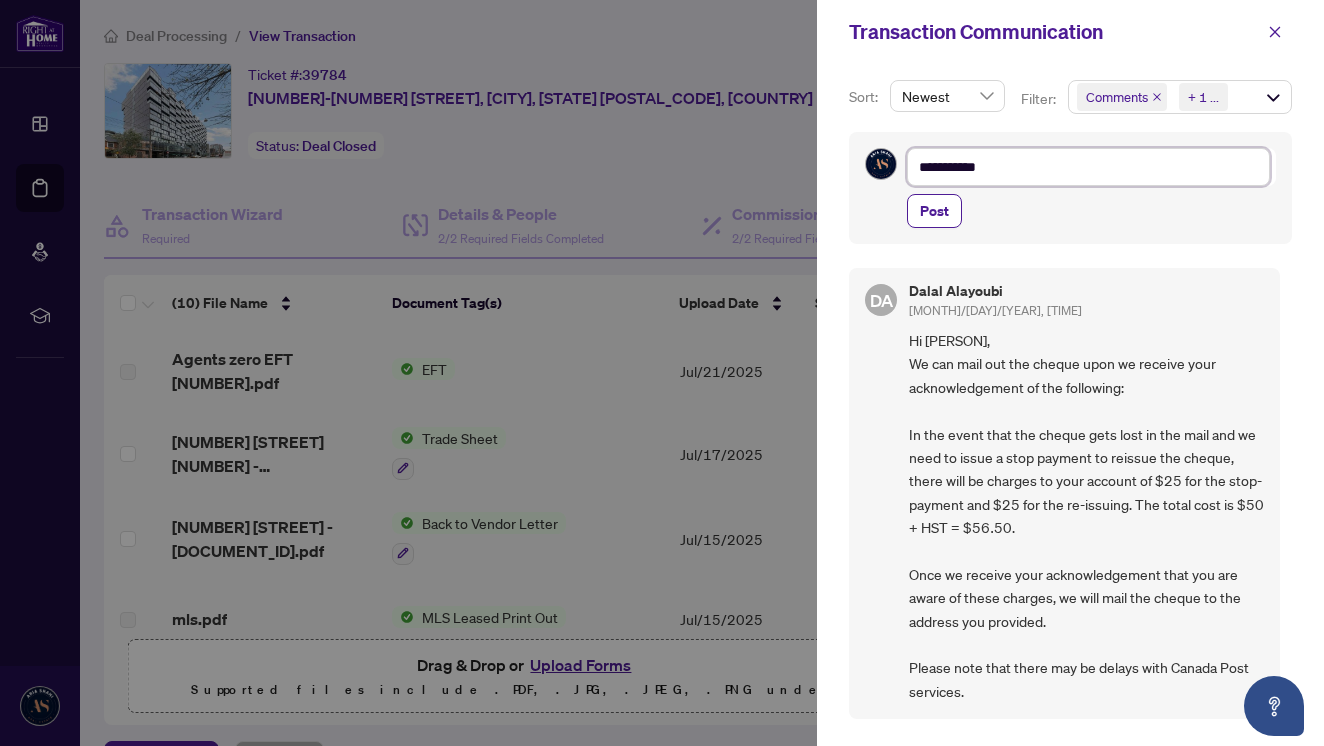 type on "**********" 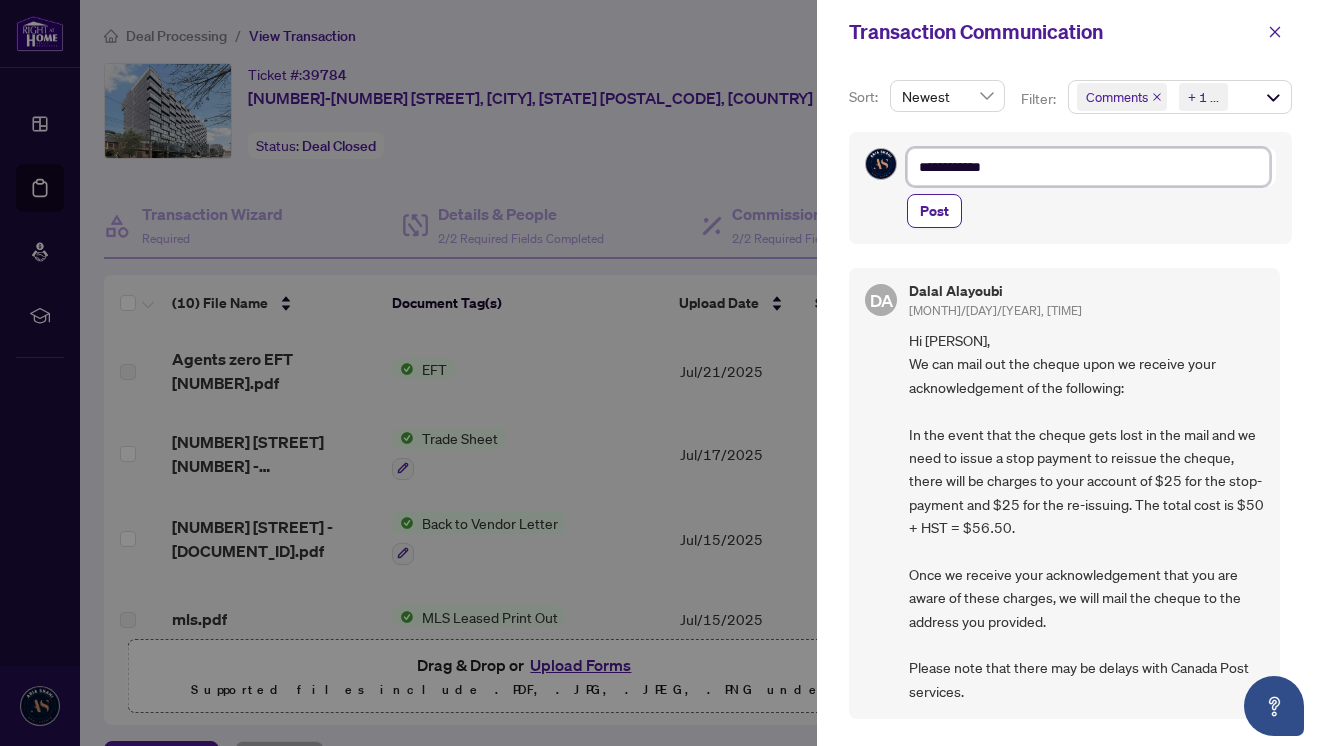 type on "**********" 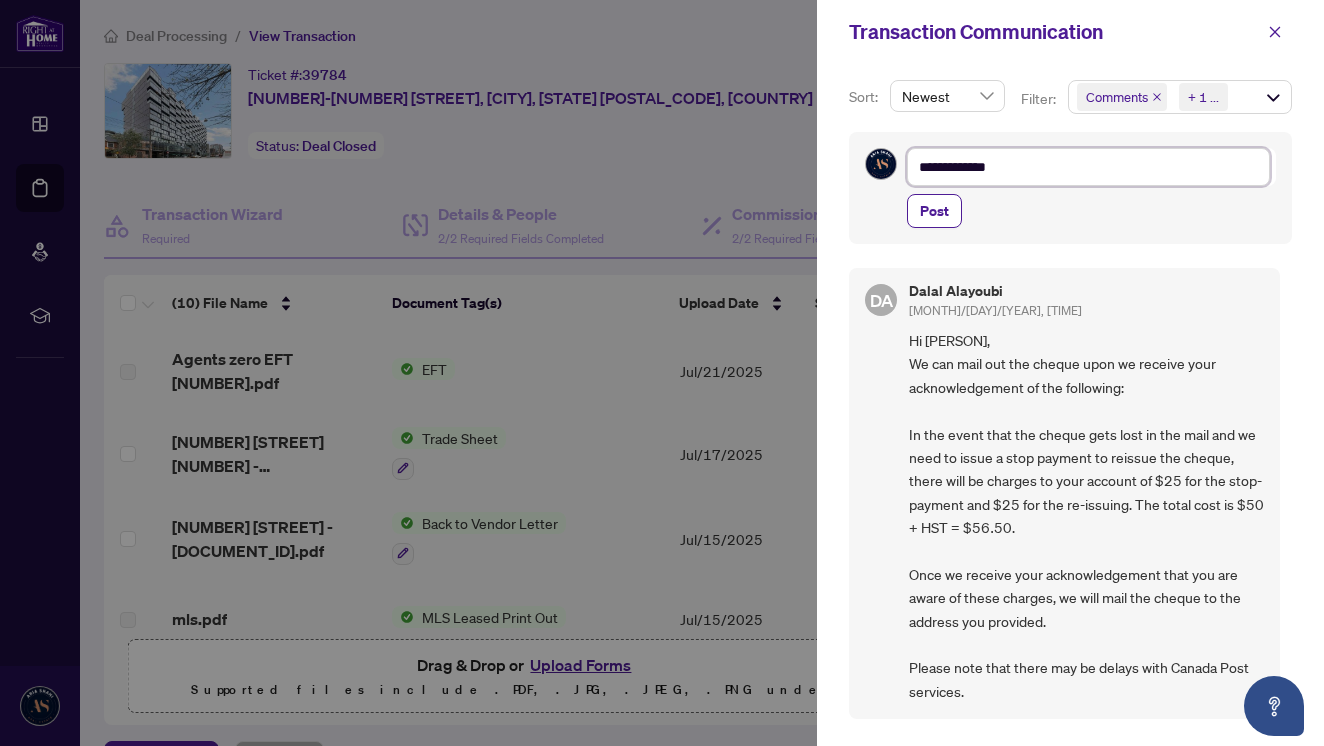 type on "**********" 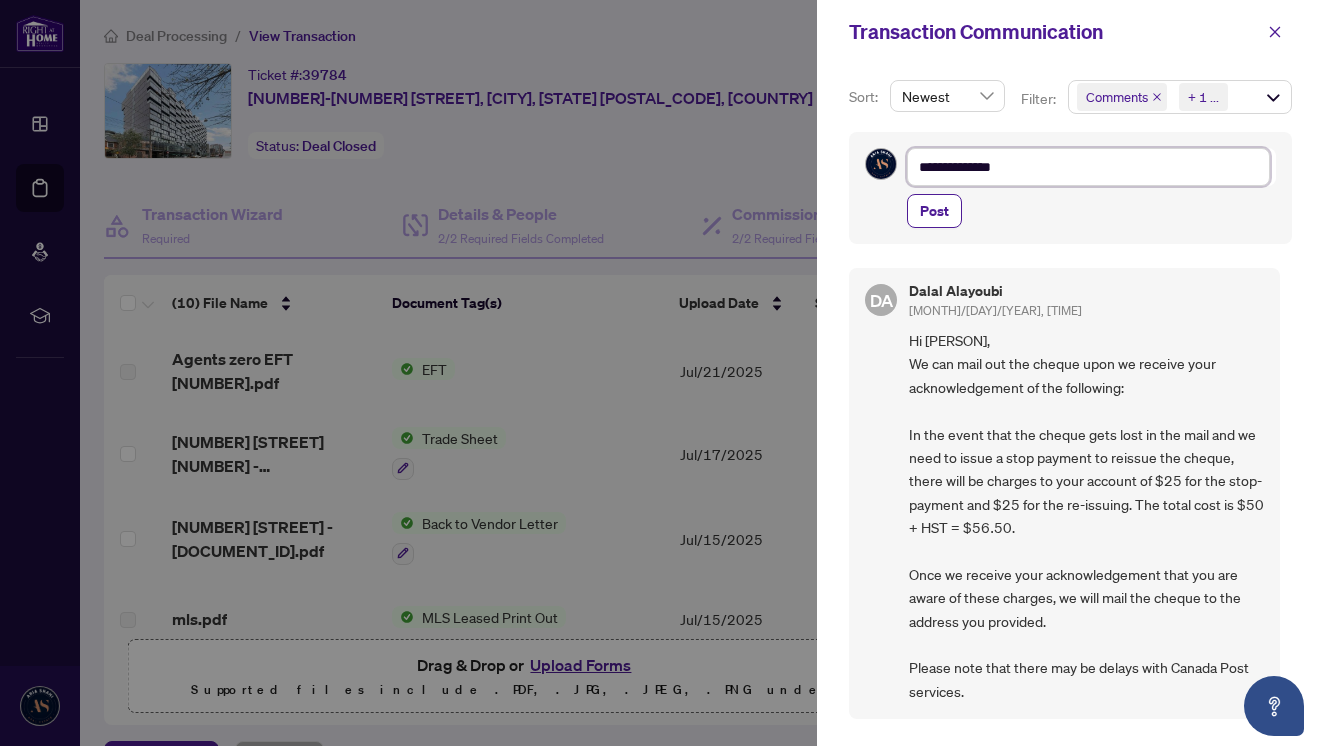 type on "**********" 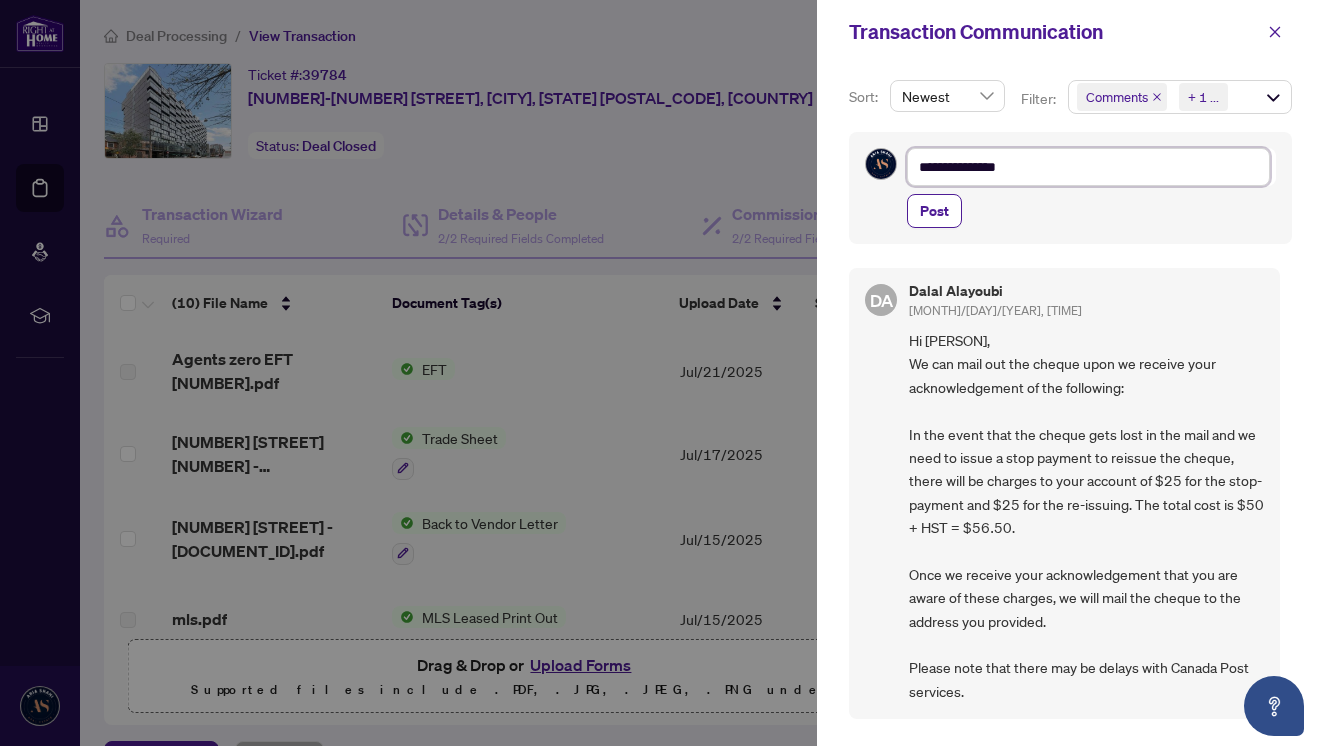 type on "**********" 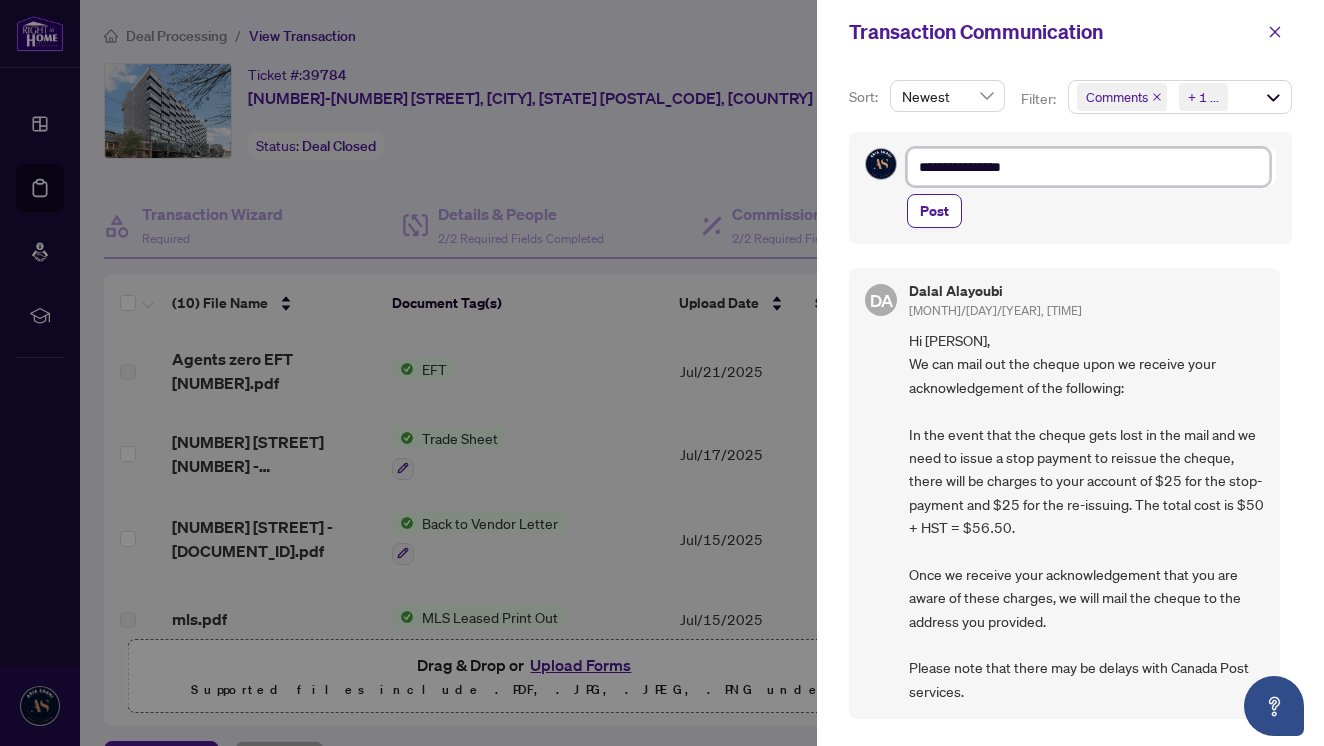 type on "**********" 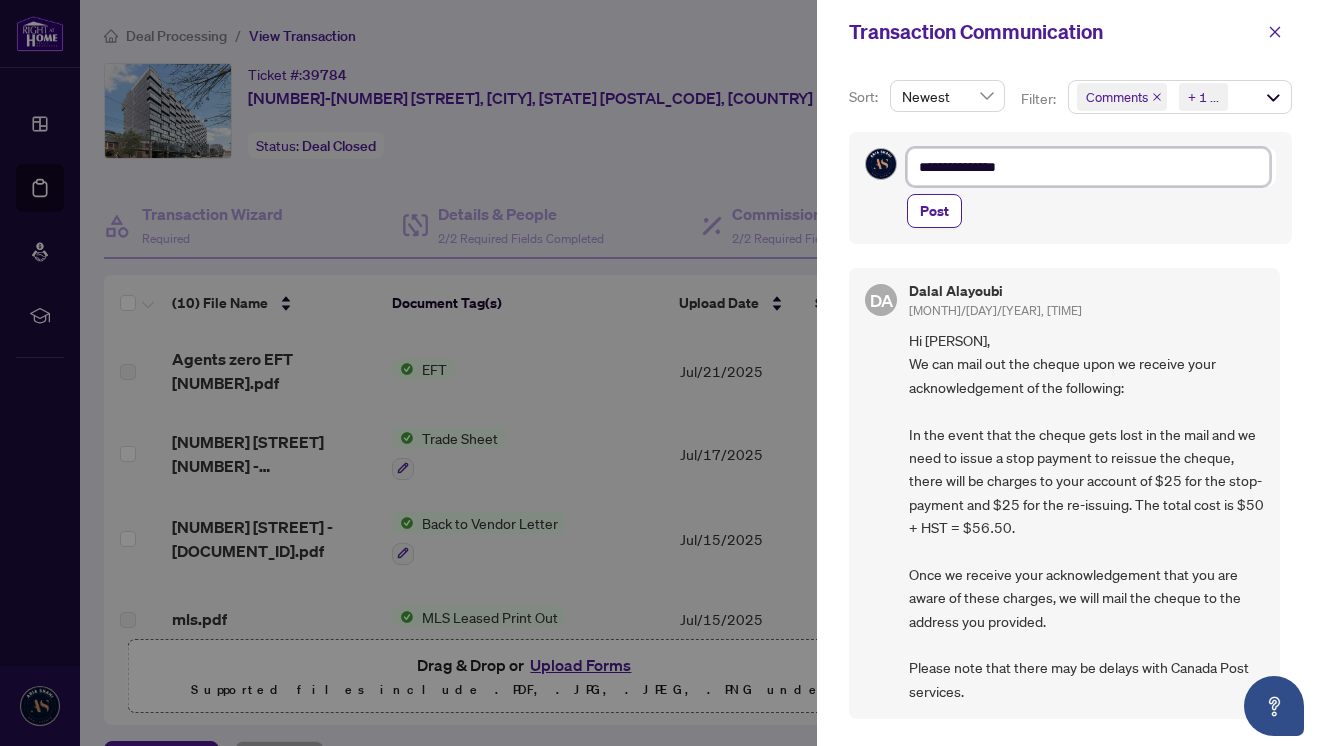 type on "**********" 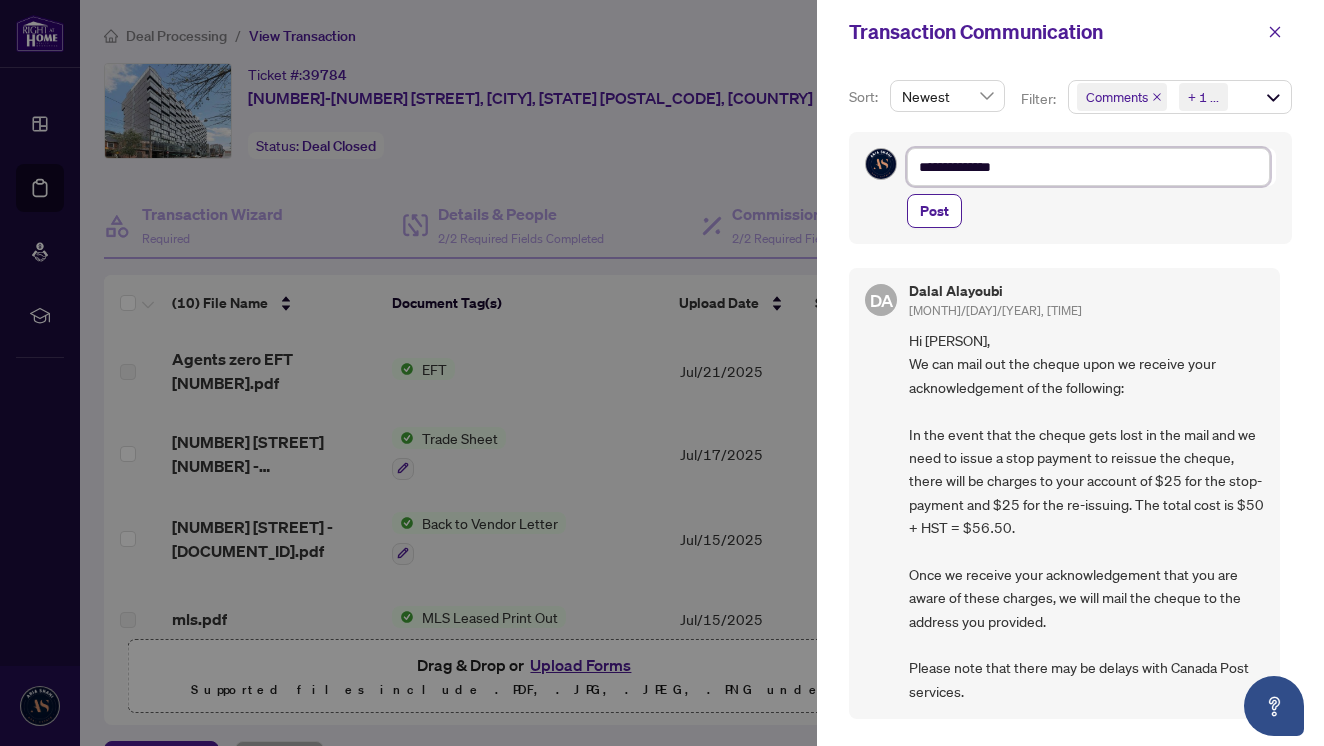 type on "**********" 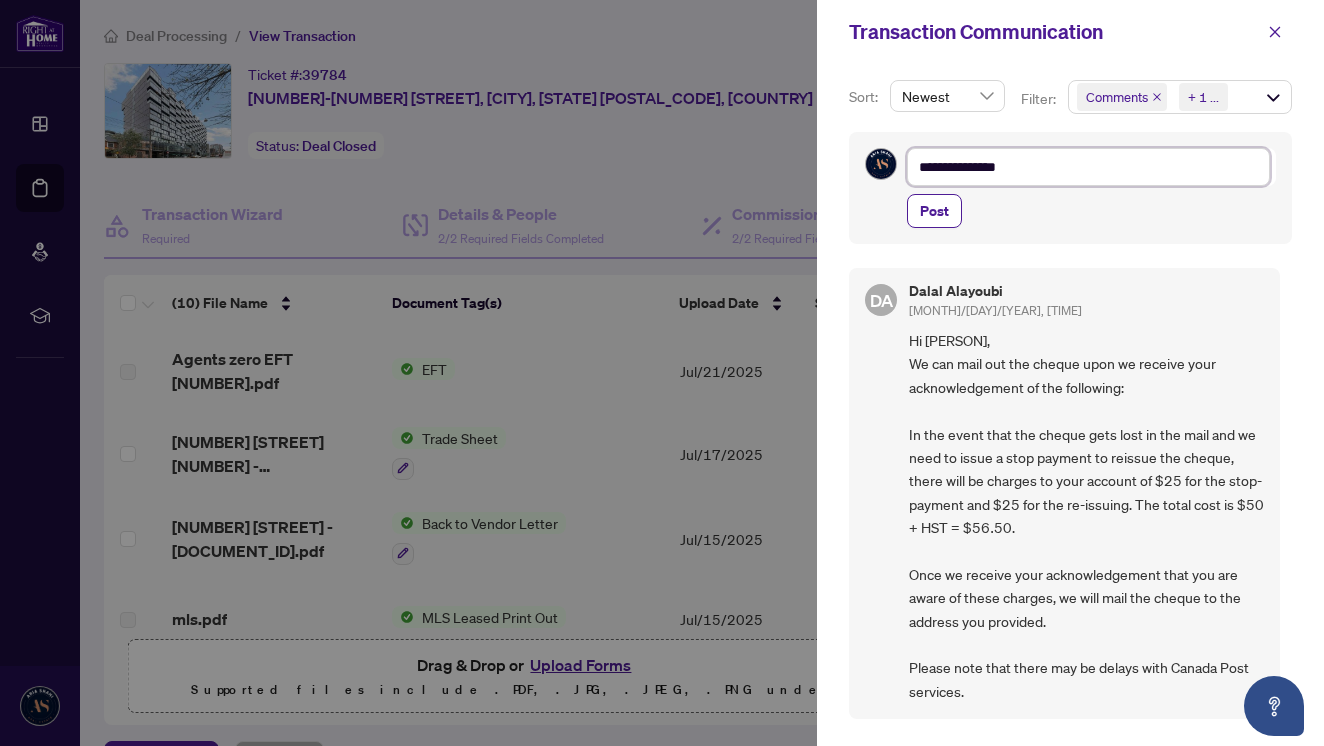 type on "**********" 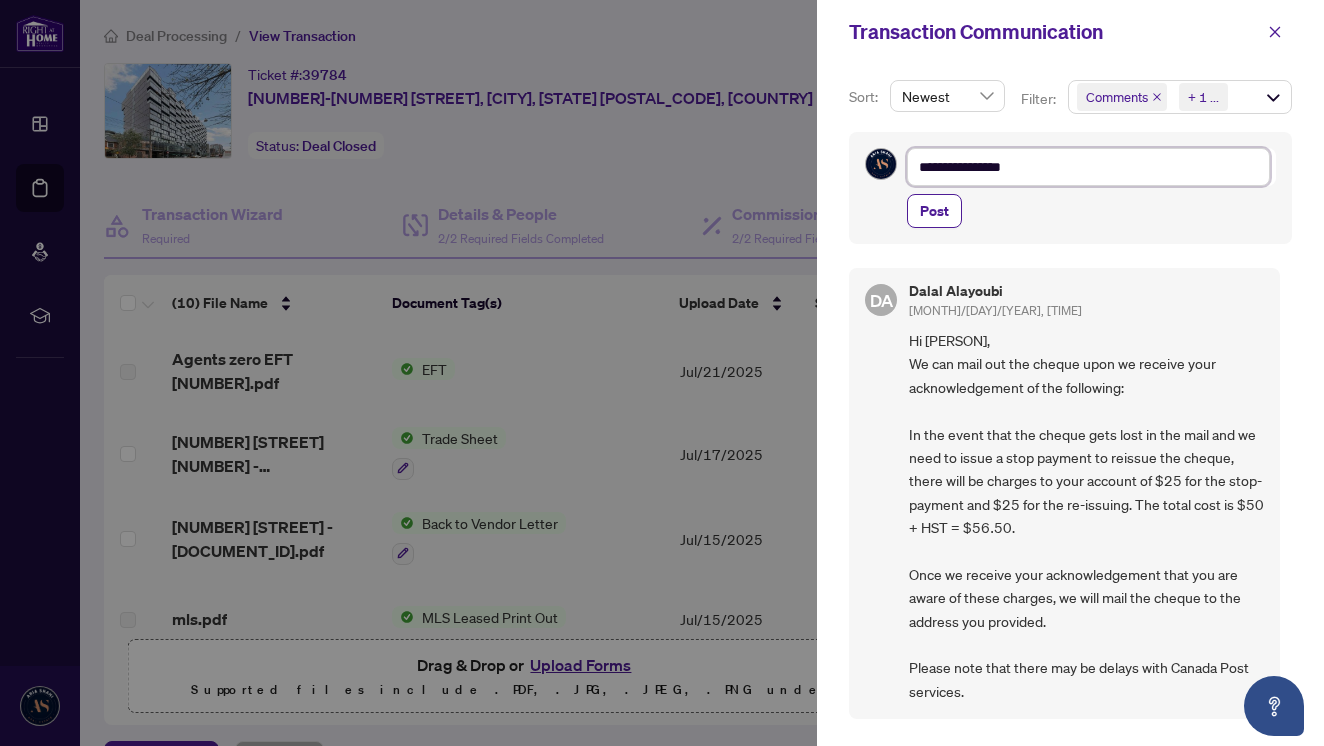 type on "**********" 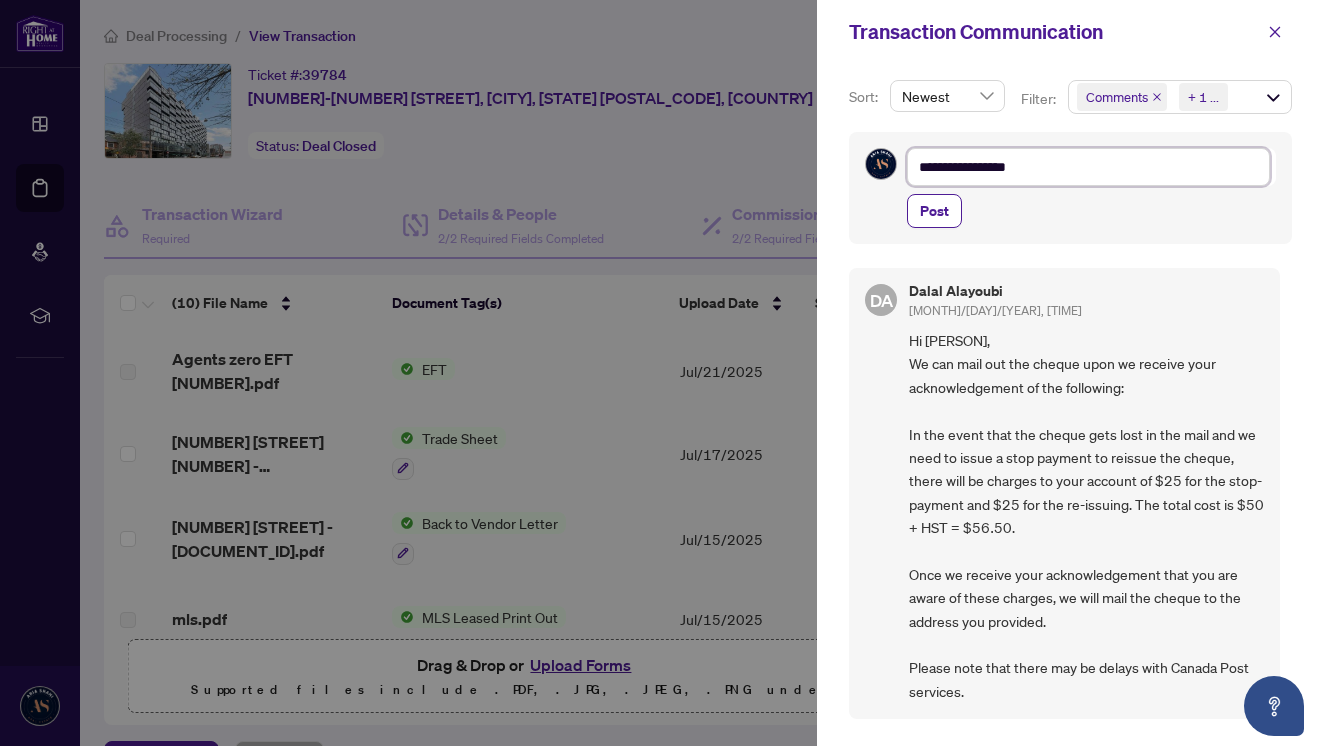 type on "**********" 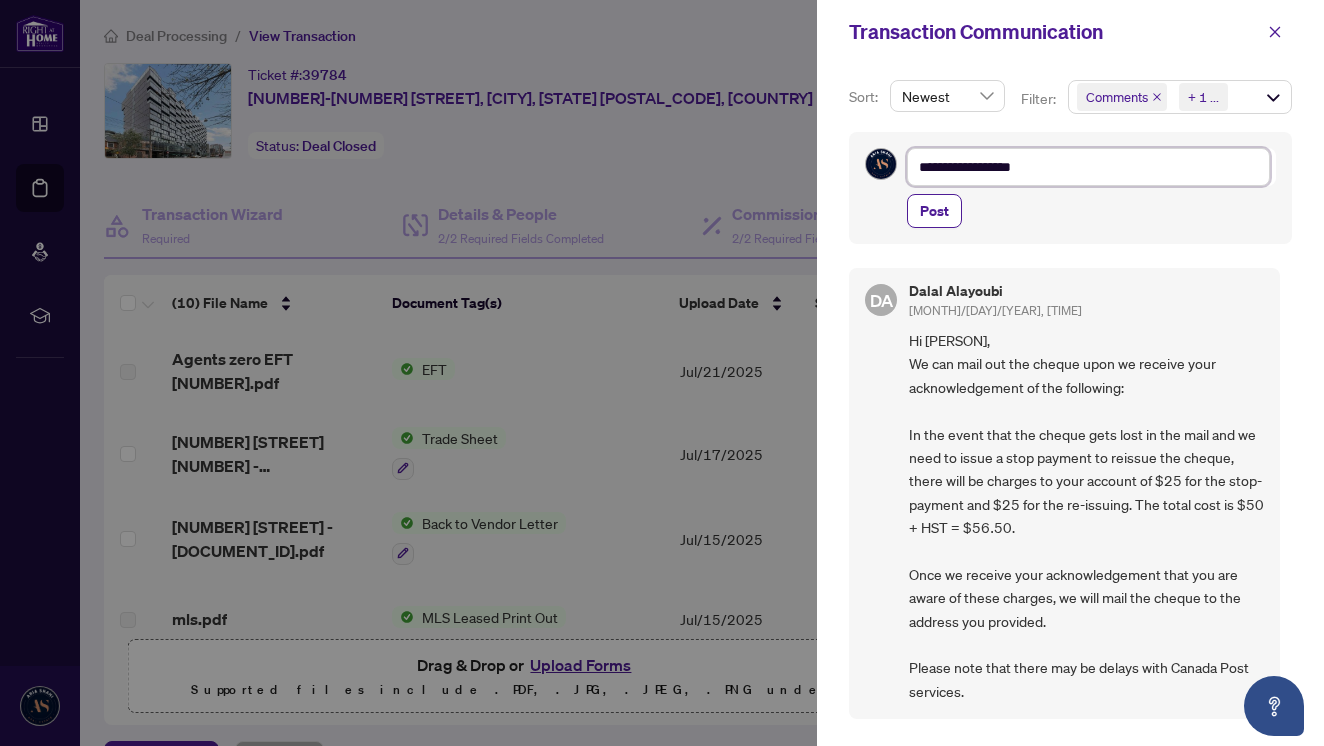 type on "**********" 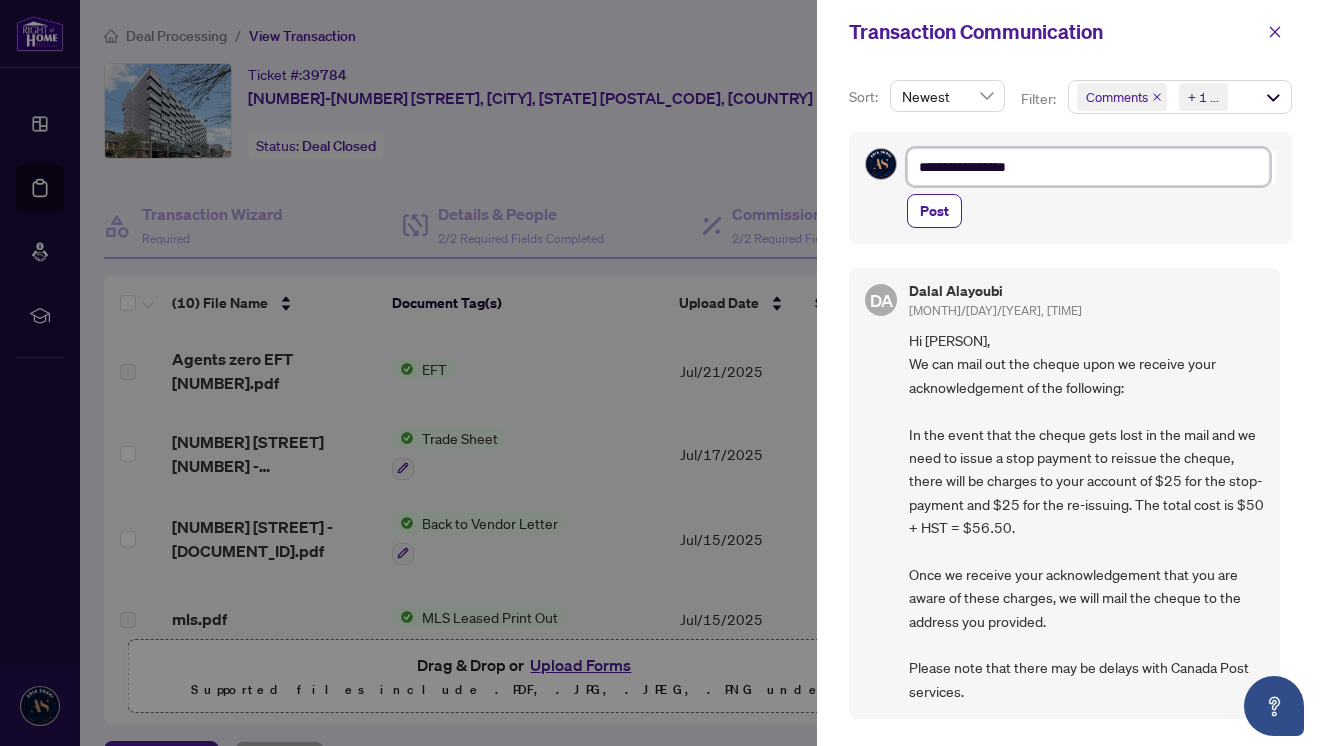type on "**********" 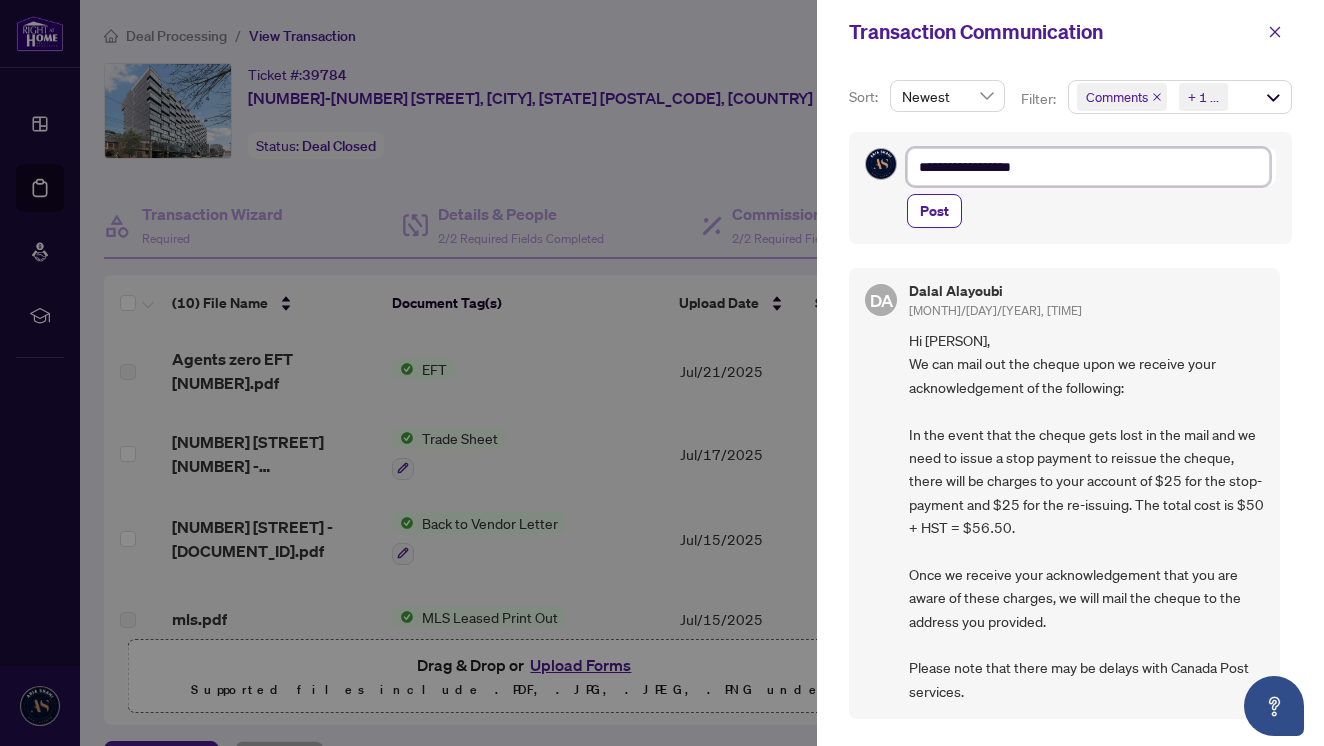 type on "**********" 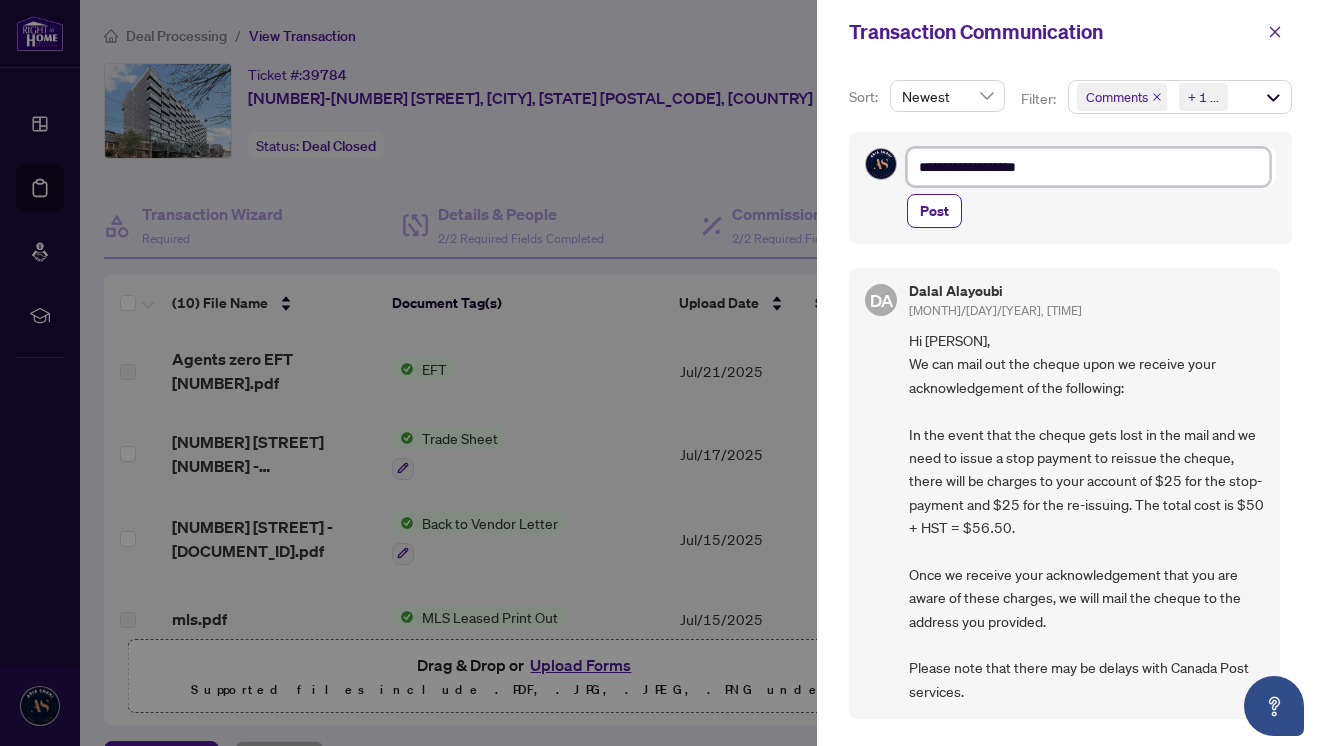 type on "**********" 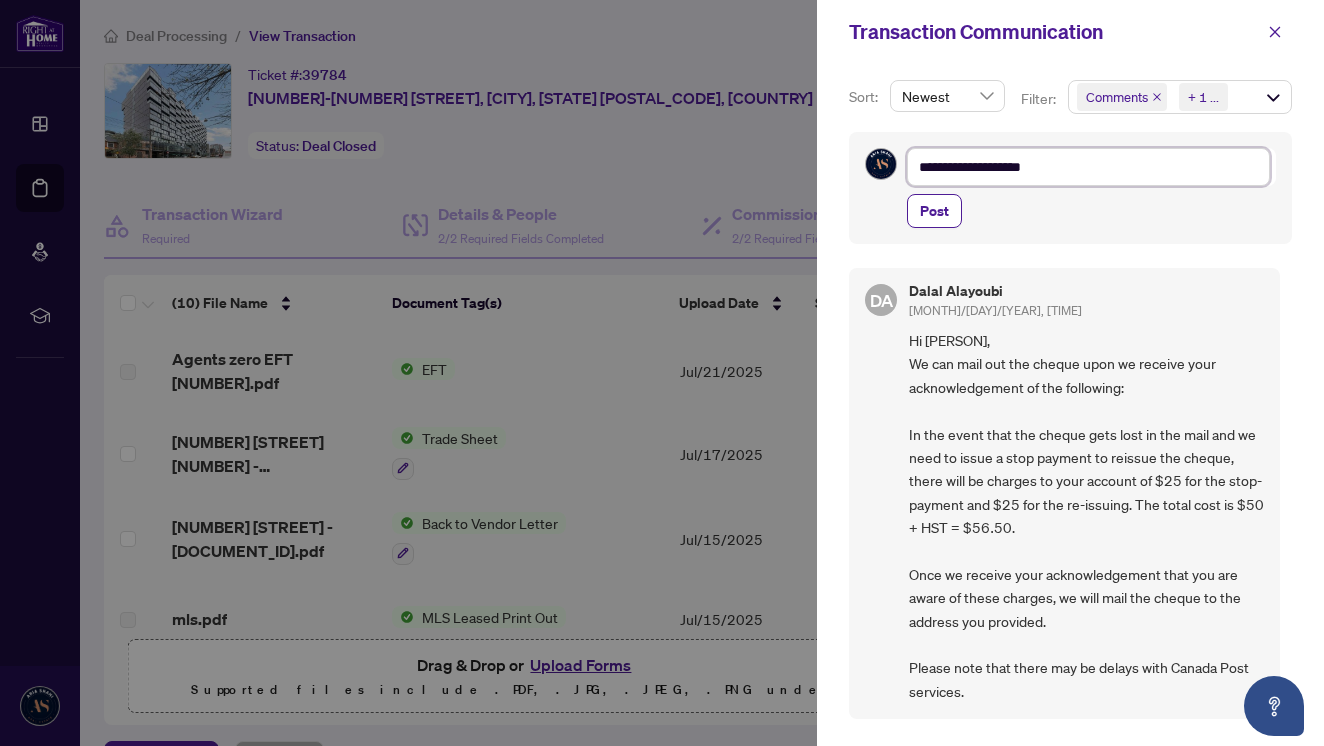type on "**********" 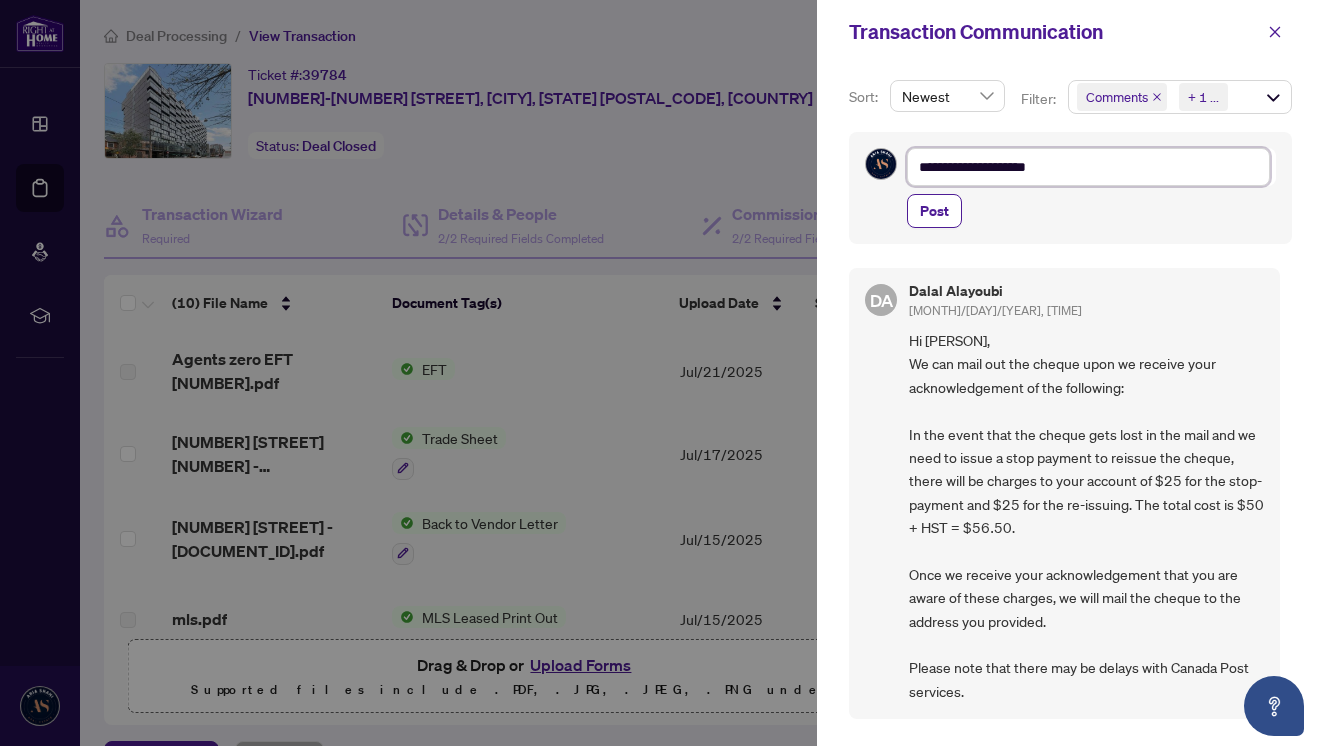type on "**********" 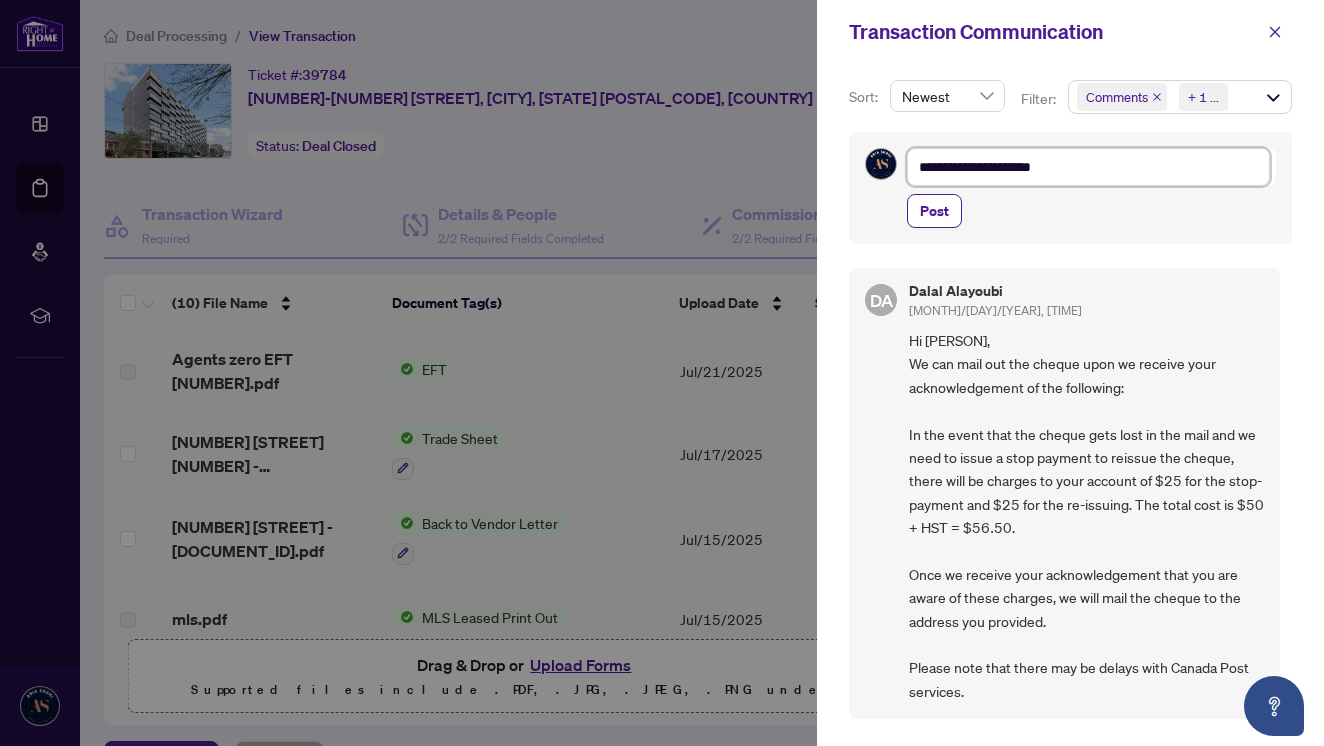 type on "**********" 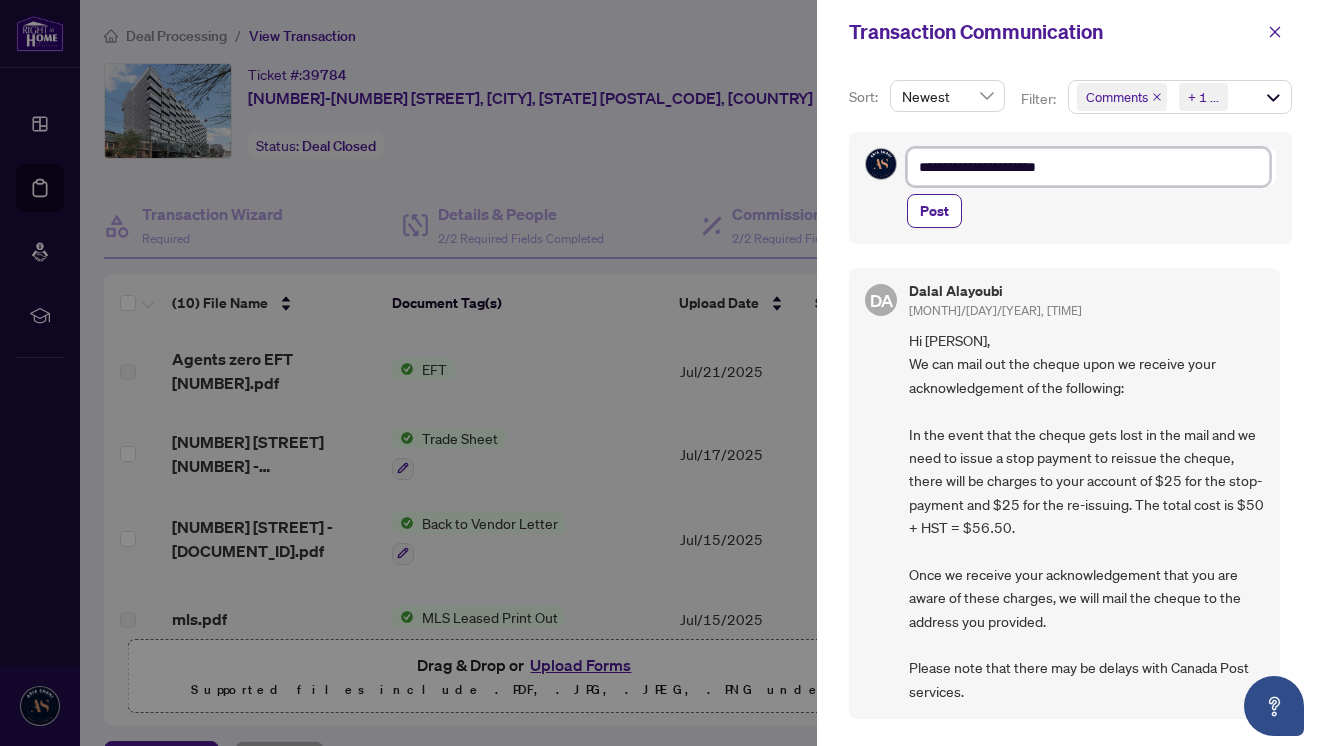 type on "**********" 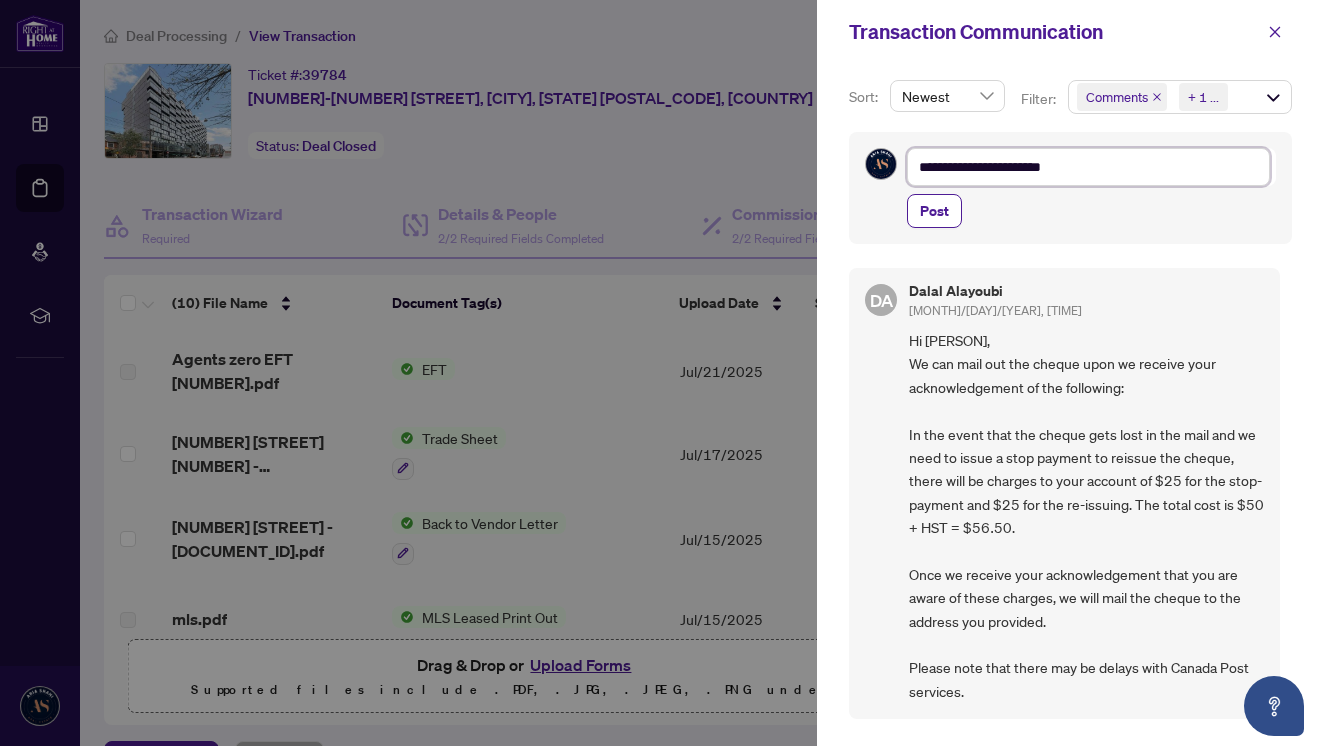 type on "**********" 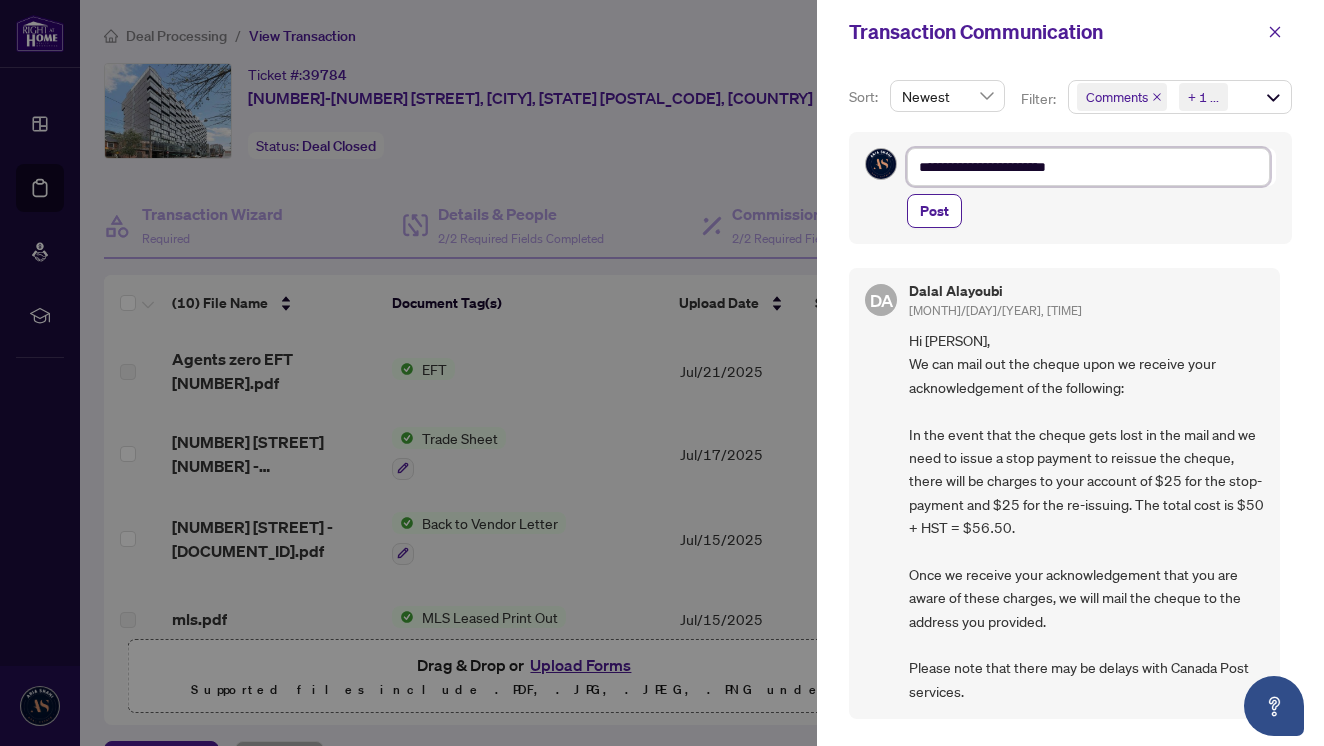 type on "**********" 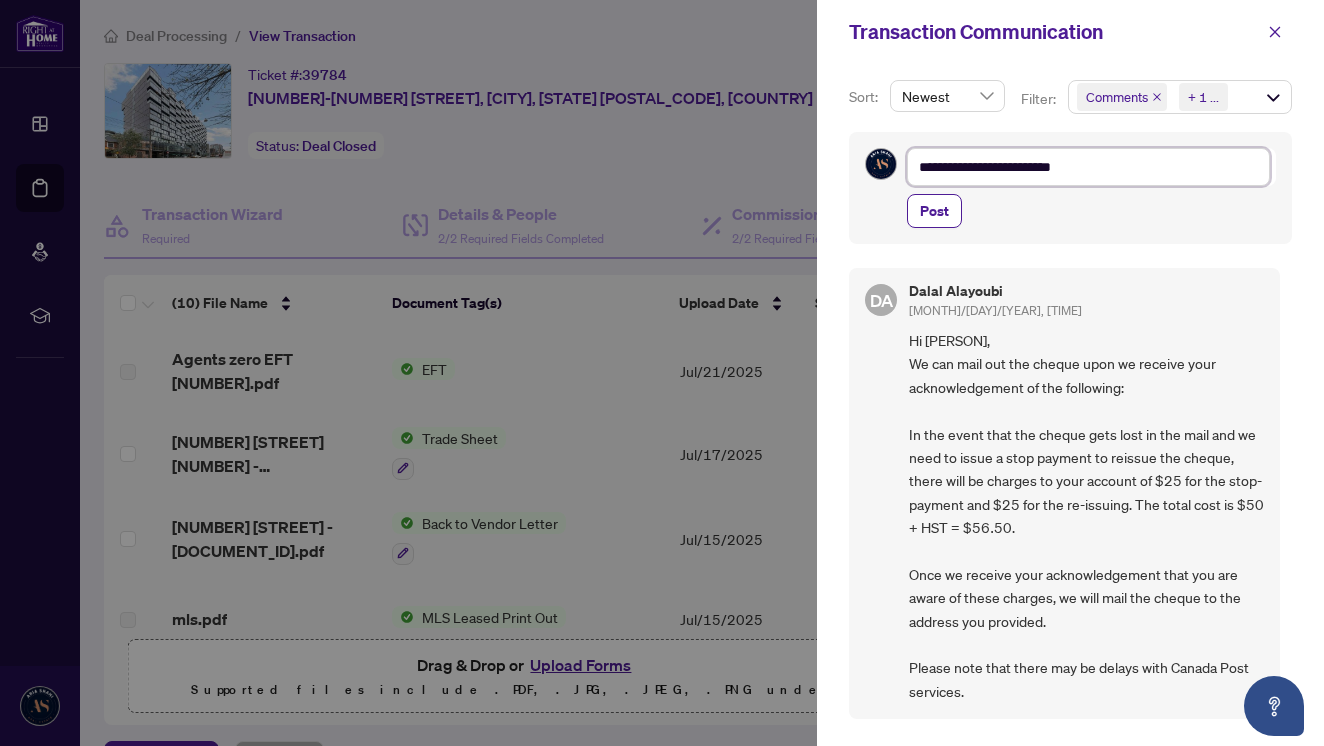 type on "**********" 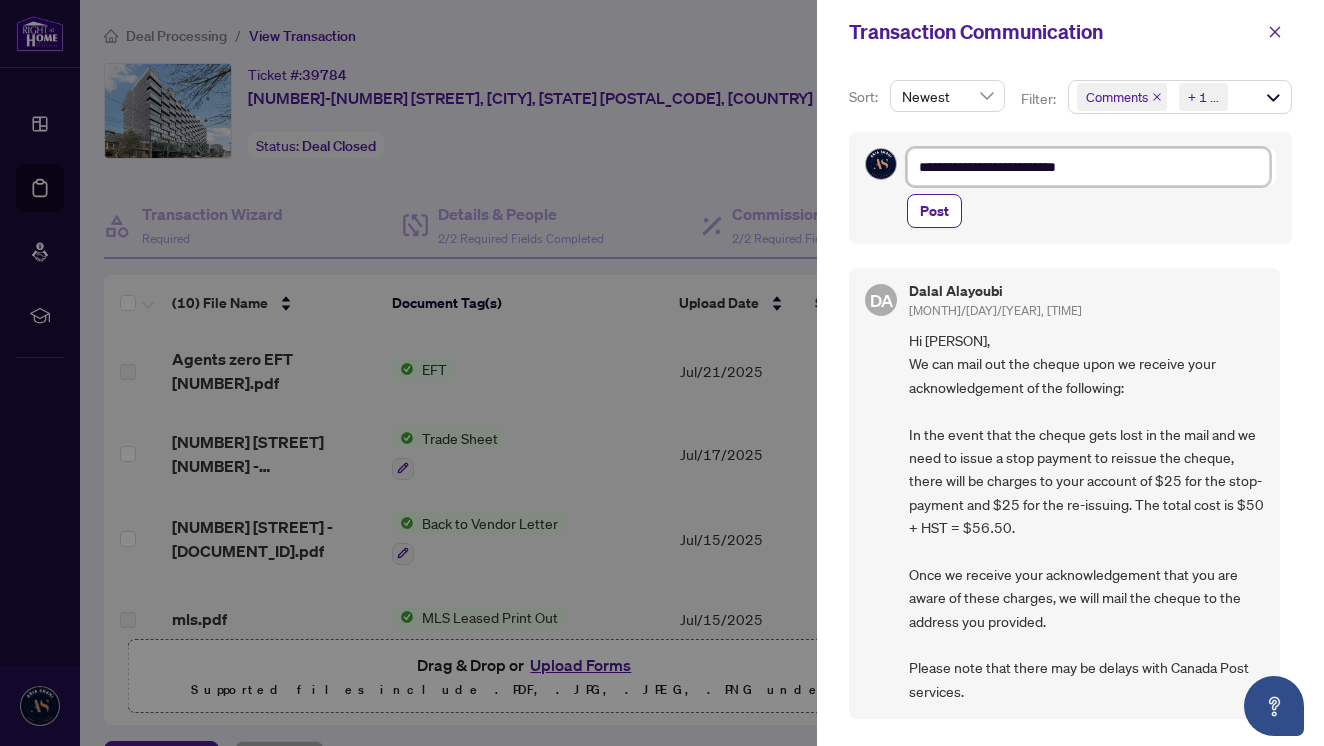 type on "**********" 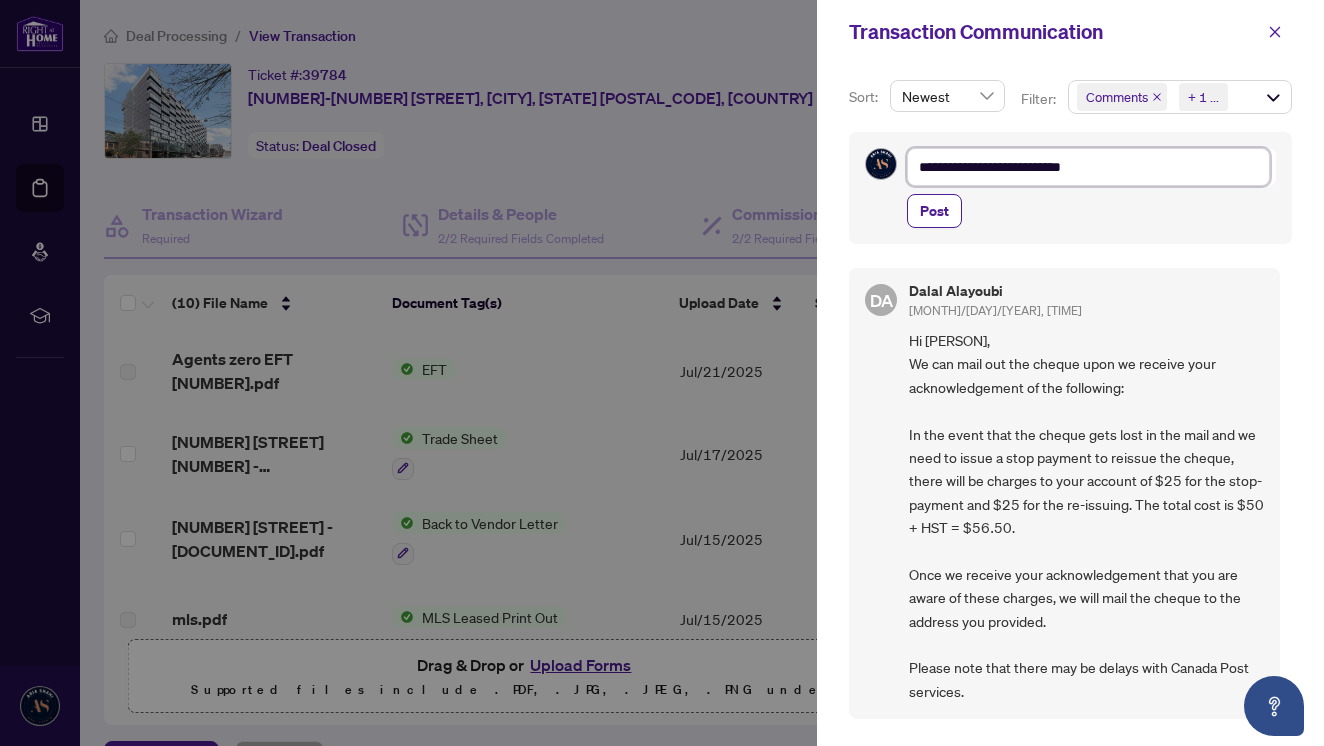 type on "**********" 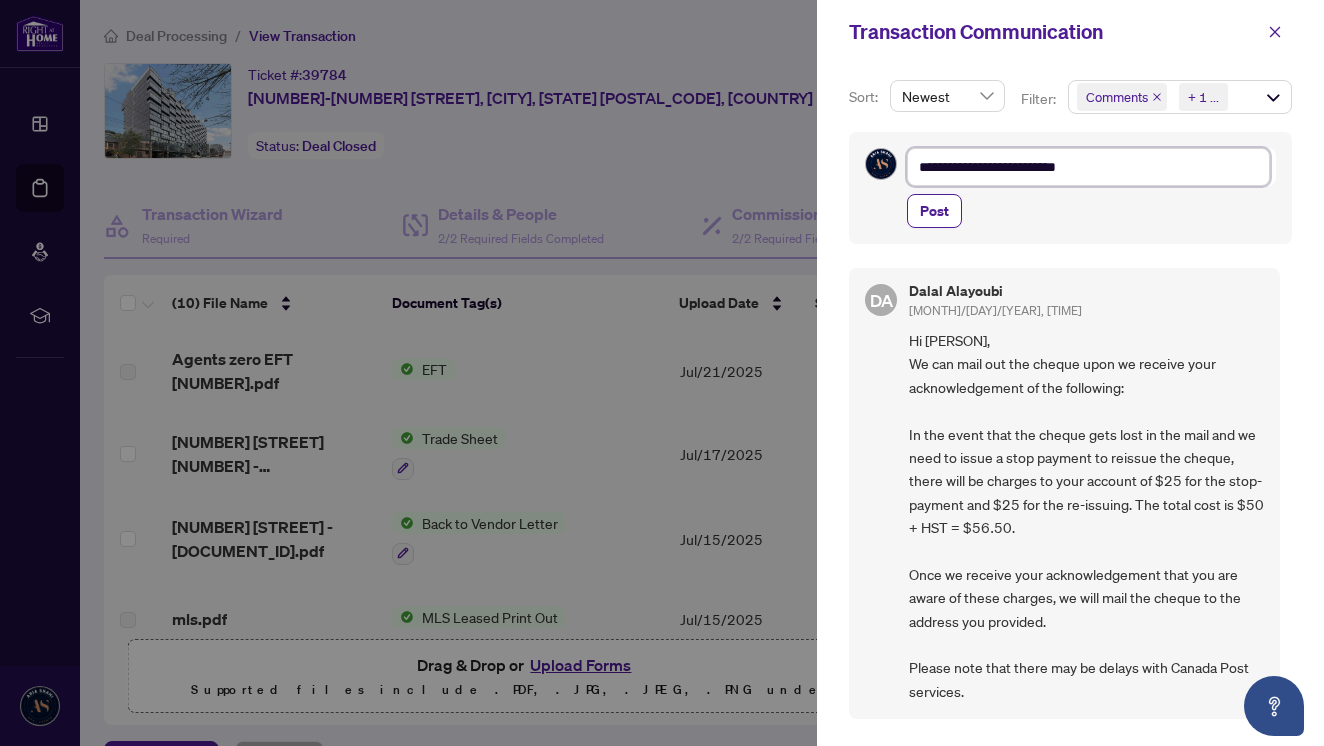 type on "**********" 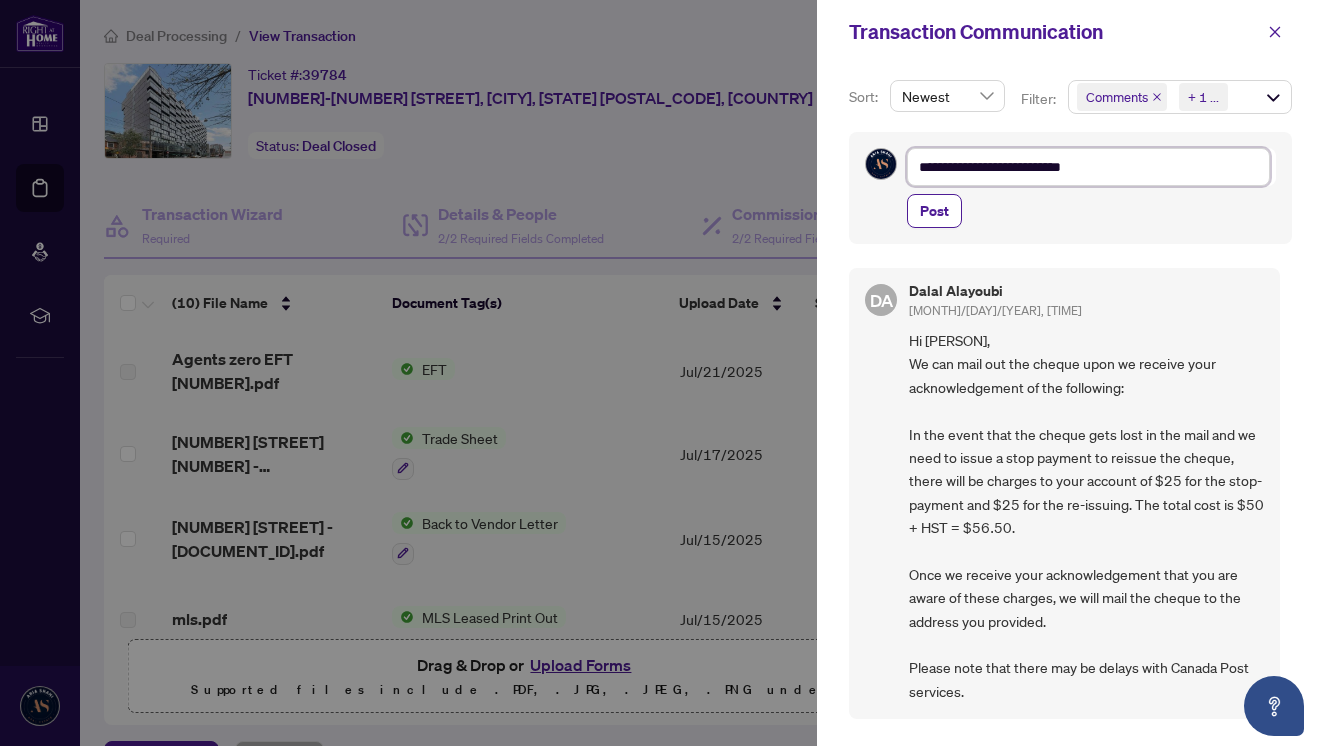 type on "**********" 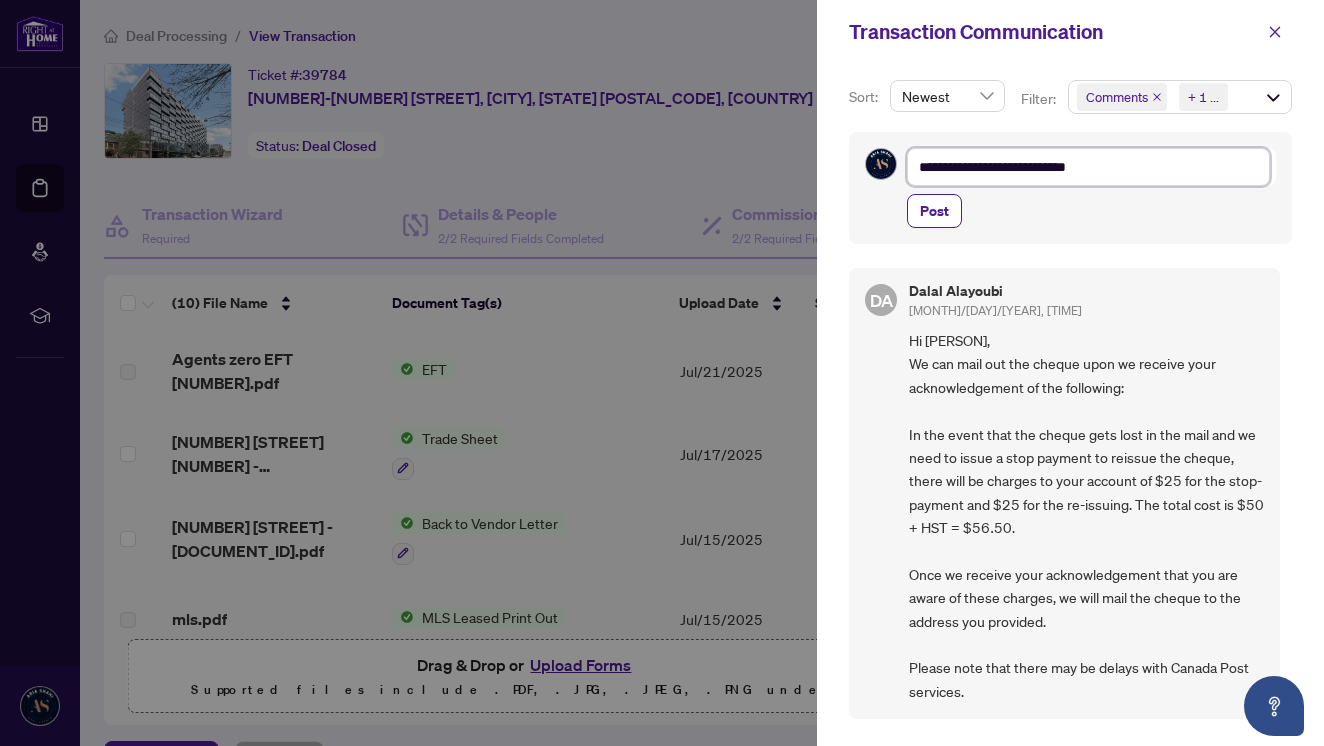 type on "**********" 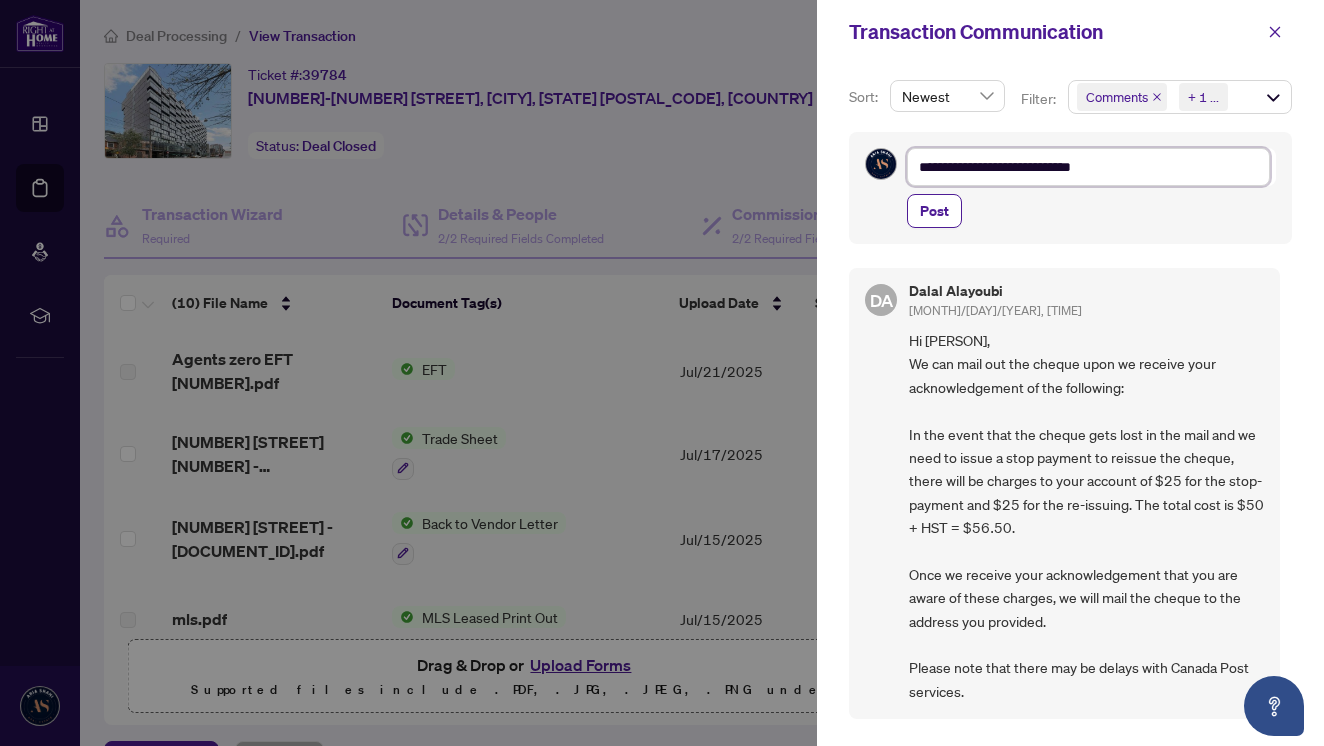 type on "**********" 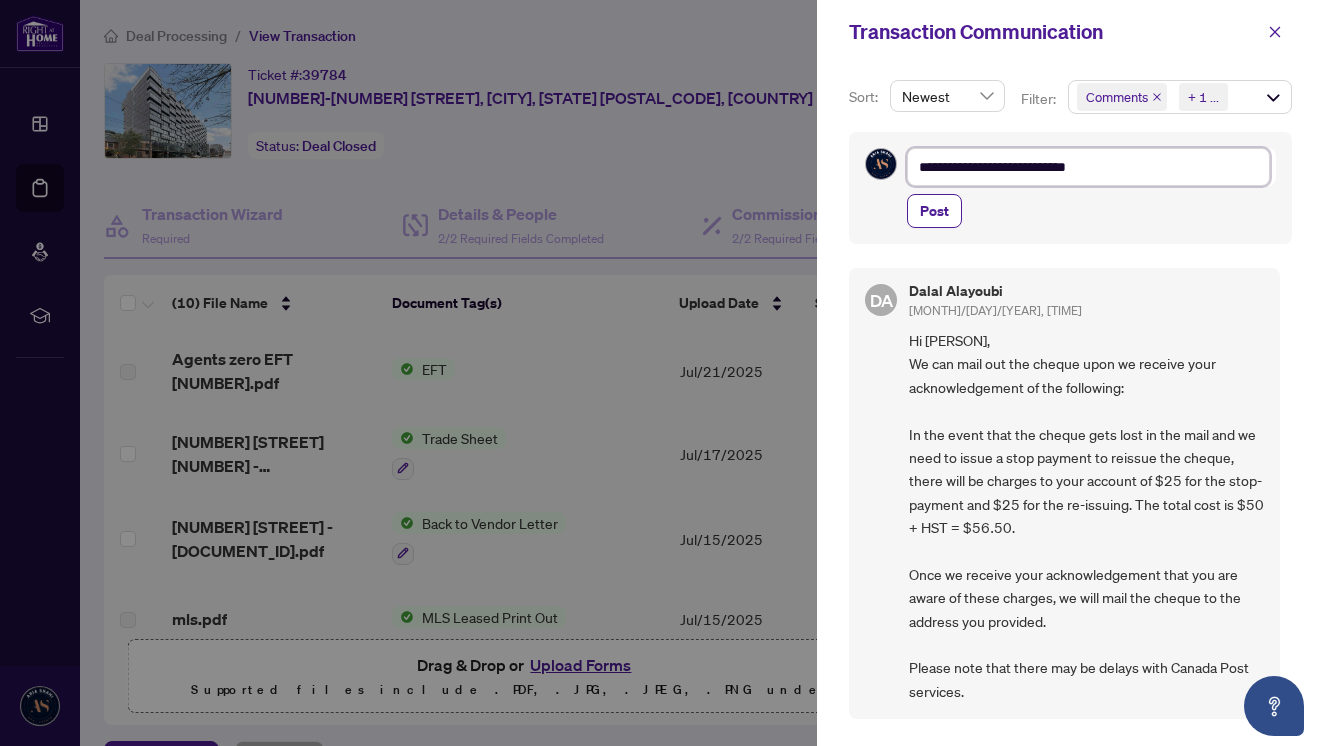 type on "**********" 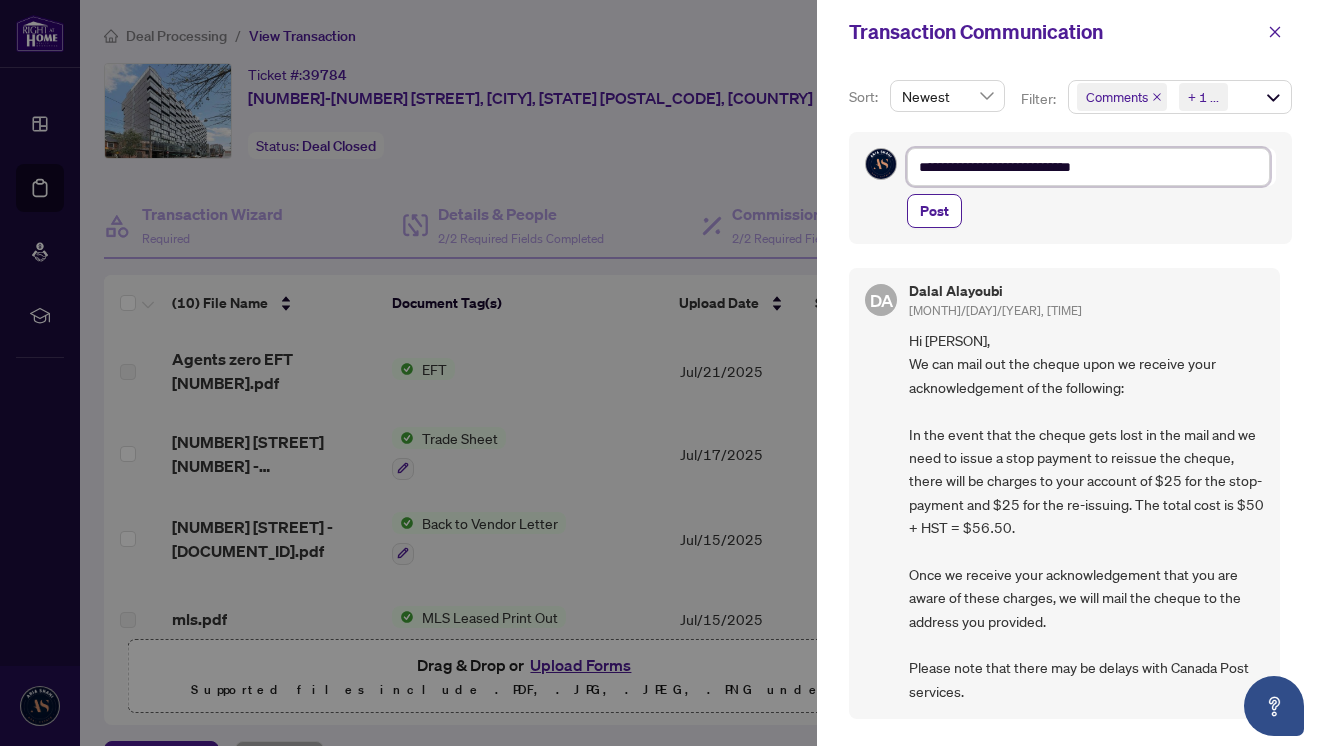 type on "**********" 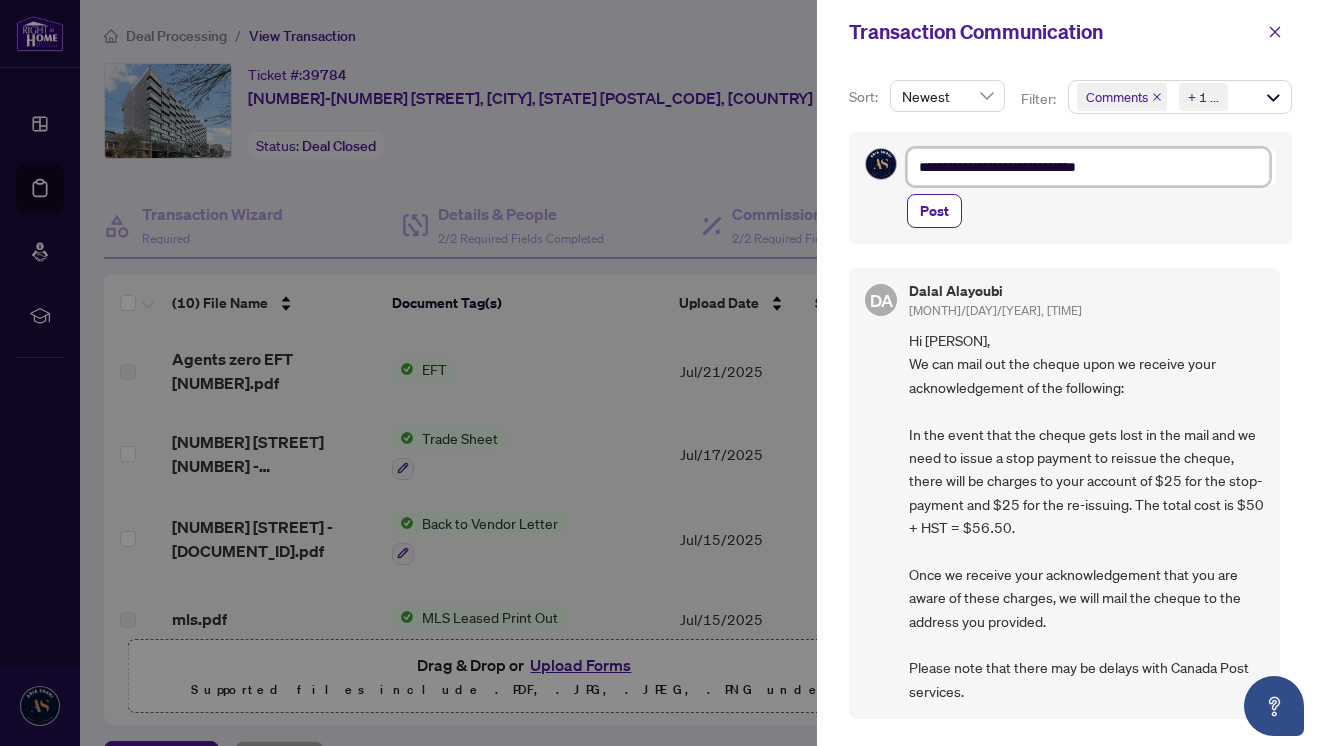 type on "**********" 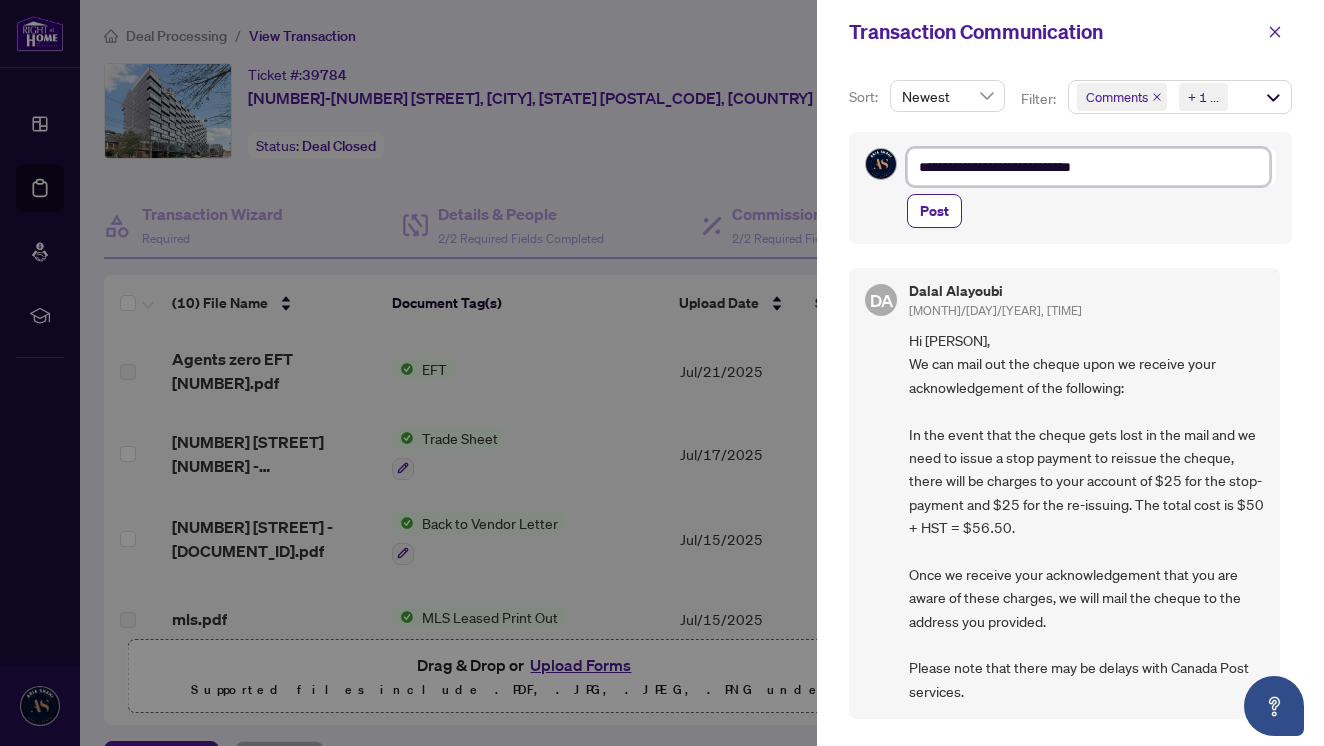 type on "**********" 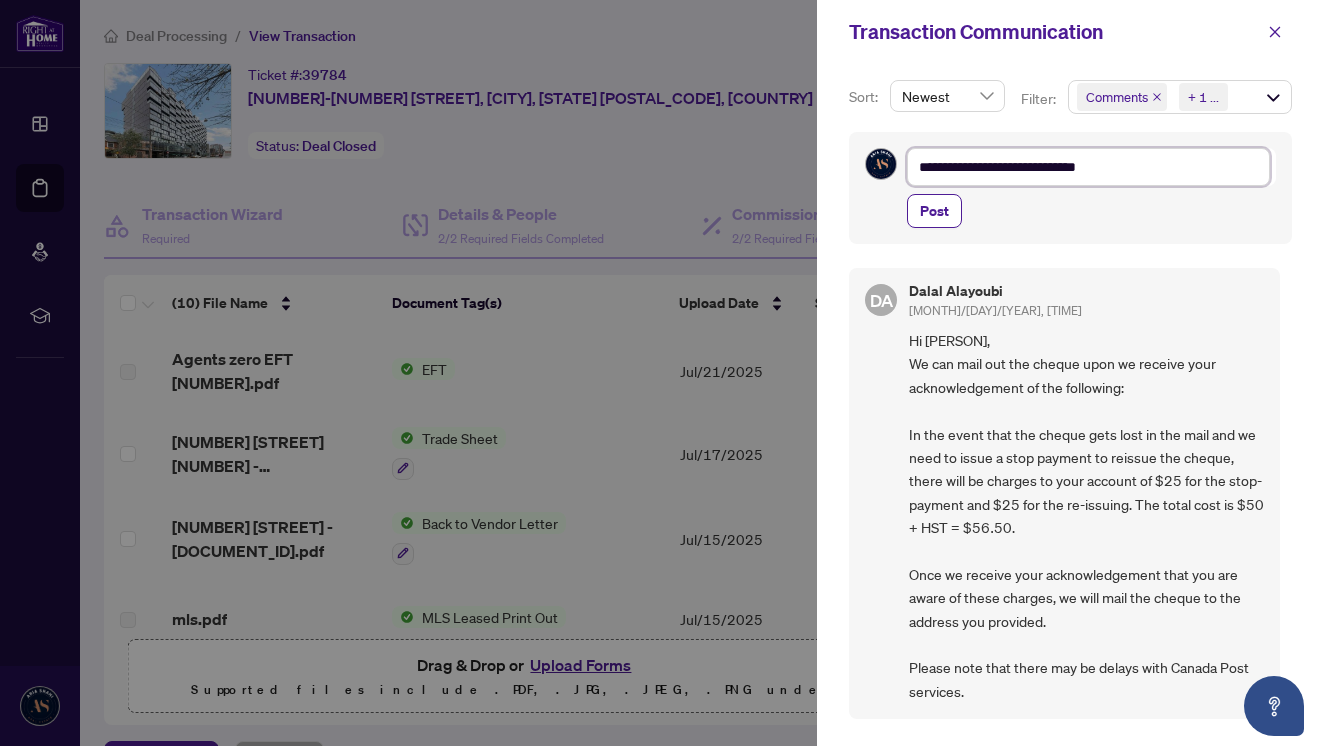 type on "**********" 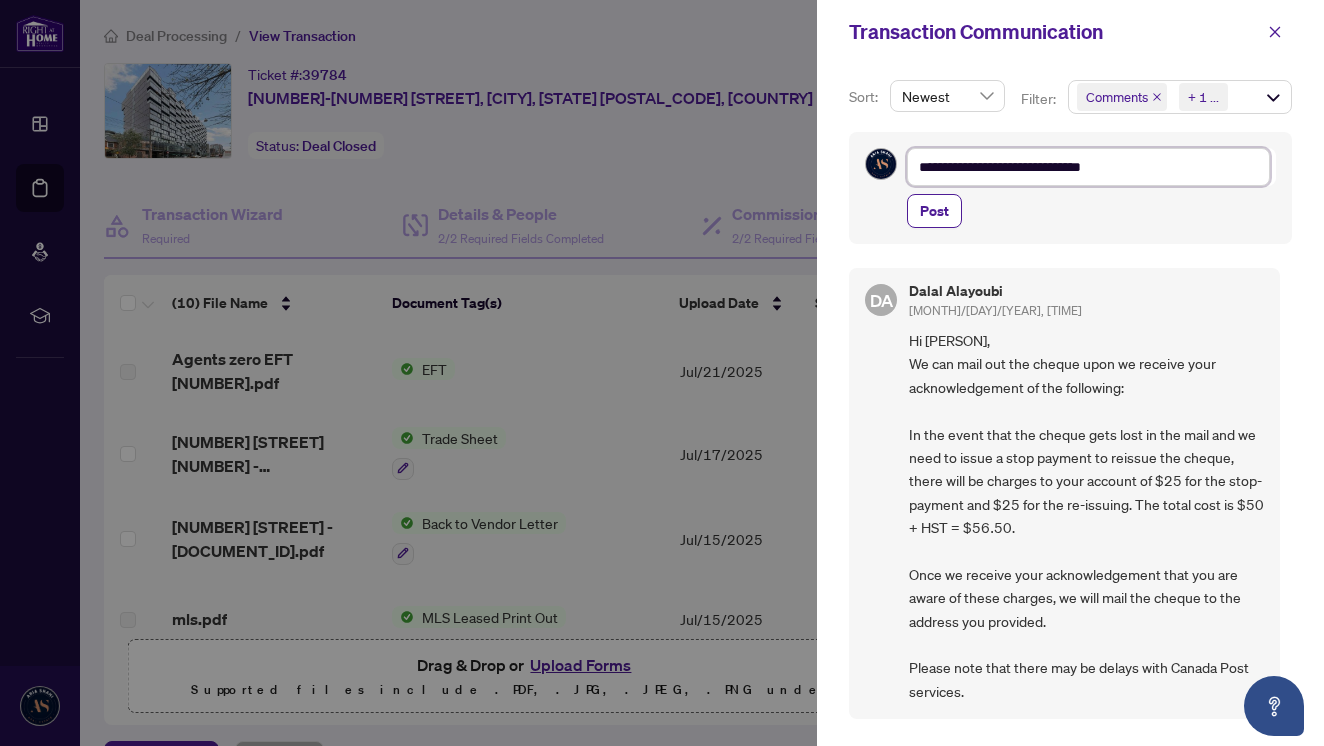 type on "**********" 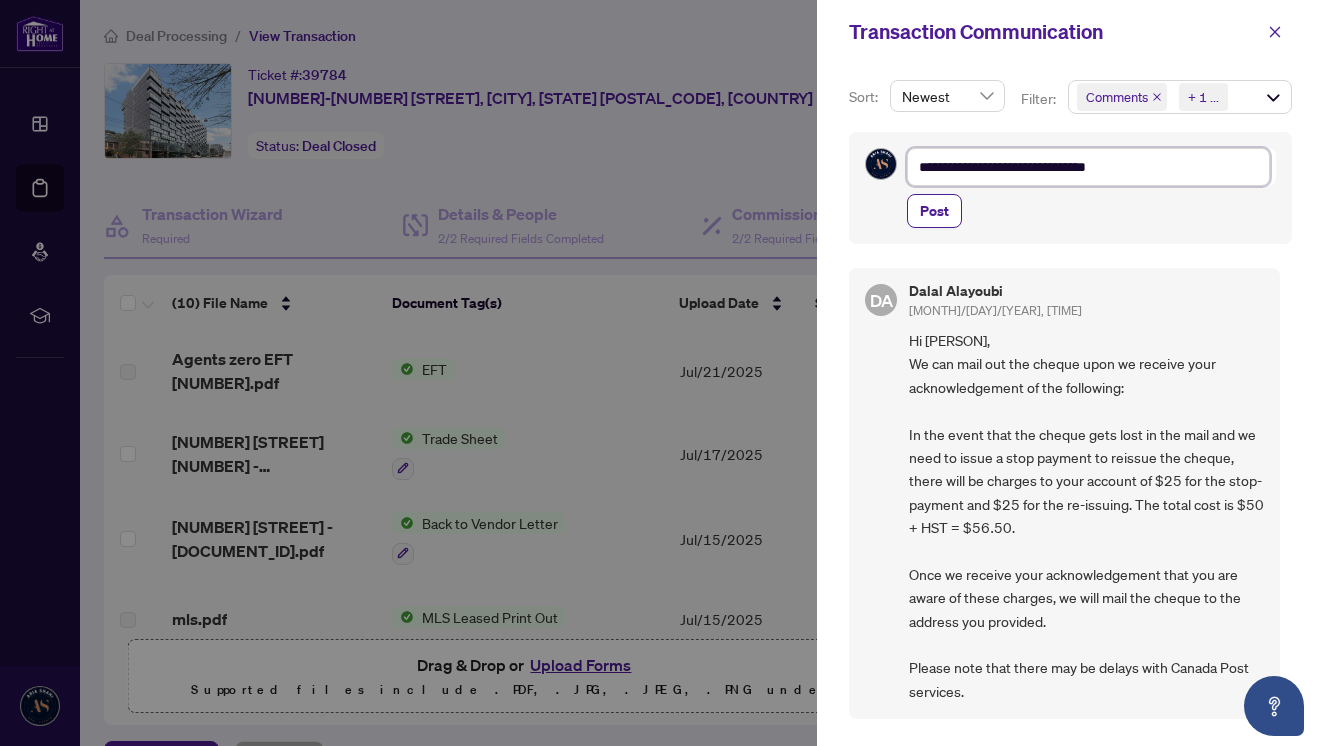 type on "**********" 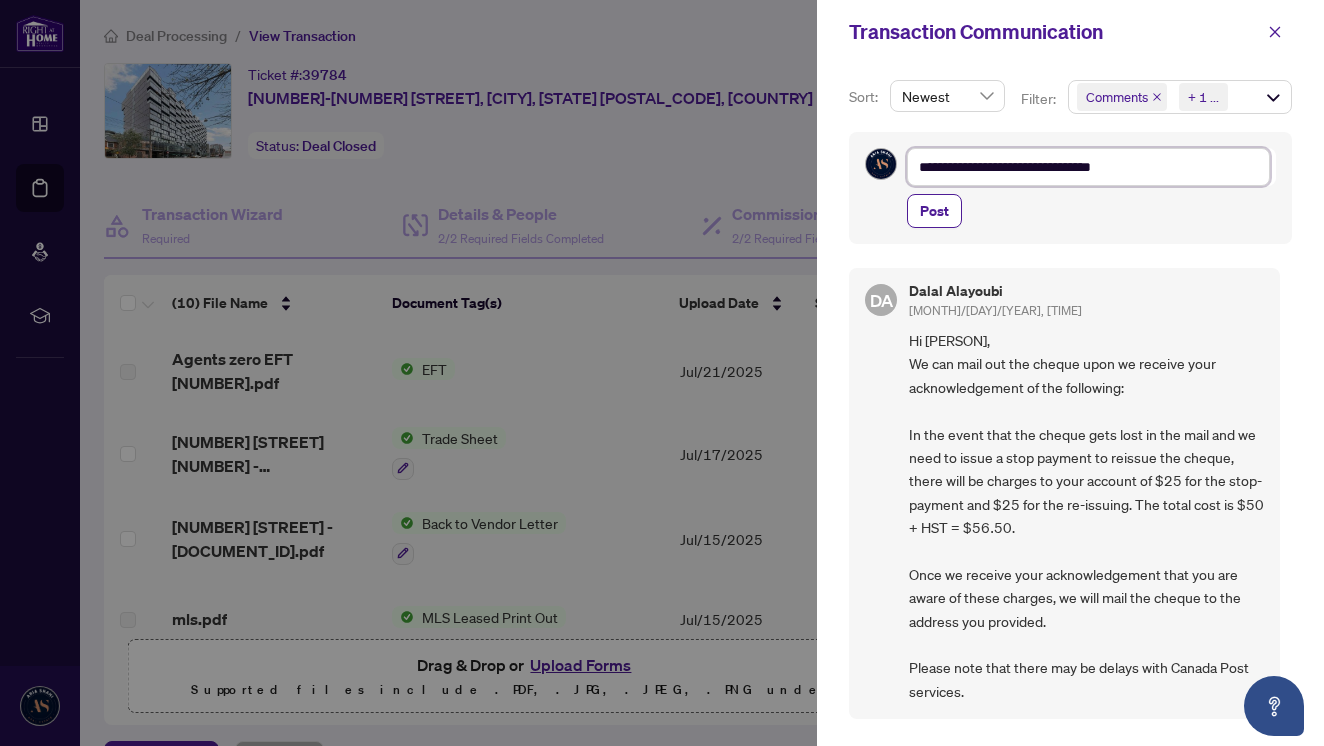 type on "**********" 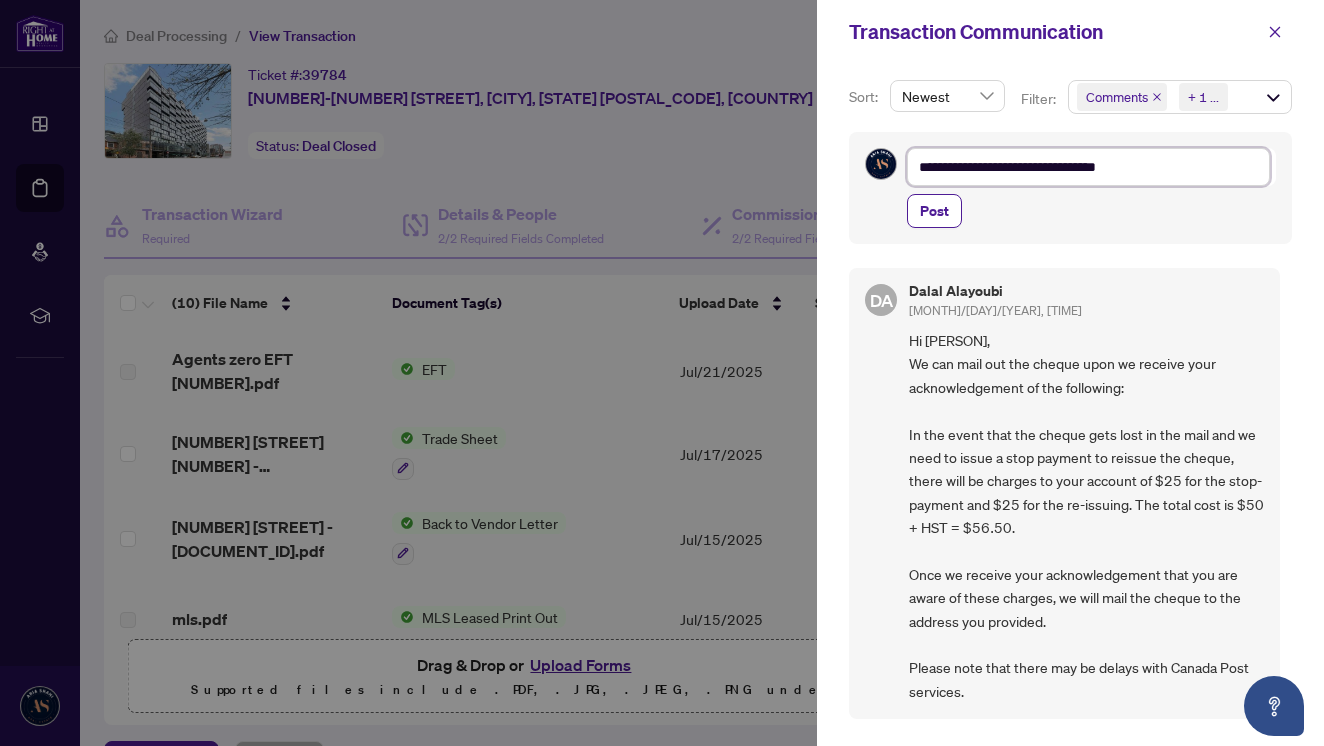 type on "**********" 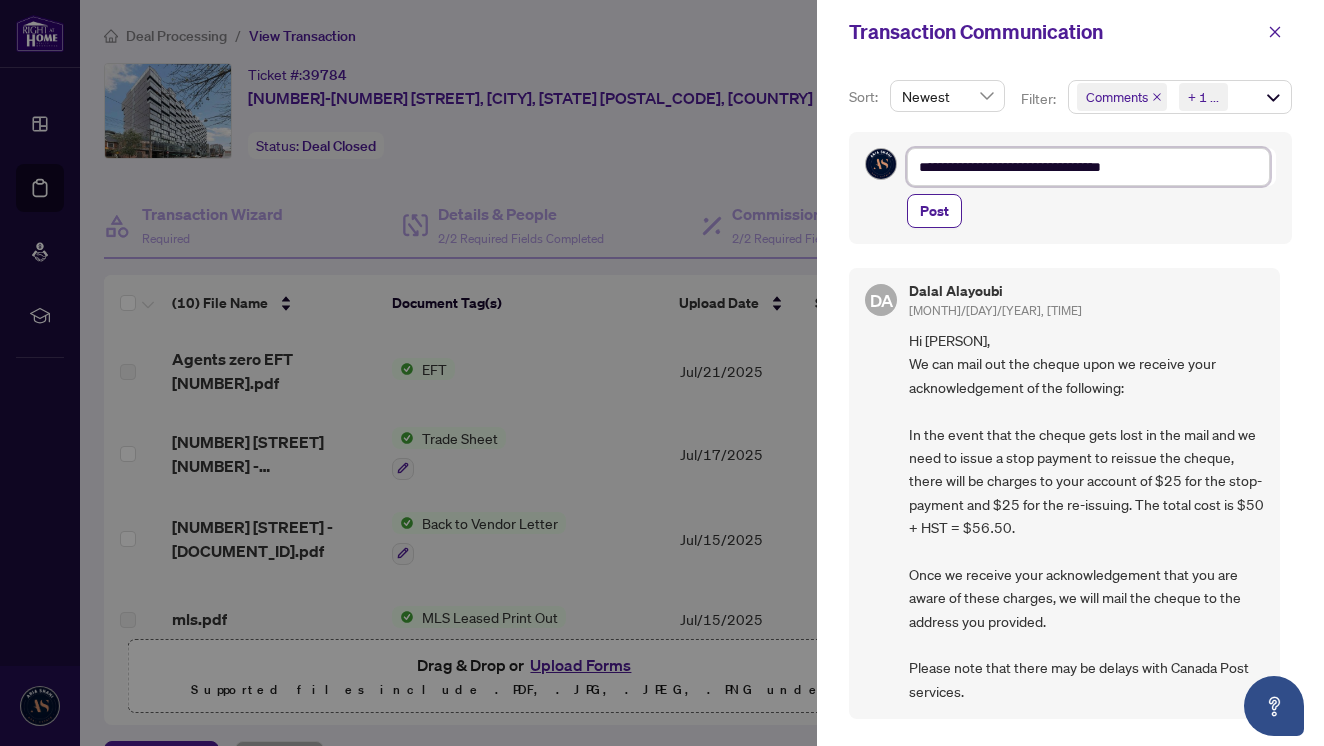 type on "**********" 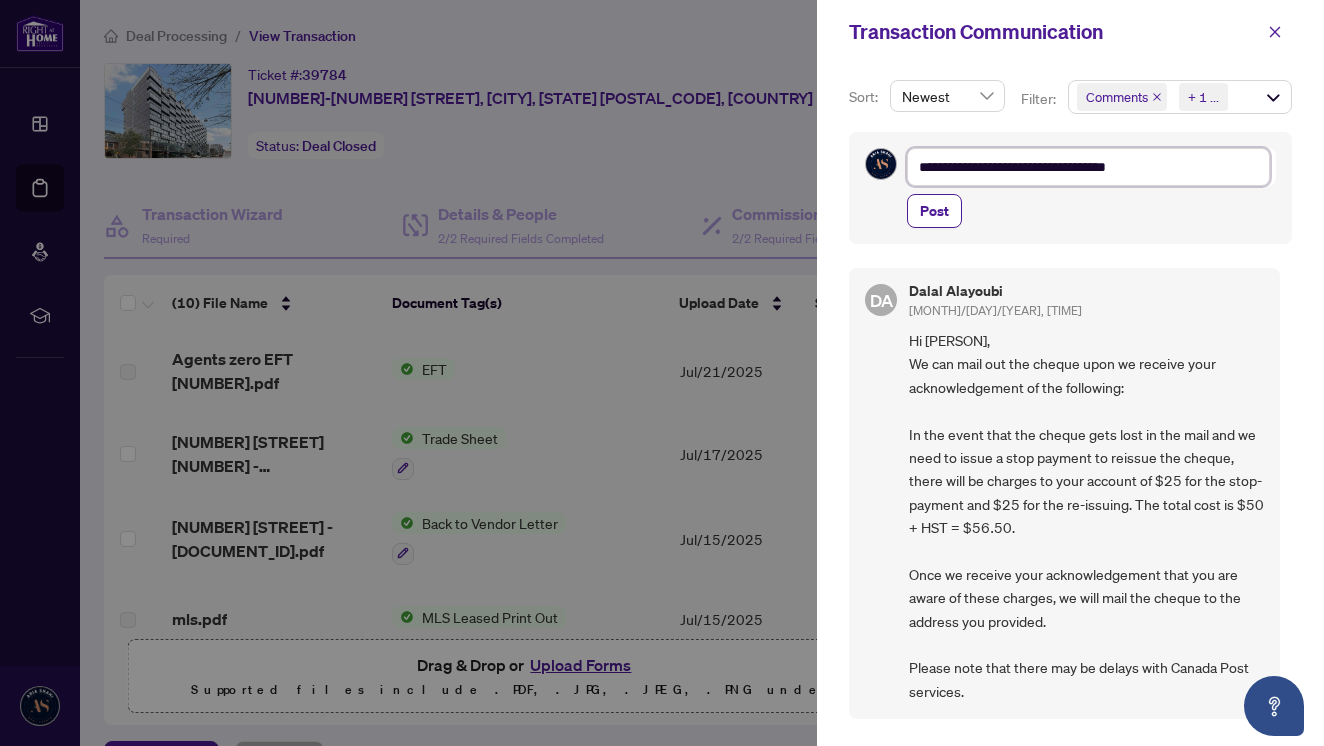 type on "**********" 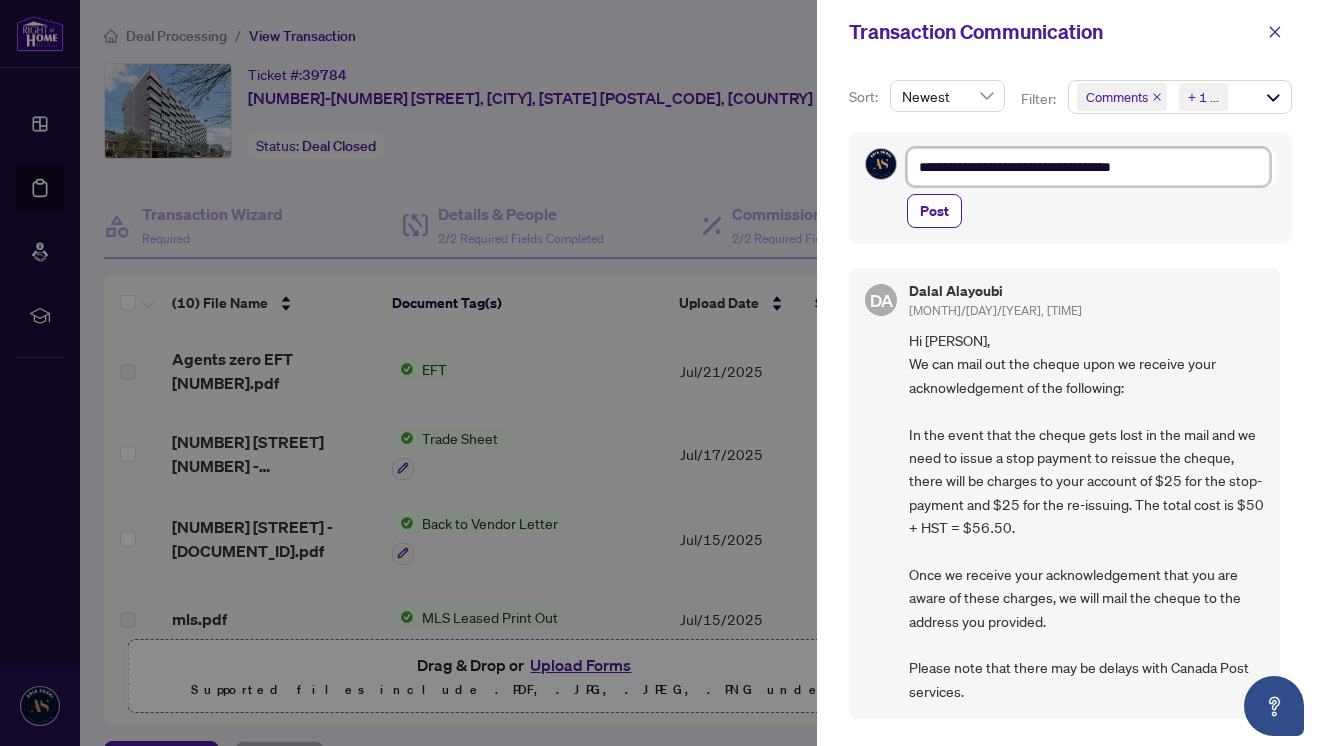 type on "**********" 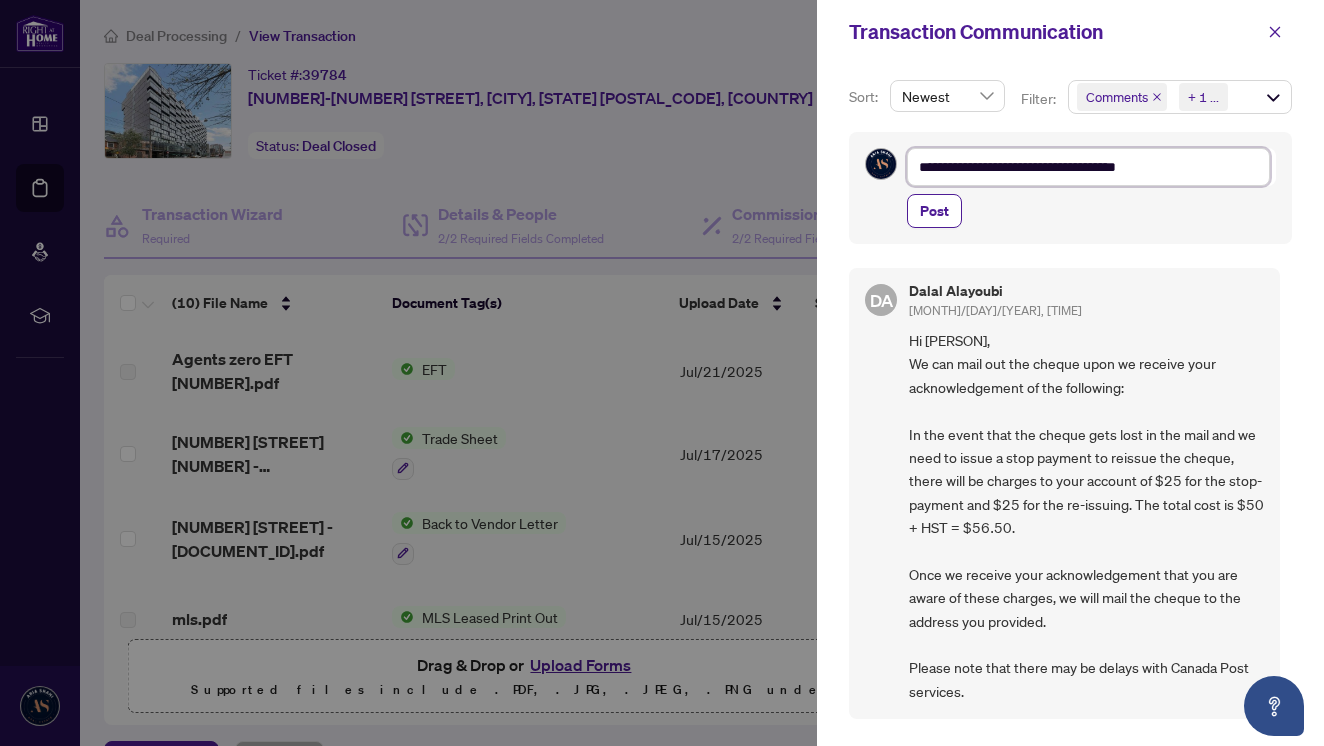type on "**********" 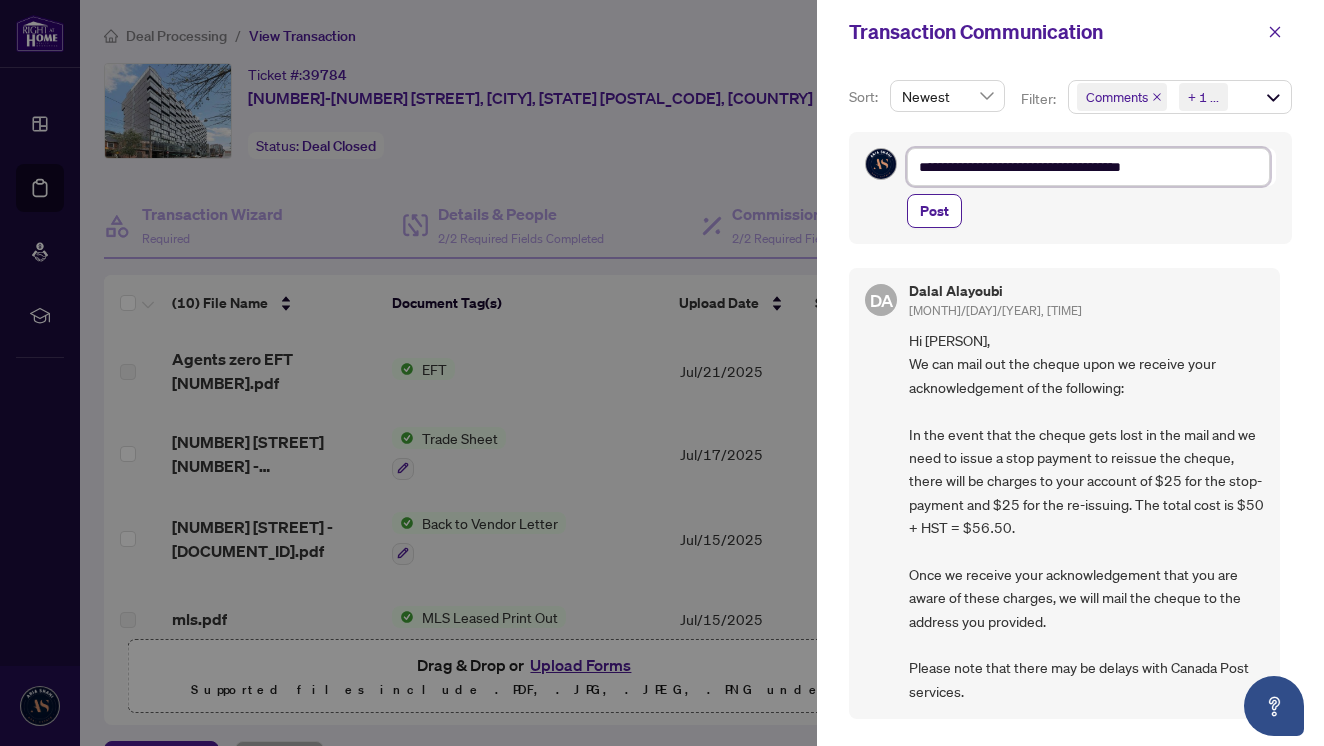 type on "**********" 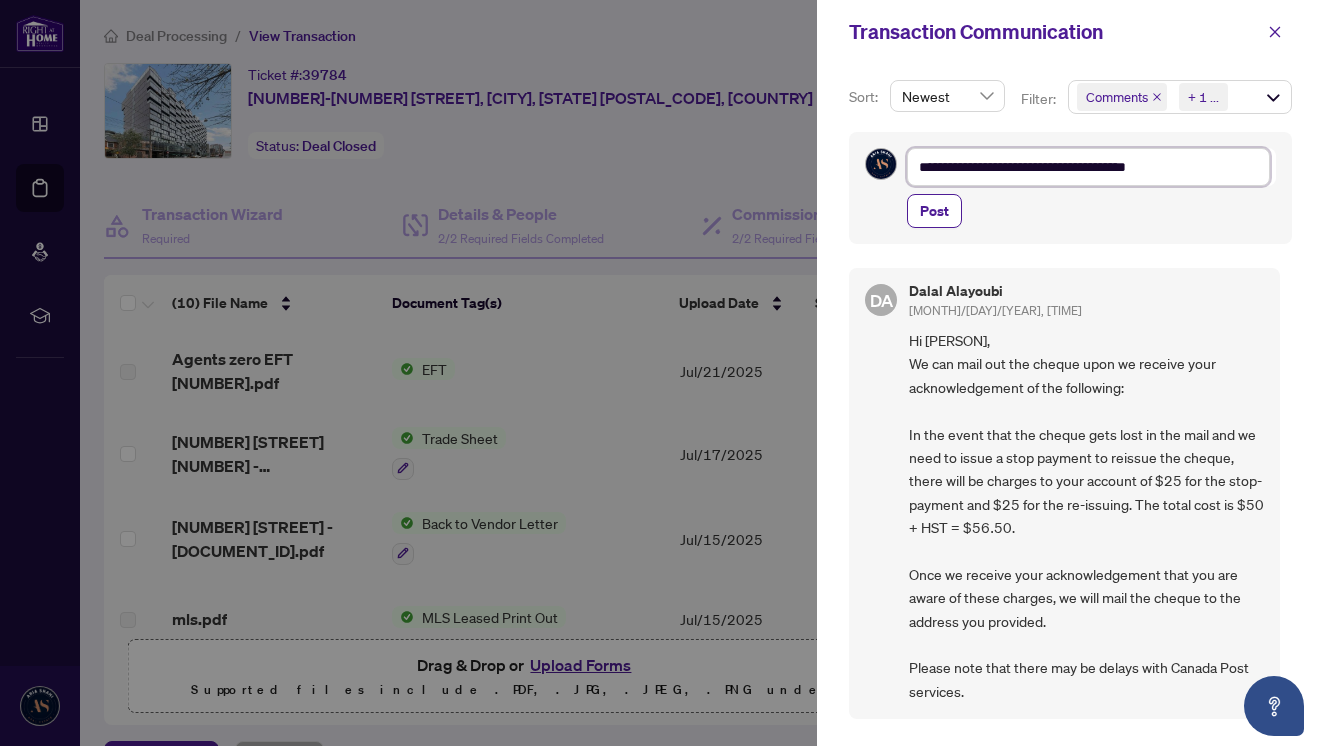 type on "**********" 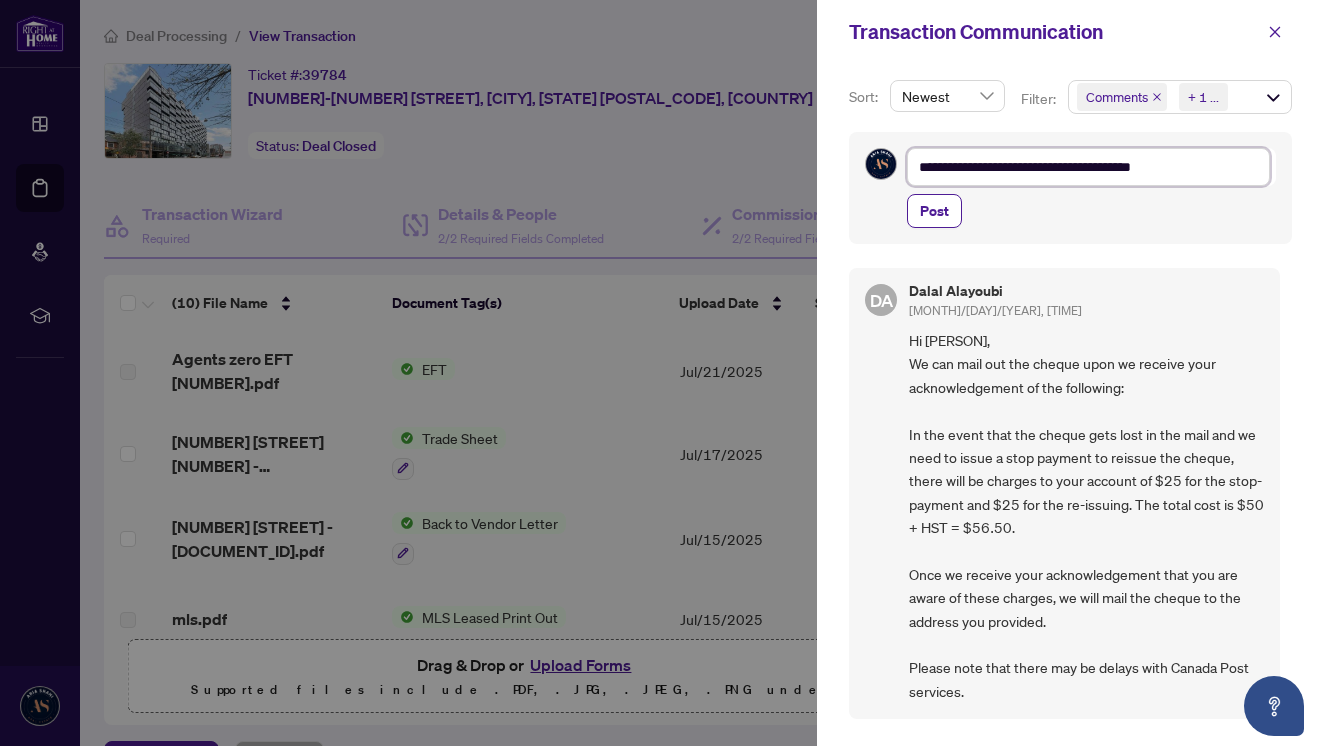 type on "**********" 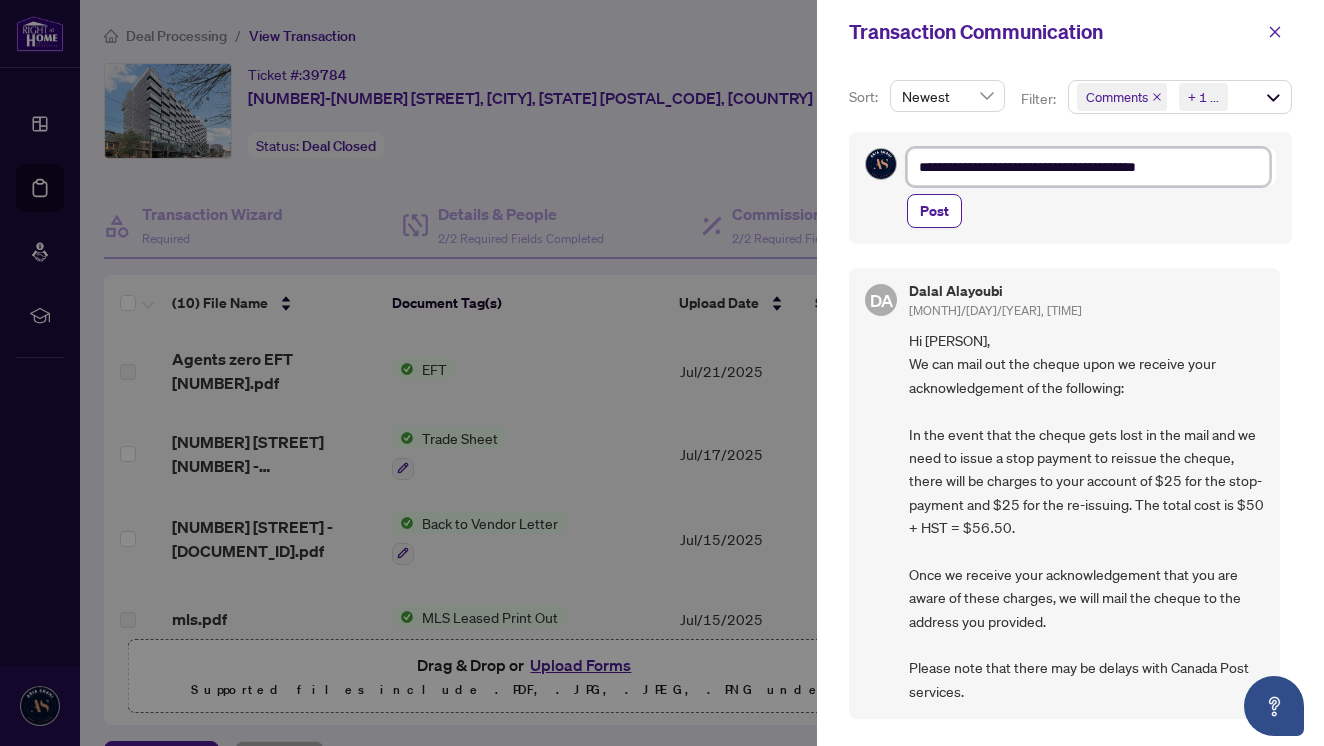 type on "**********" 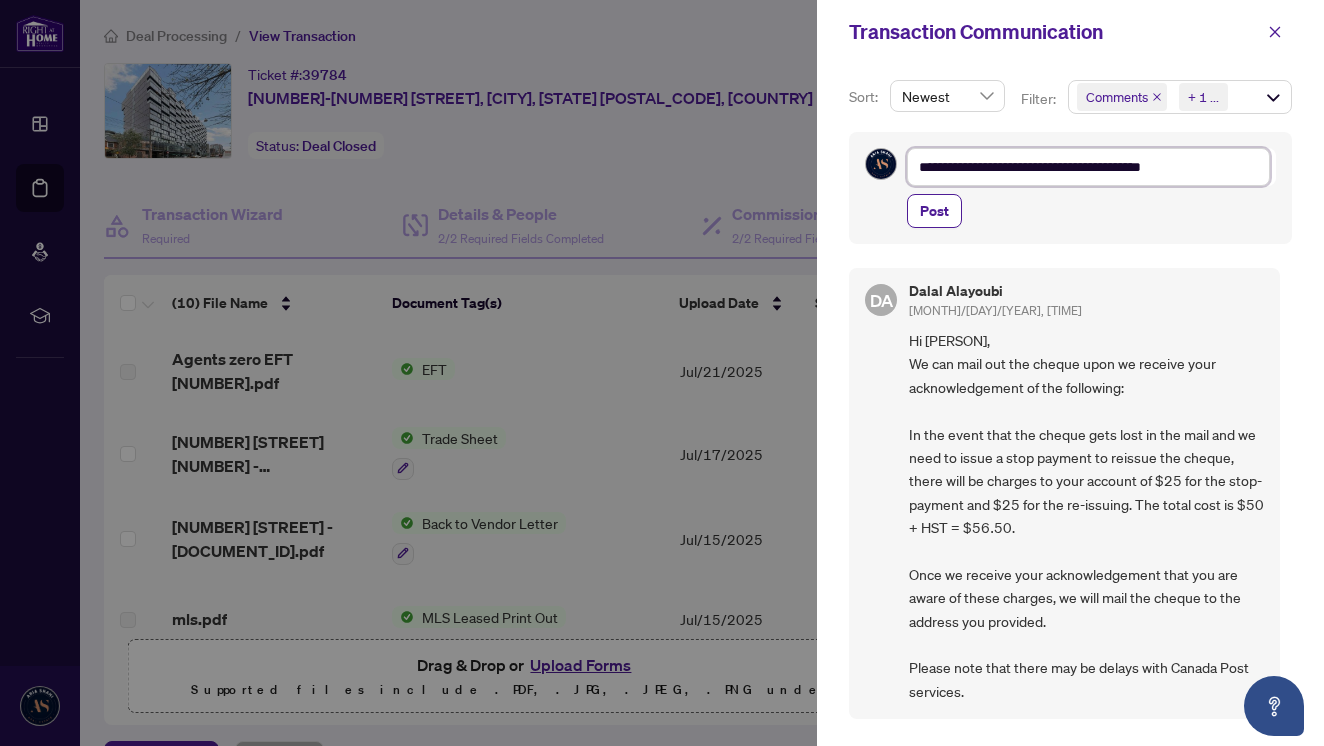 type on "**********" 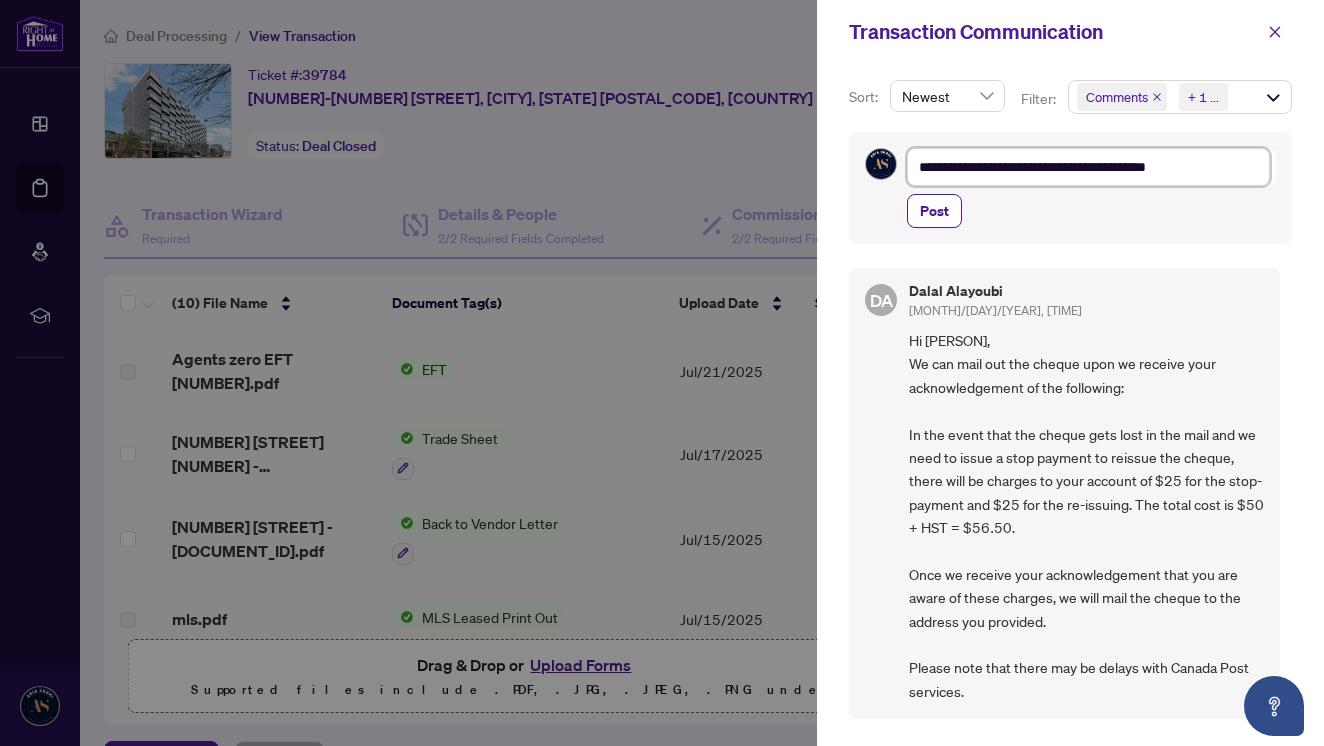 type on "**********" 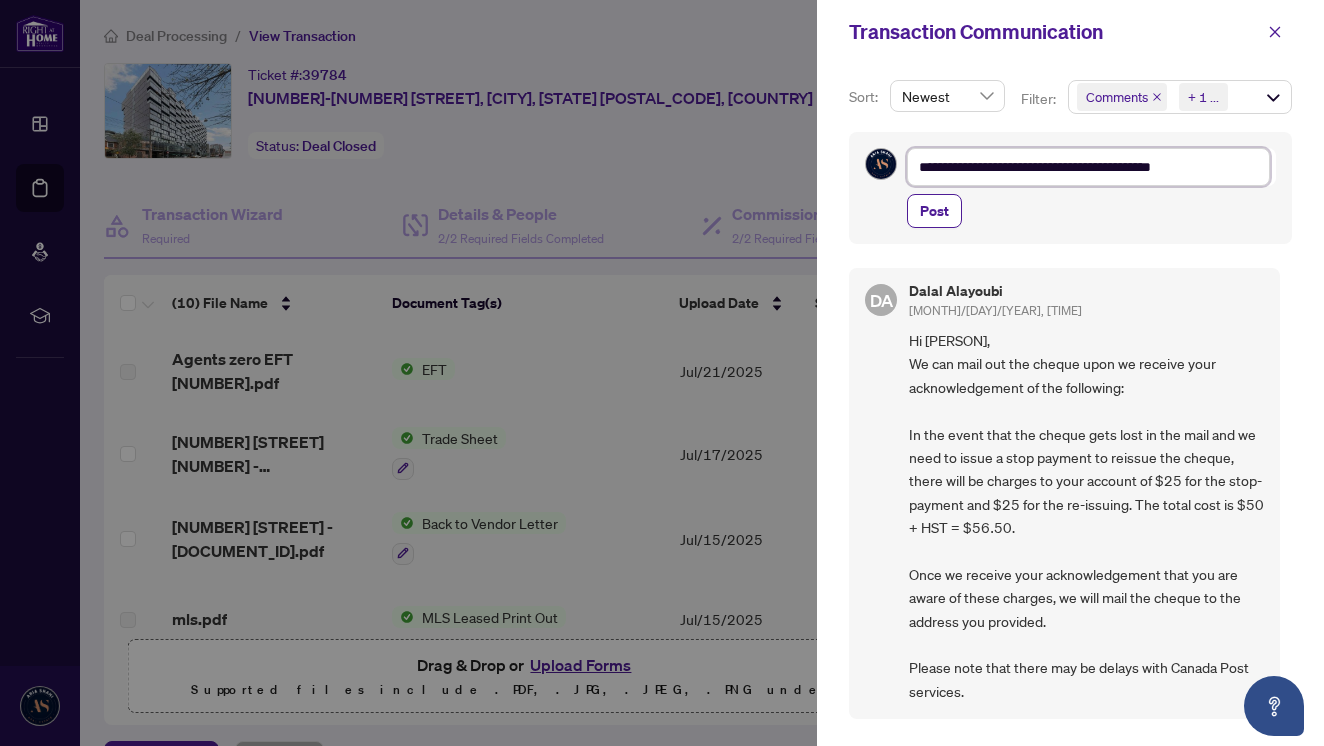 type on "**********" 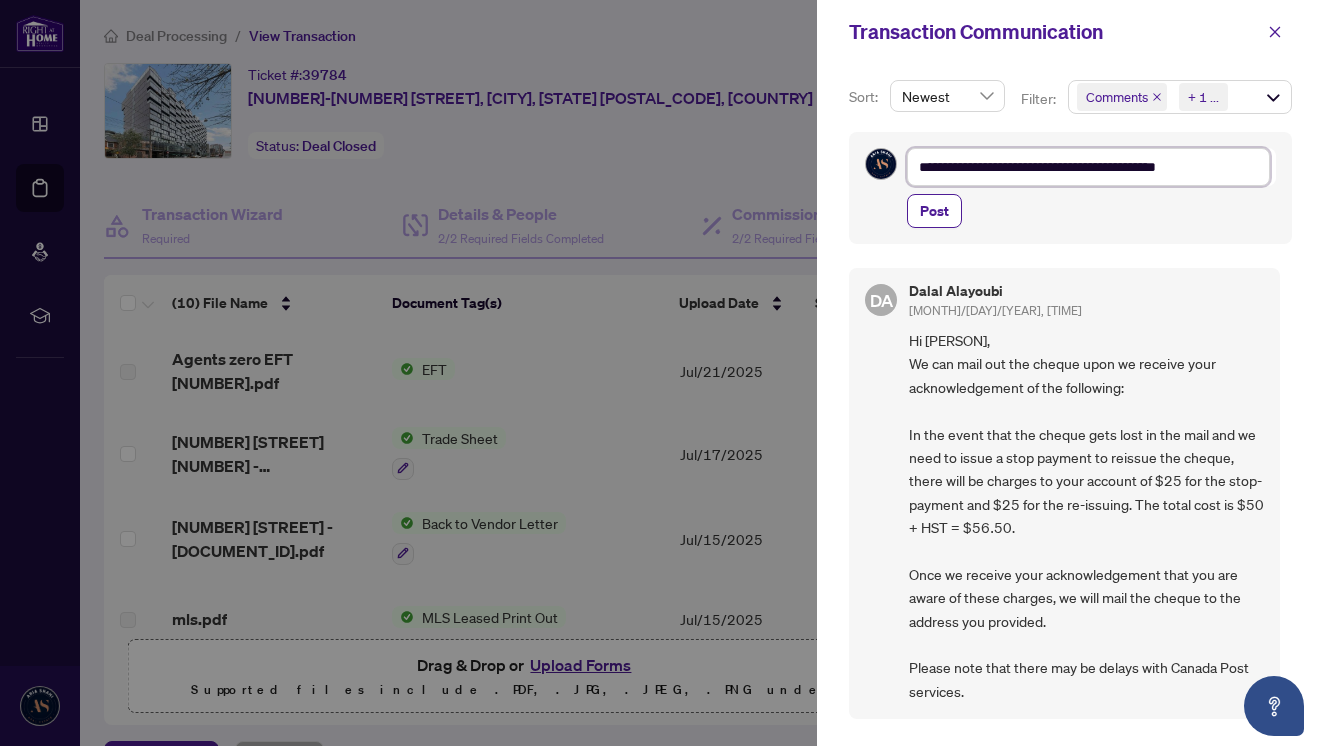 type on "**********" 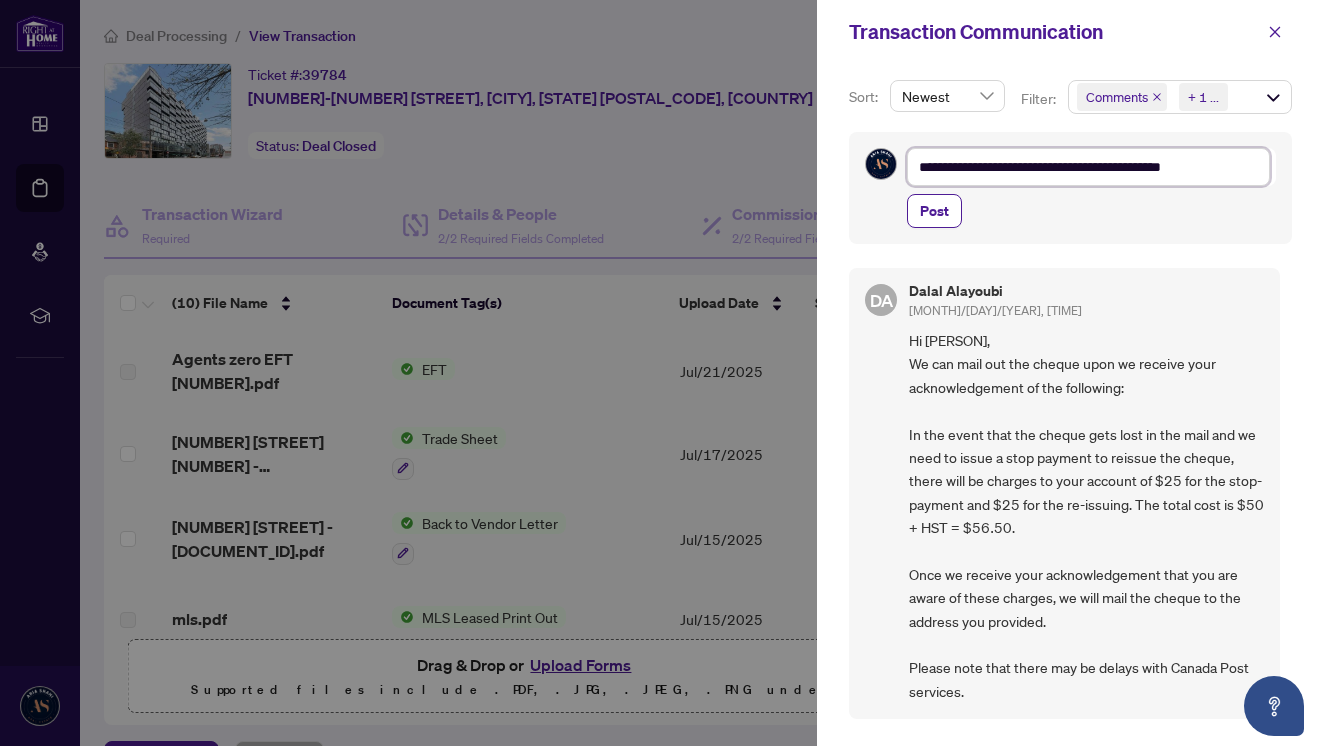 type on "**********" 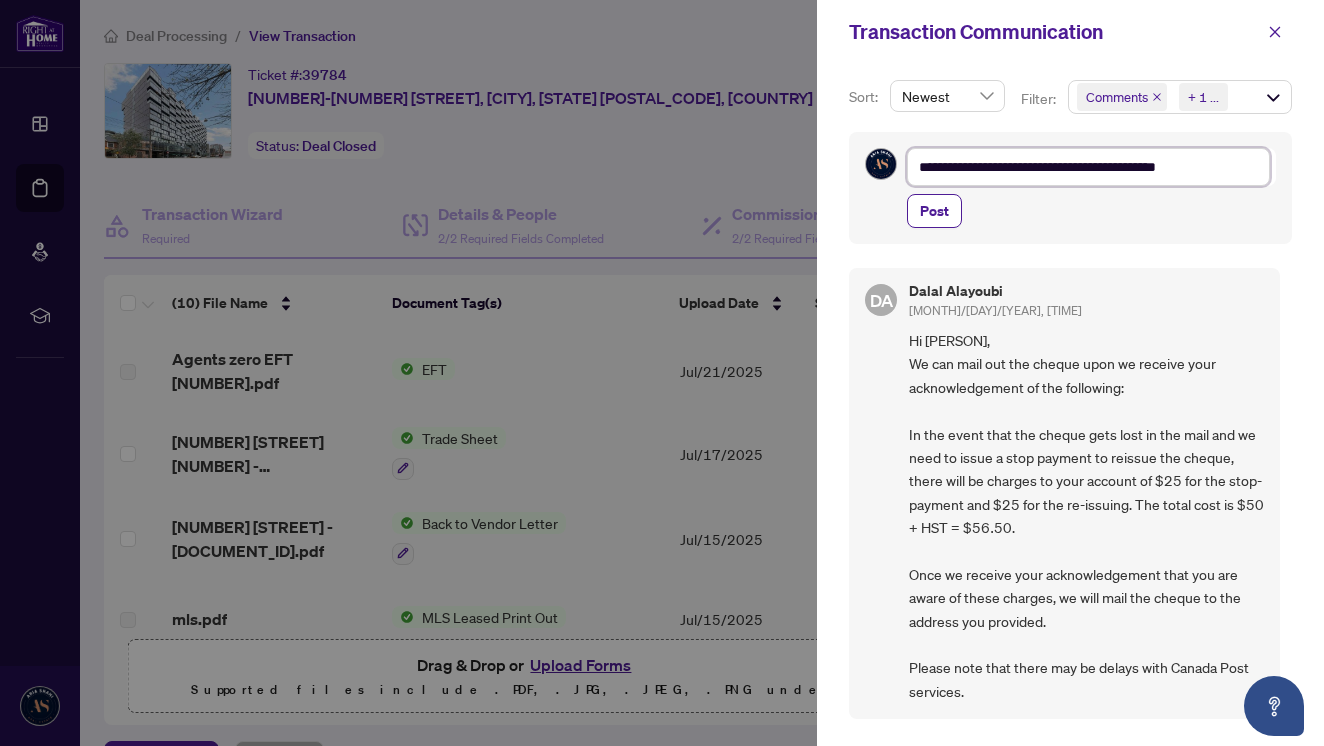 type on "**********" 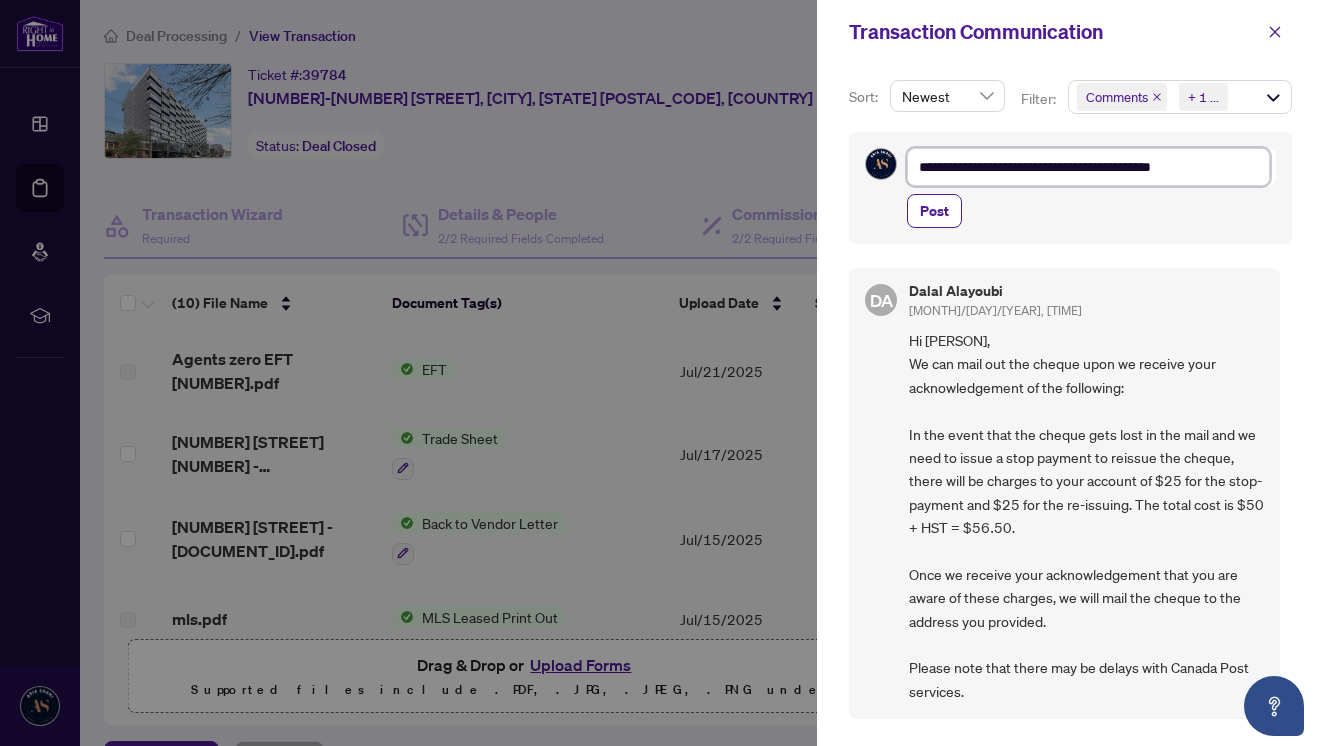 type on "**********" 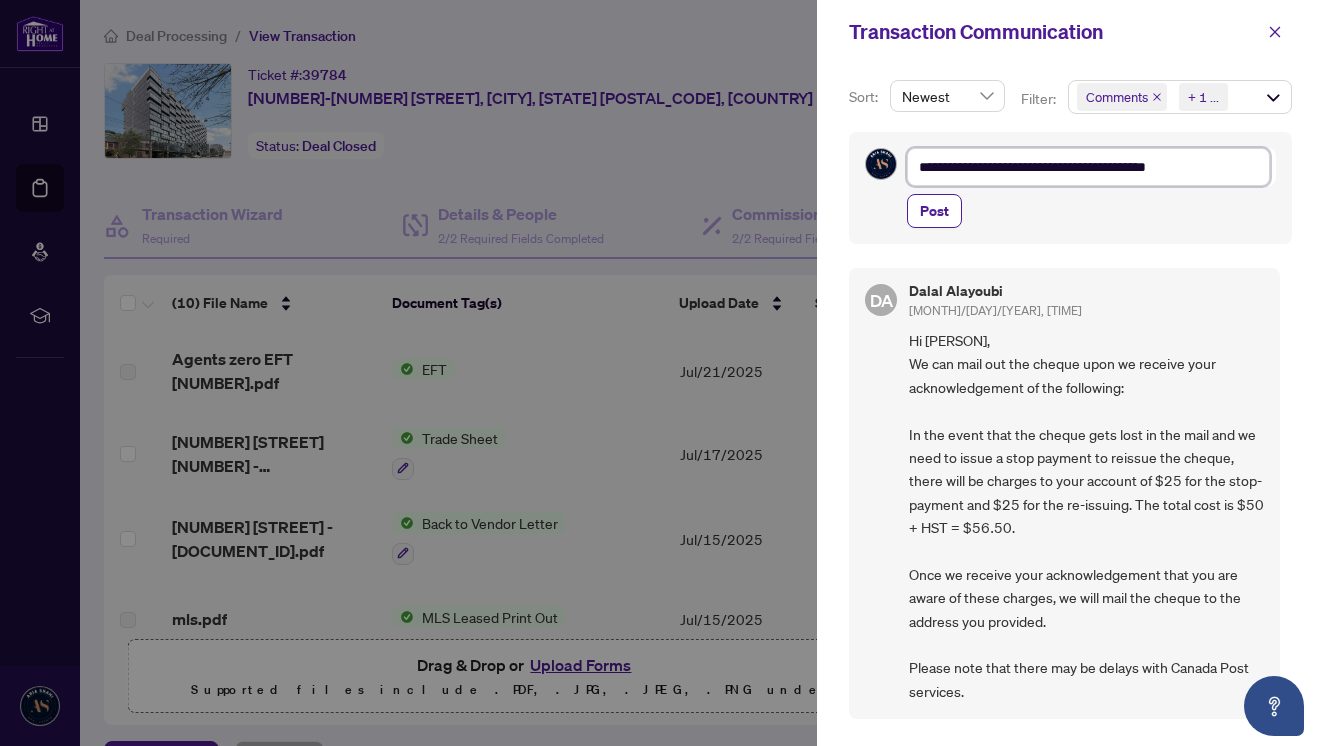 type on "**********" 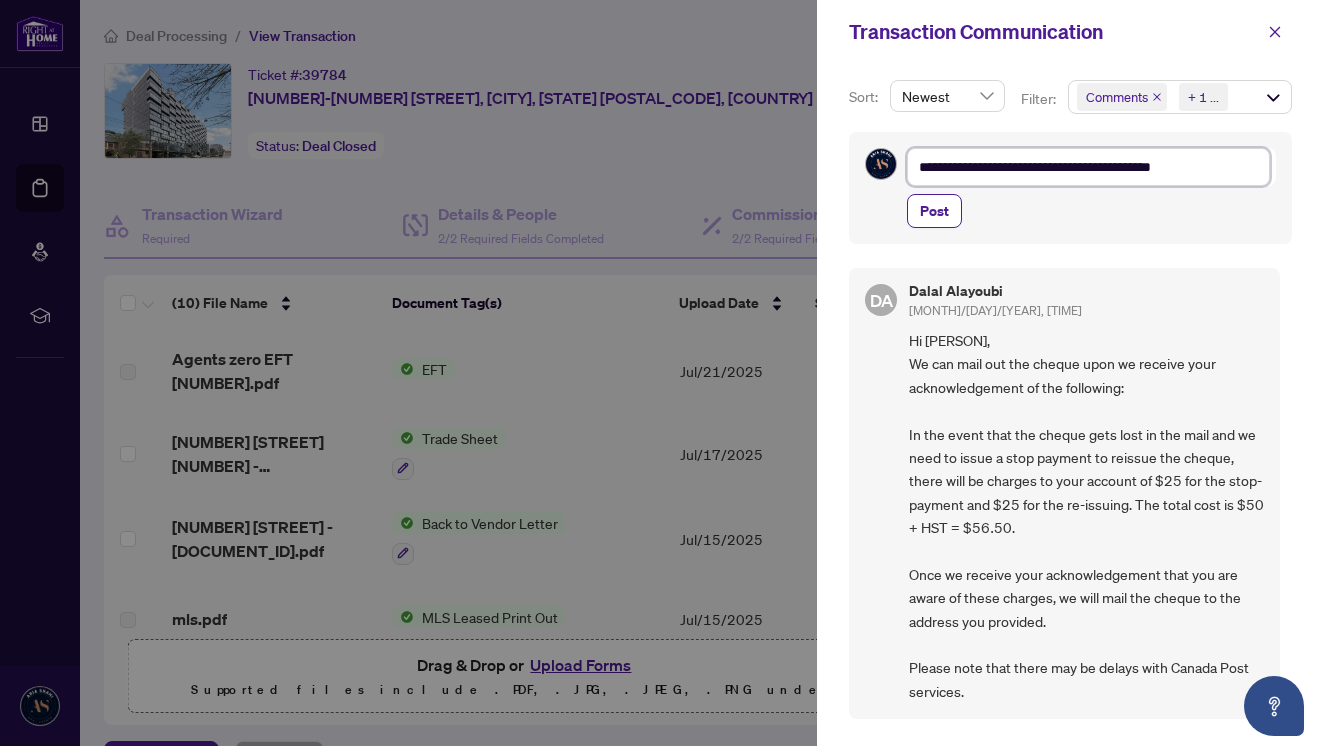 type on "**********" 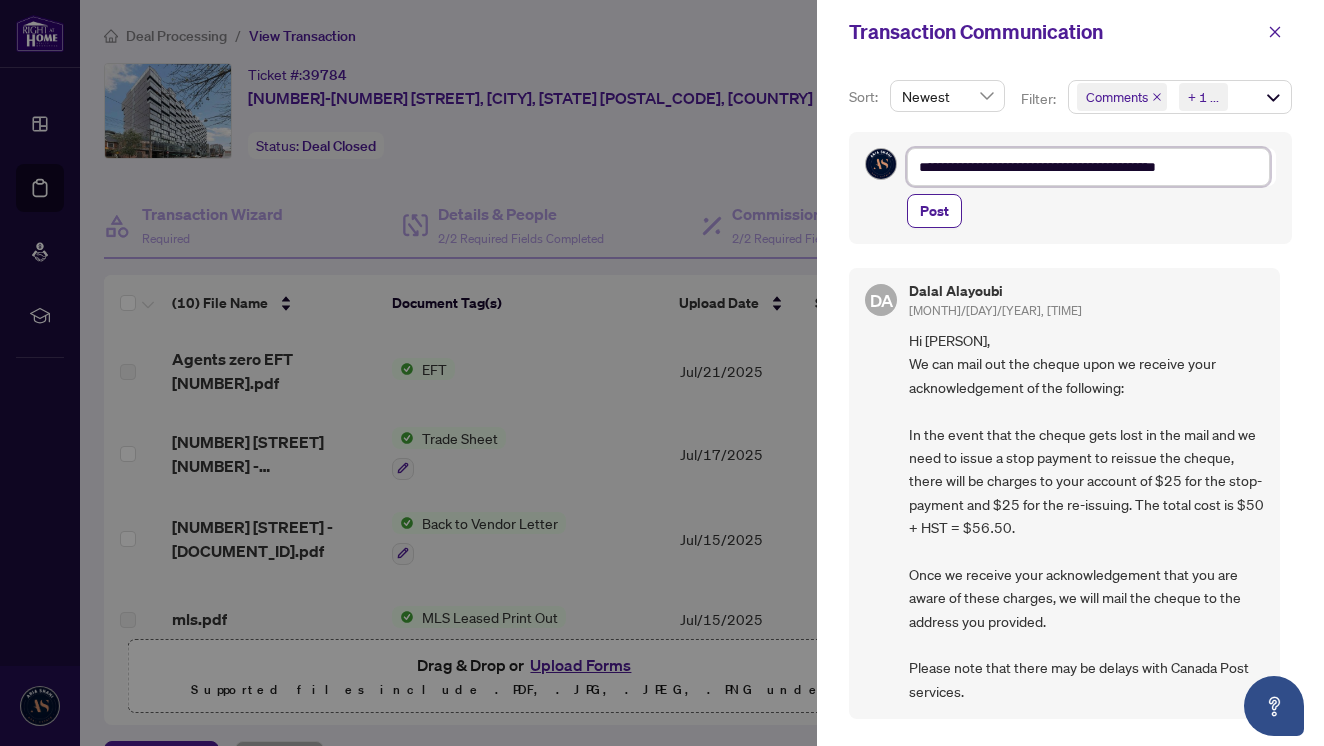 type on "**********" 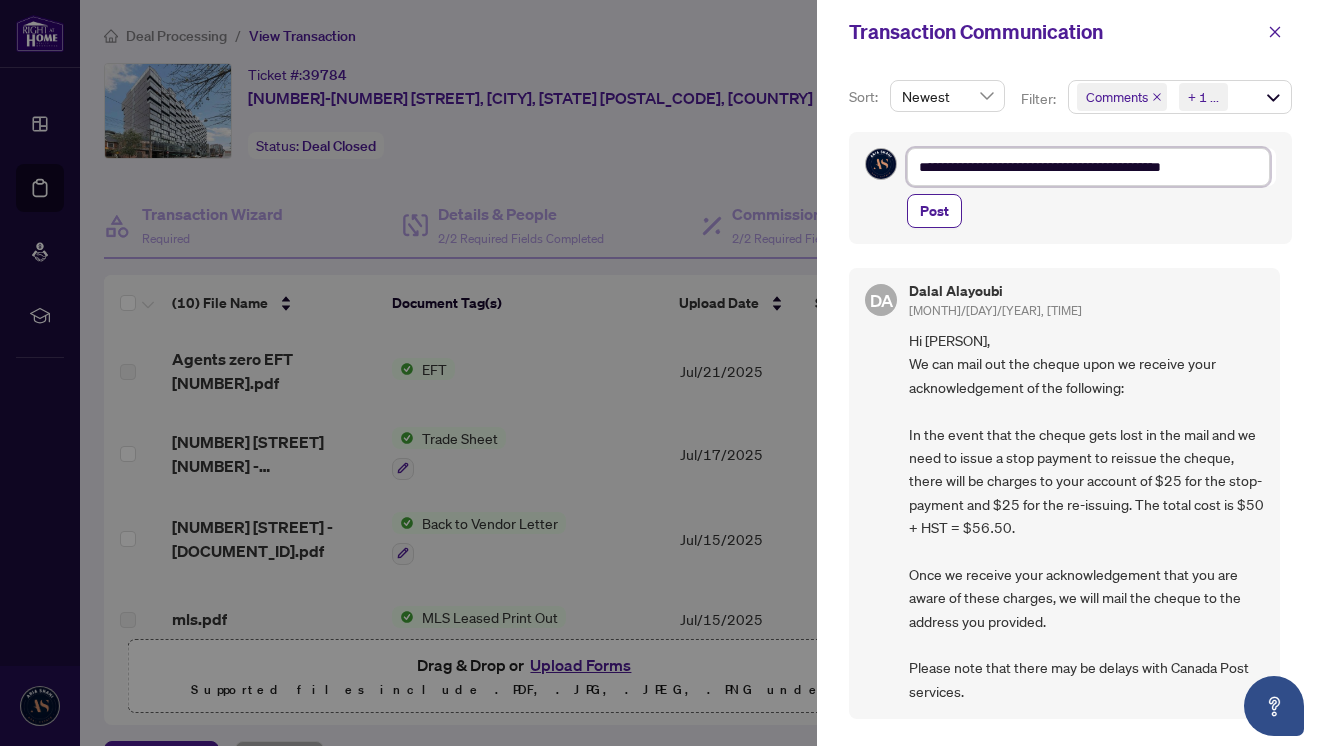 type on "**********" 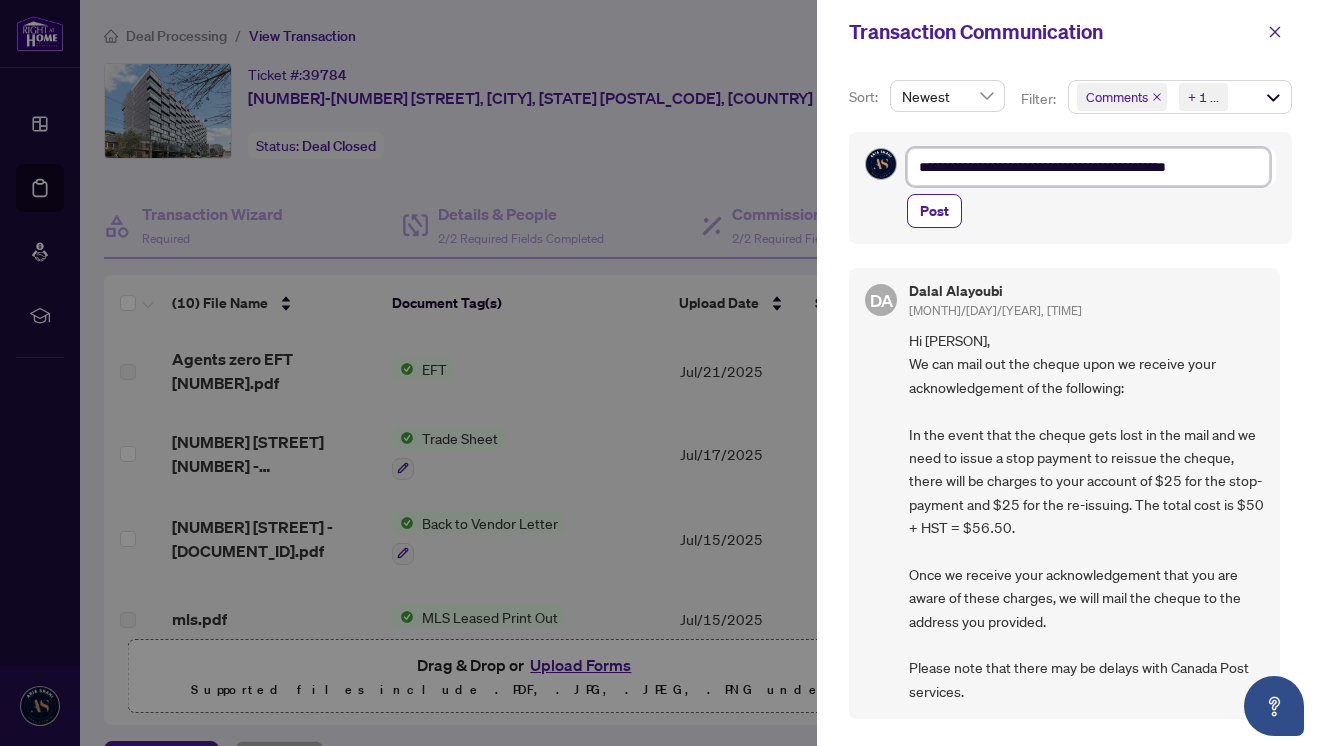 type on "**********" 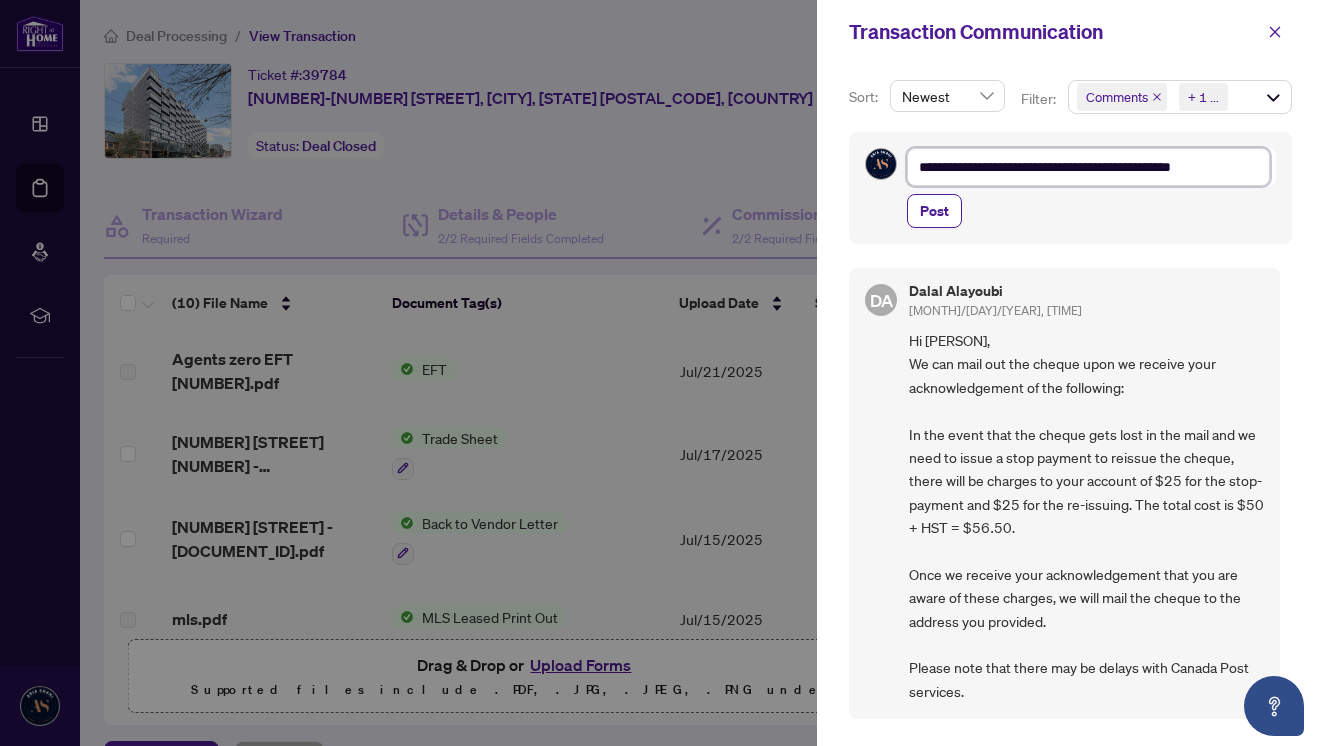 type on "**********" 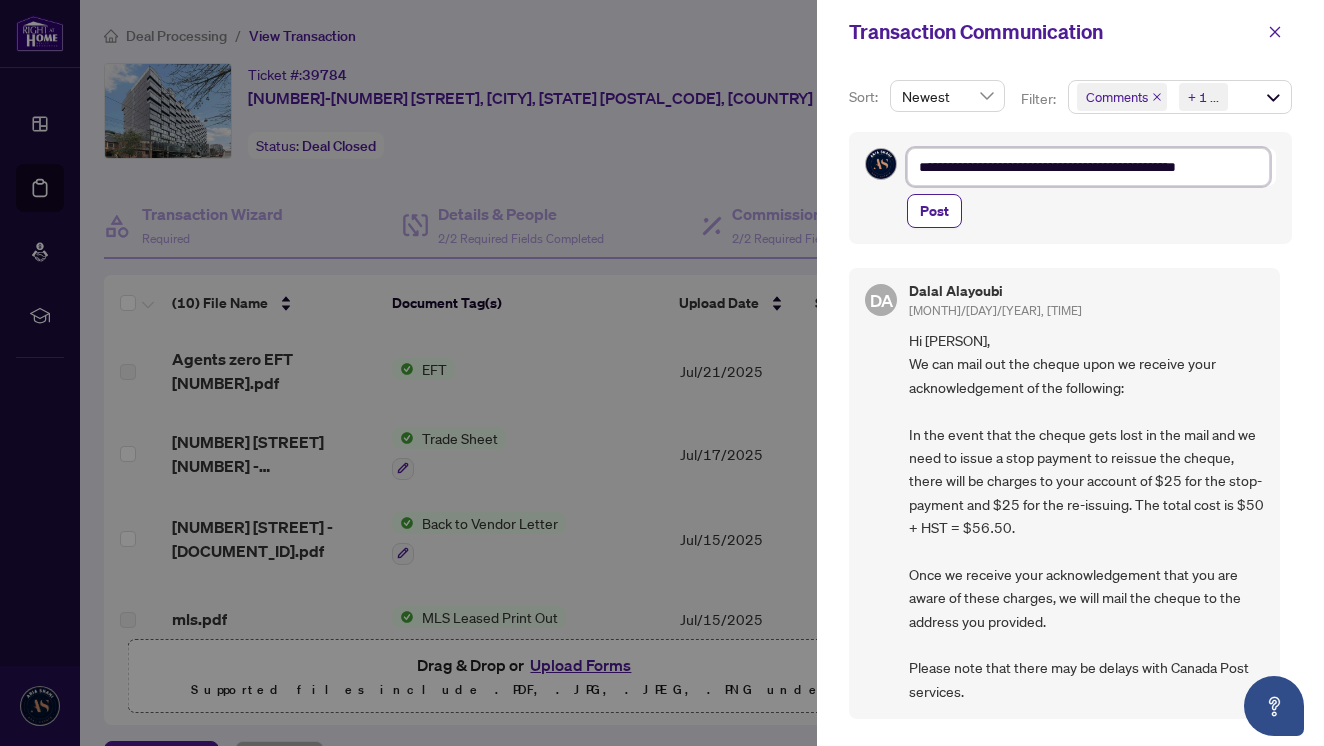 type on "**********" 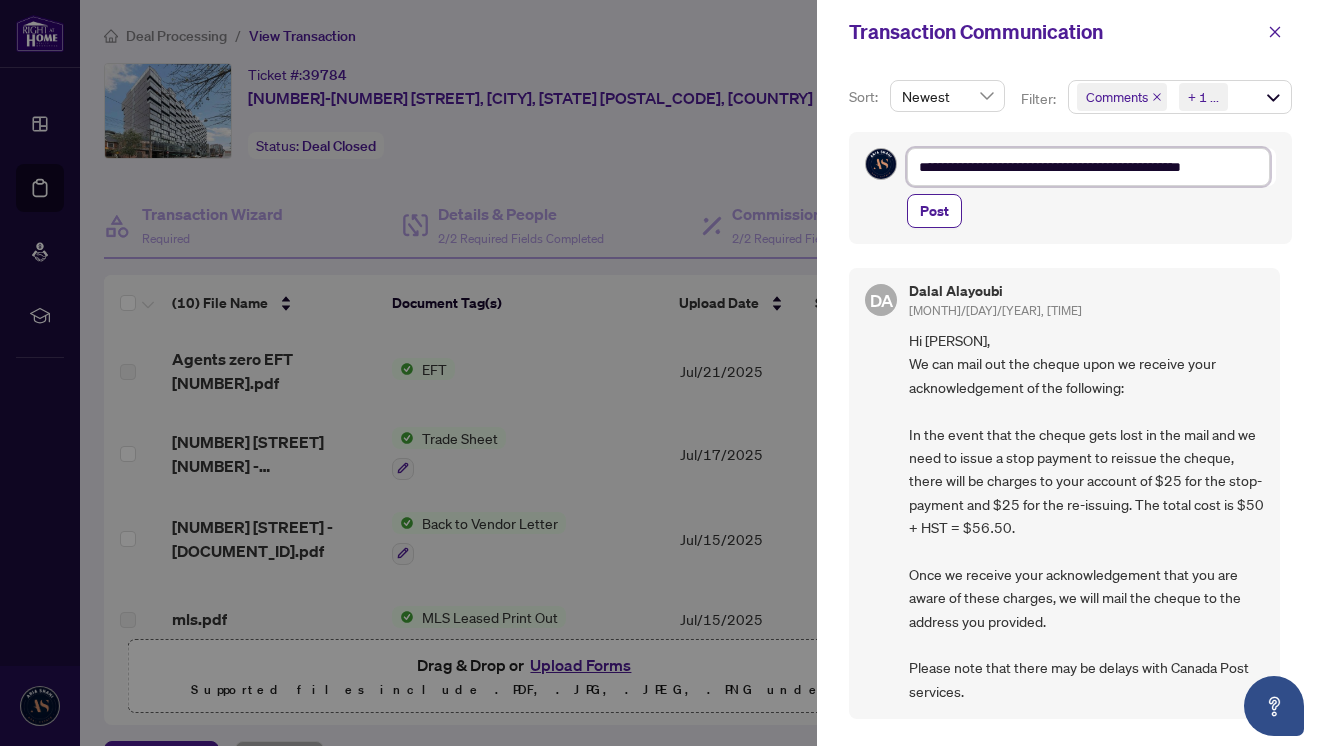 type on "**********" 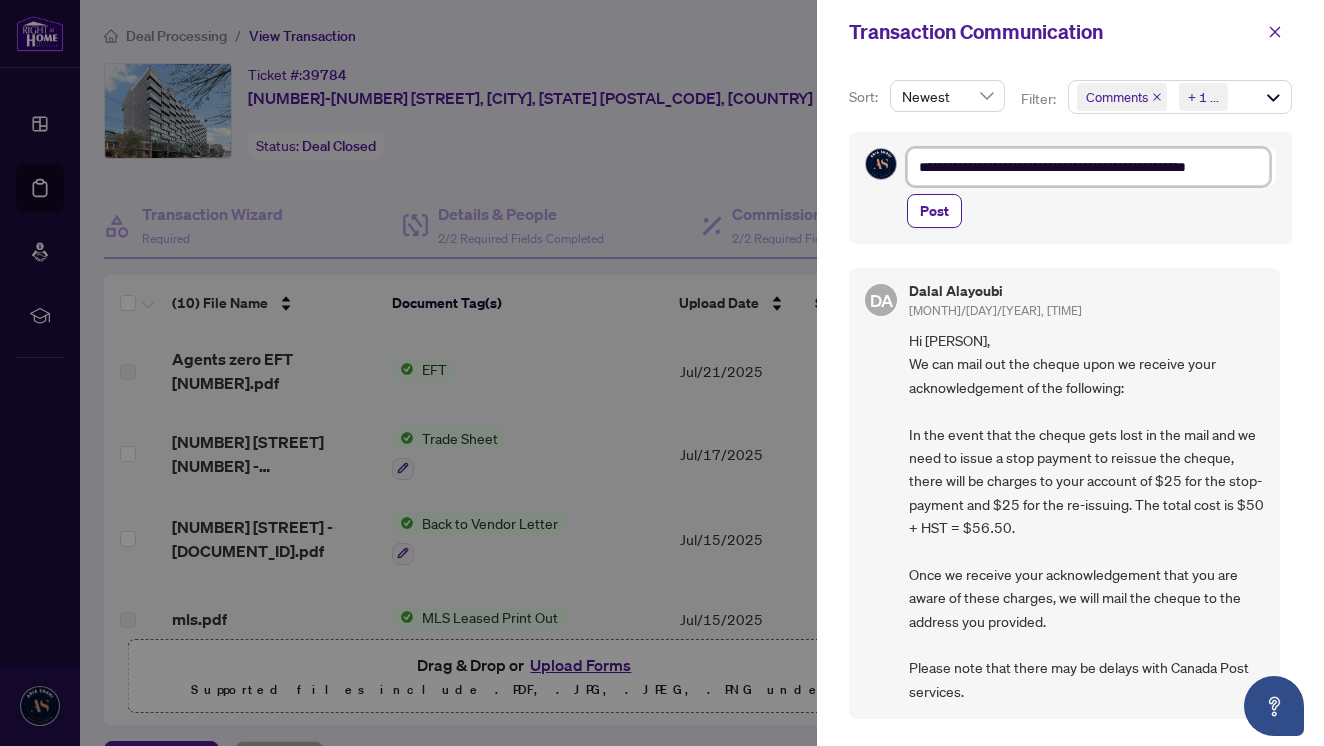 type on "**********" 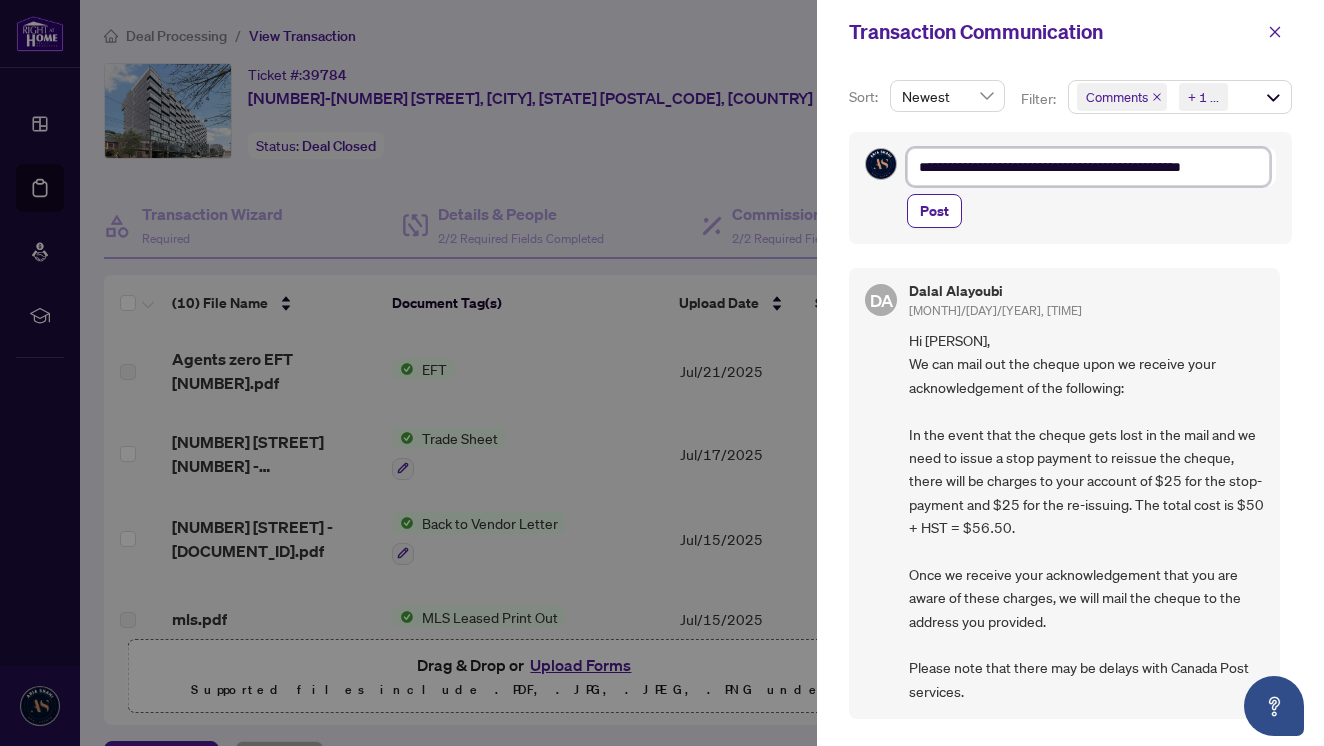 type on "**********" 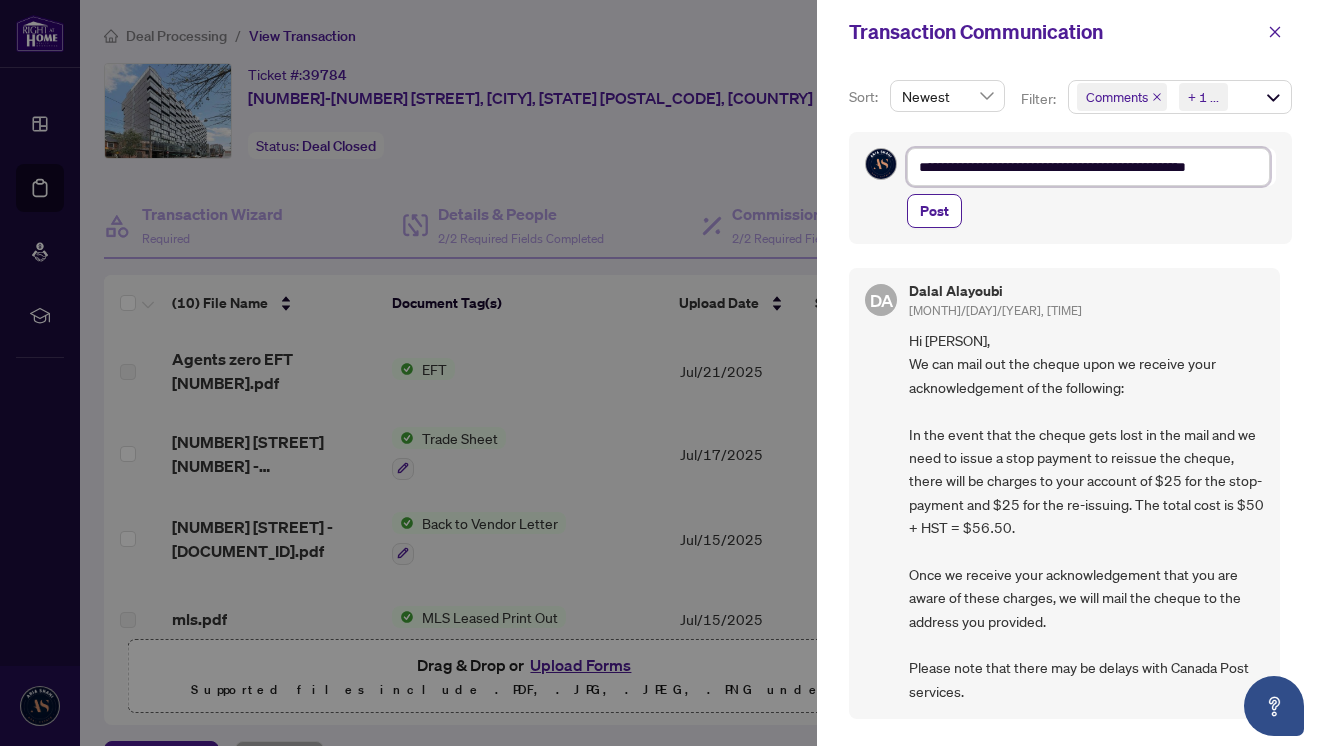 type on "**********" 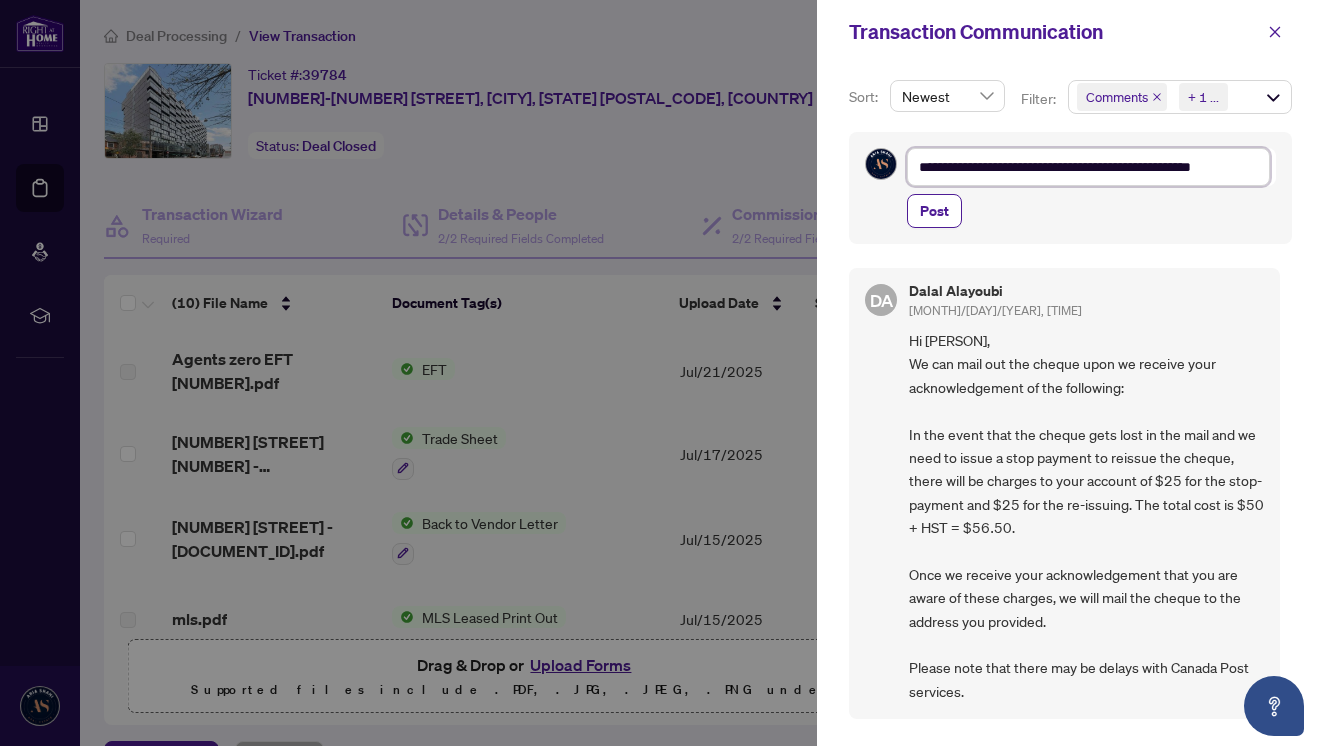 type on "**********" 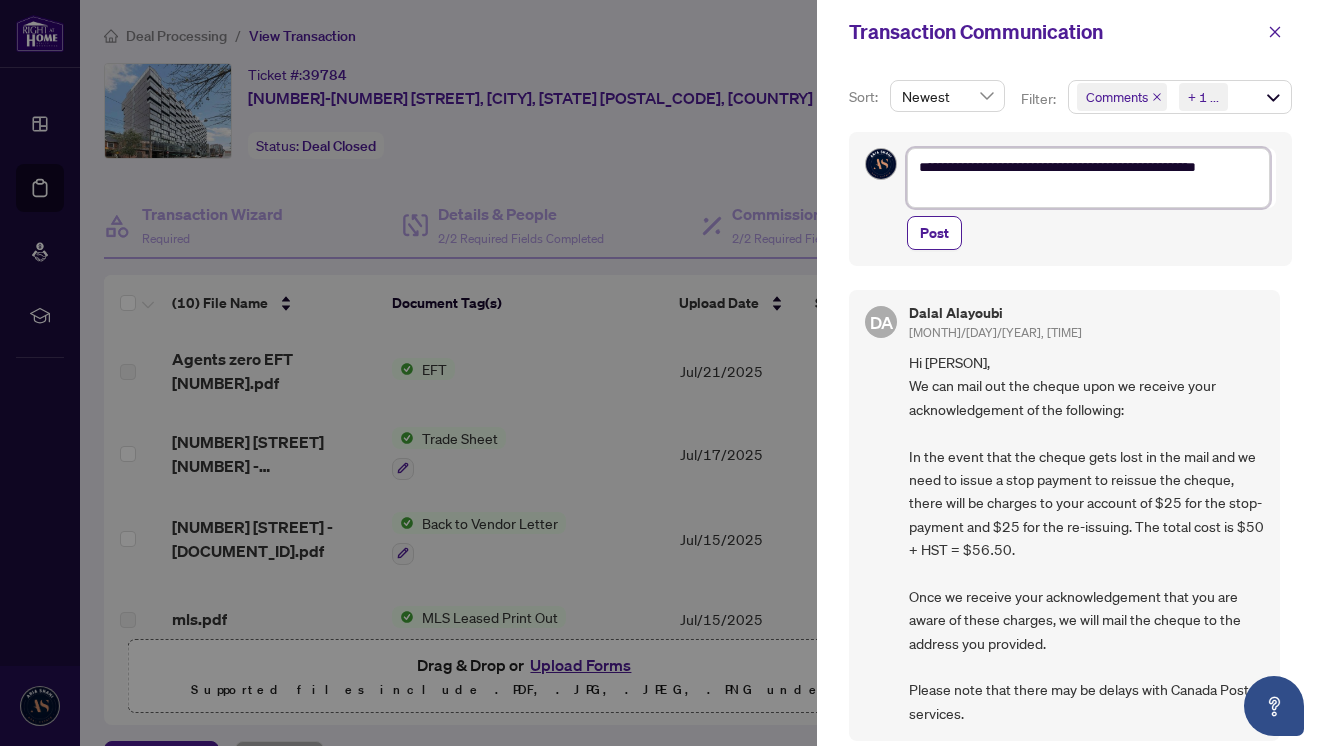 type on "**********" 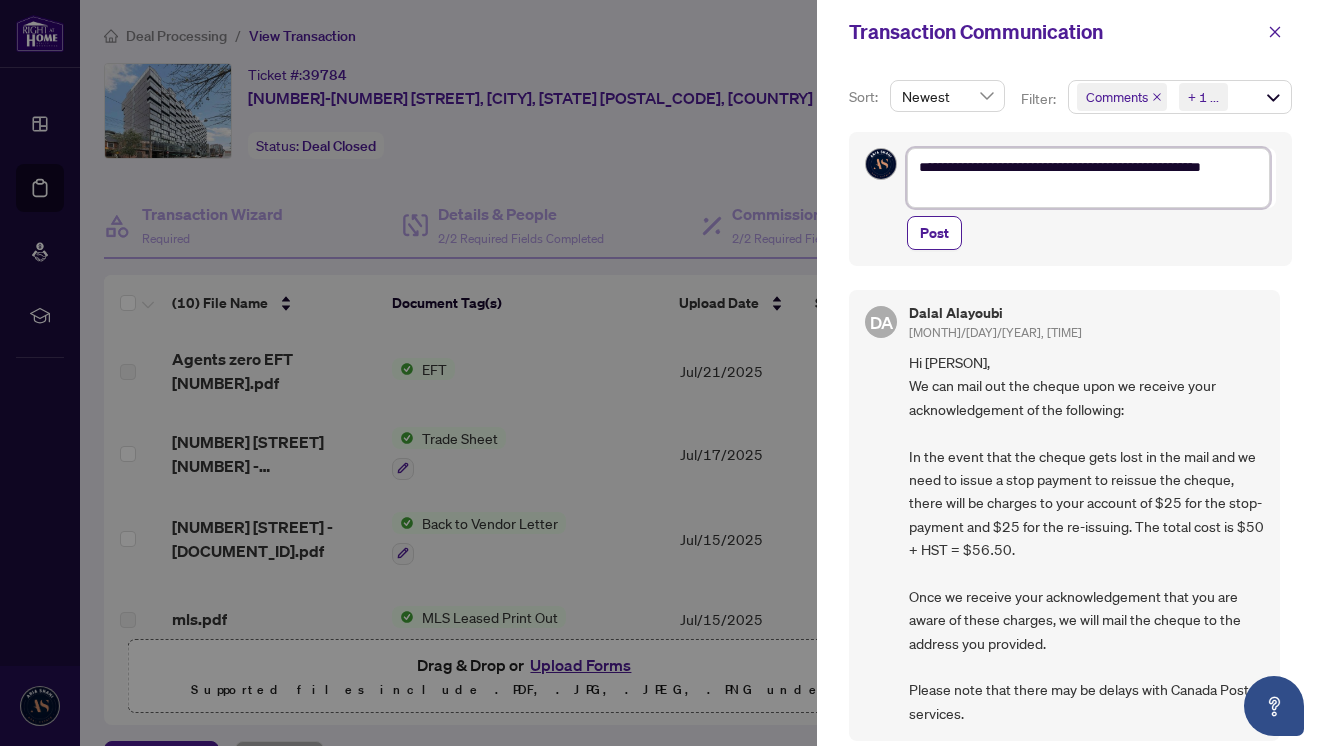type on "**********" 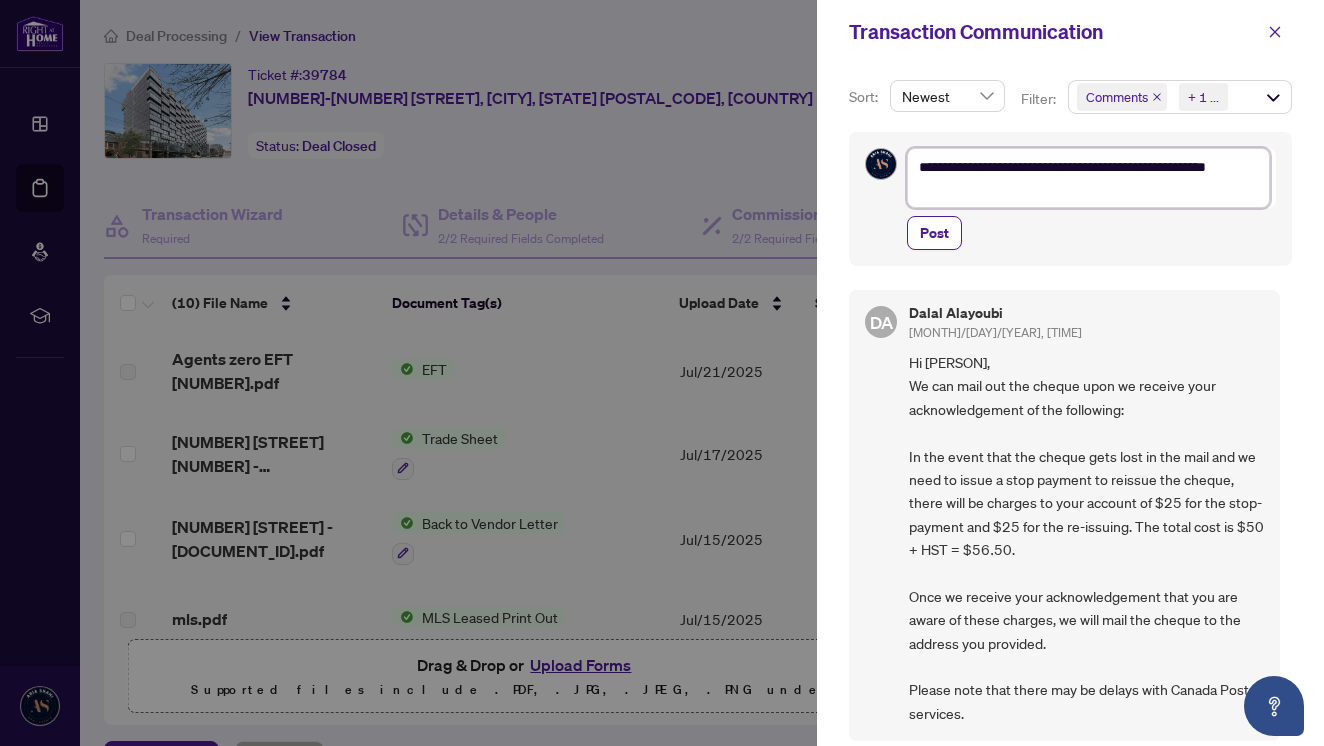 type on "**********" 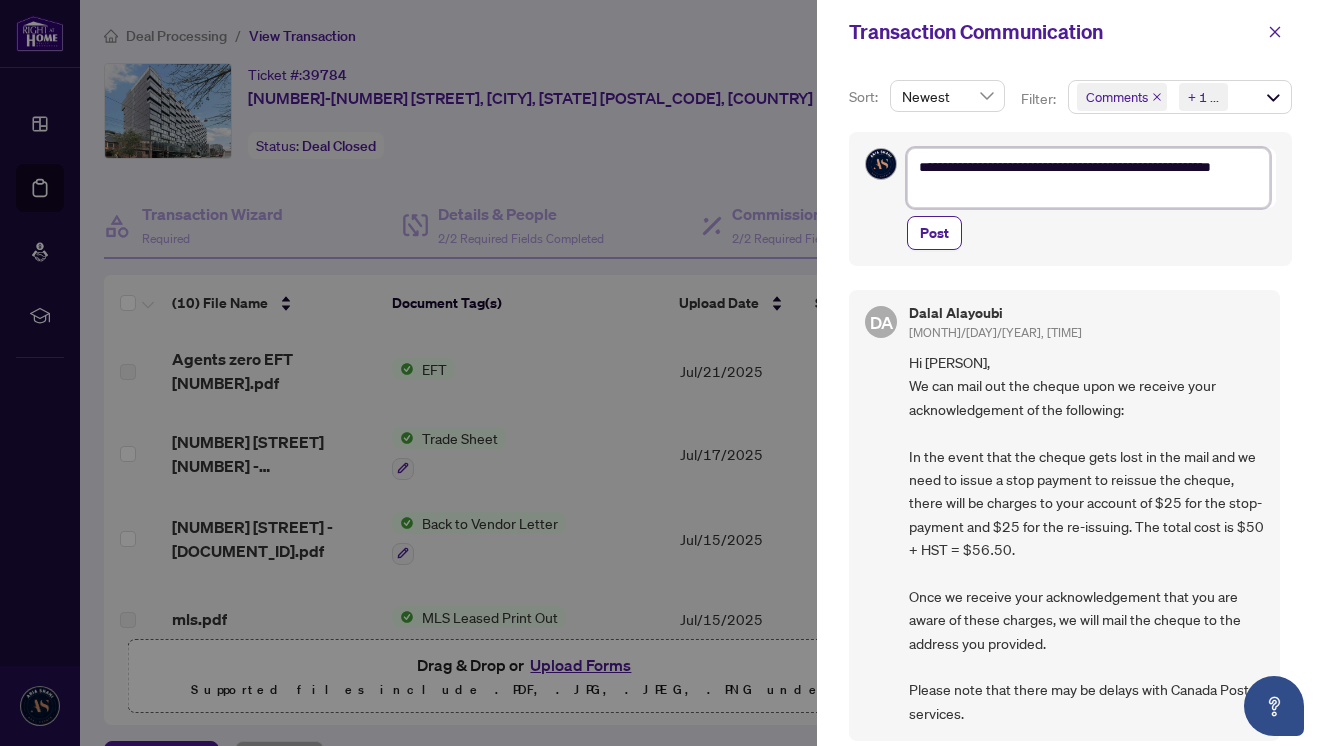 type on "**********" 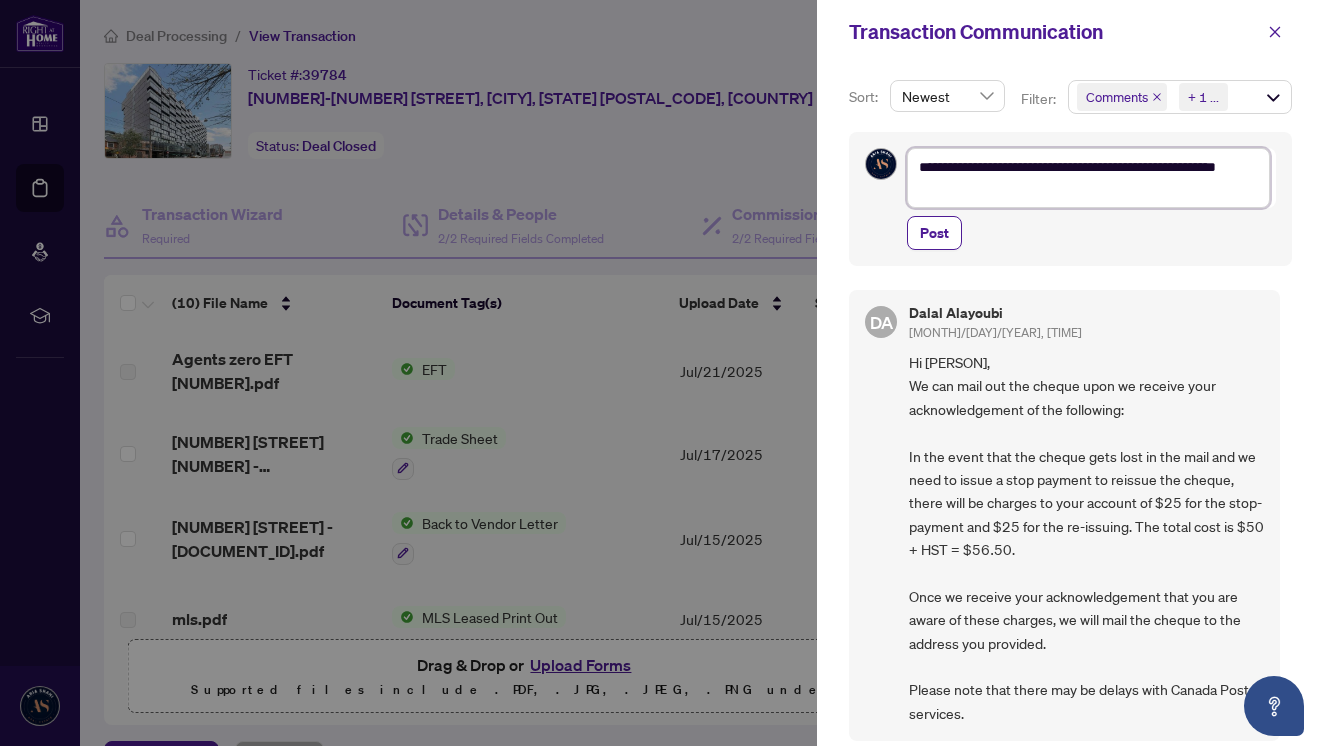 type on "**********" 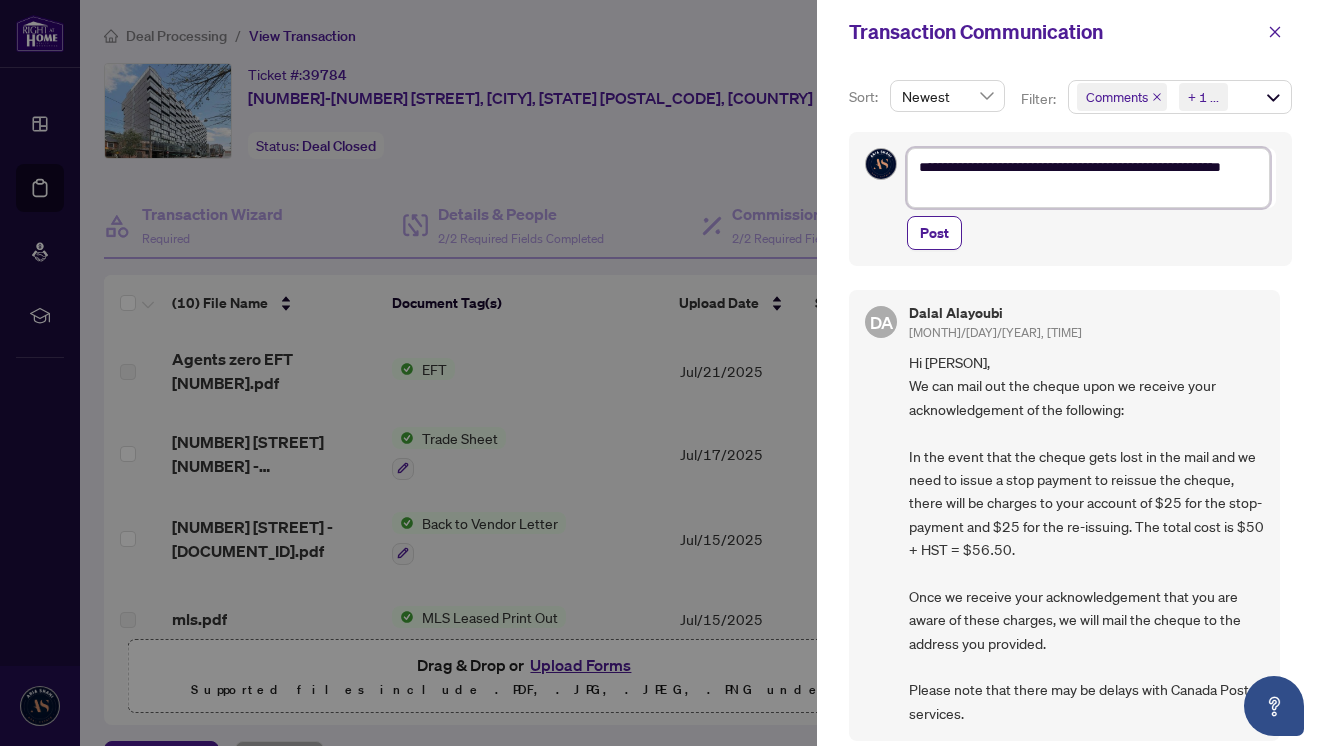 type 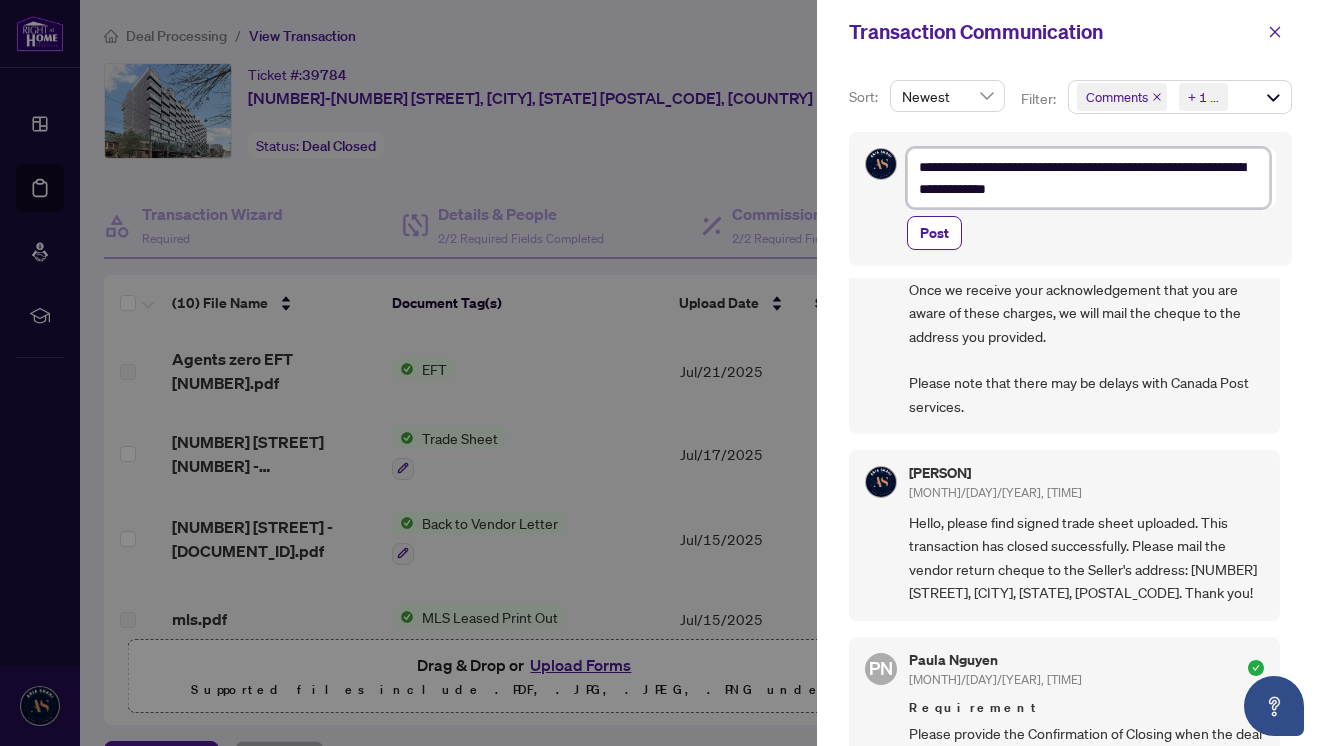 scroll, scrollTop: 309, scrollLeft: 0, axis: vertical 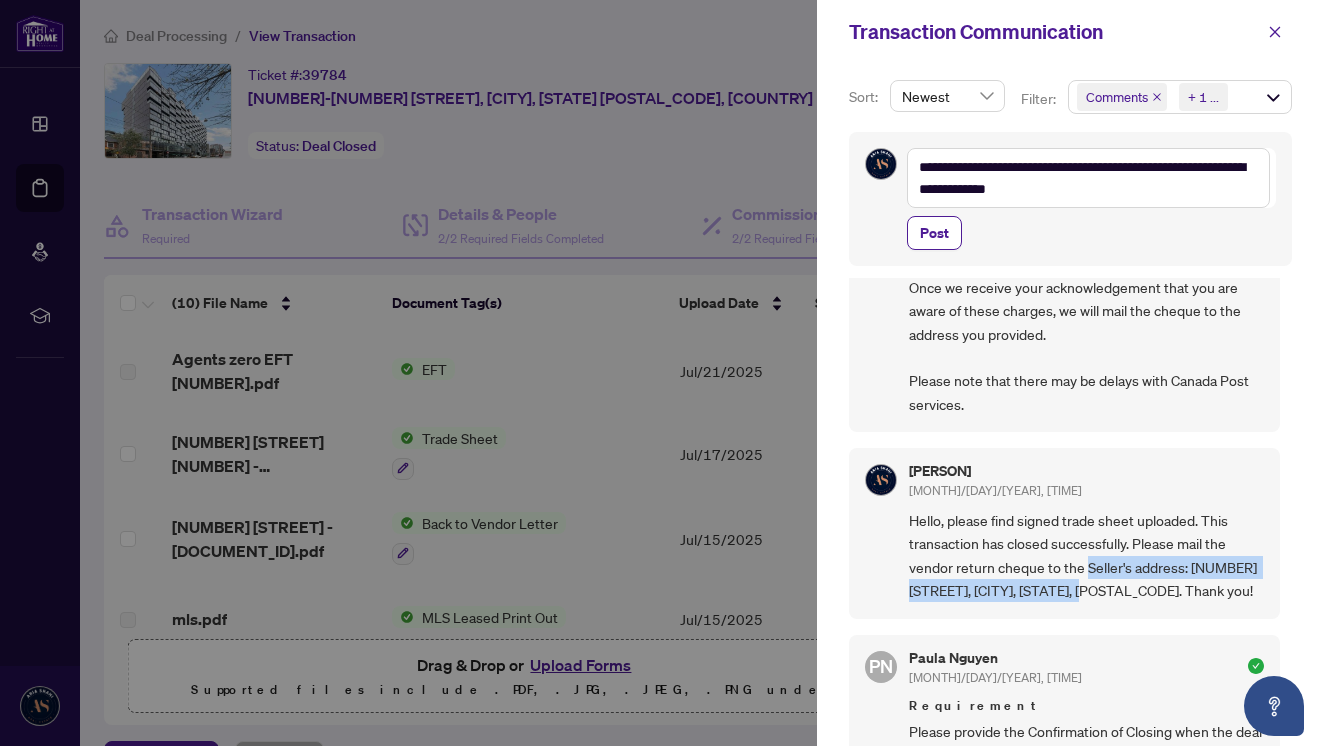 drag, startPoint x: 1128, startPoint y: 583, endPoint x: 1087, endPoint y: 564, distance: 45.188496 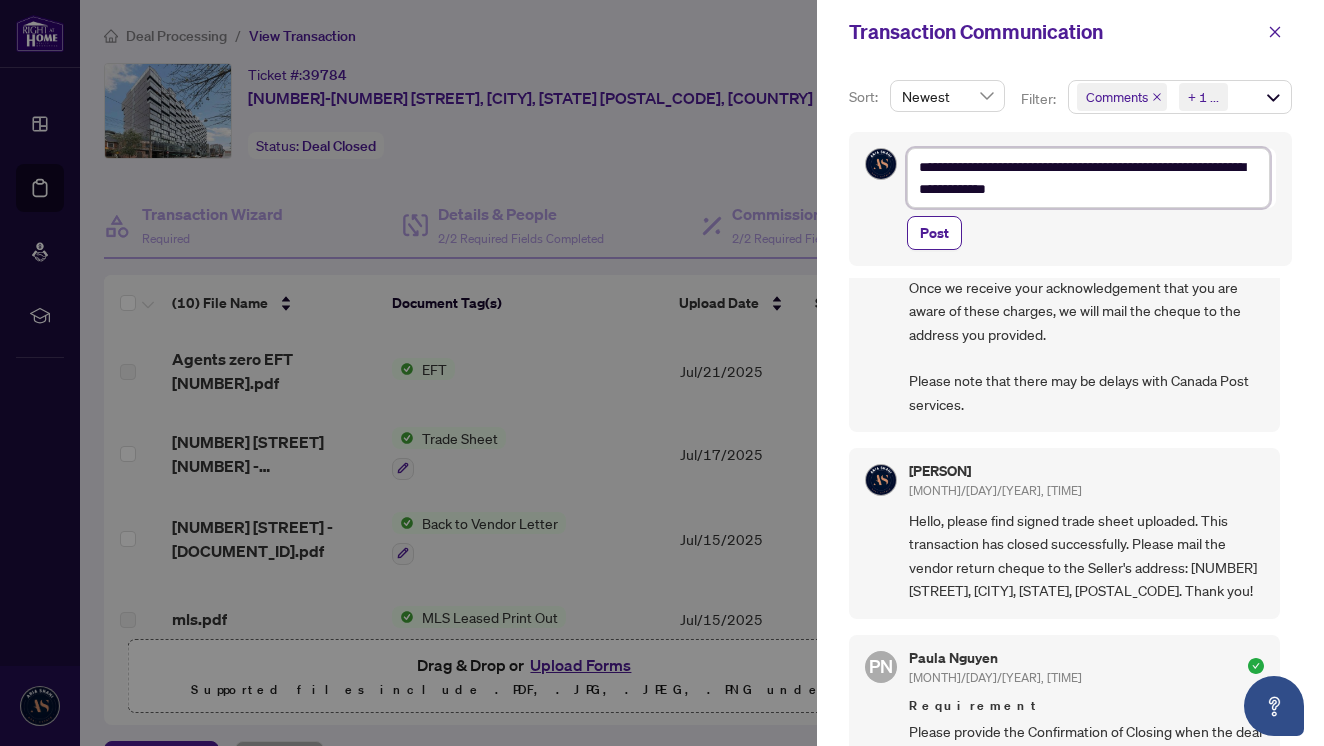 click on "**********" at bounding box center (1088, 178) 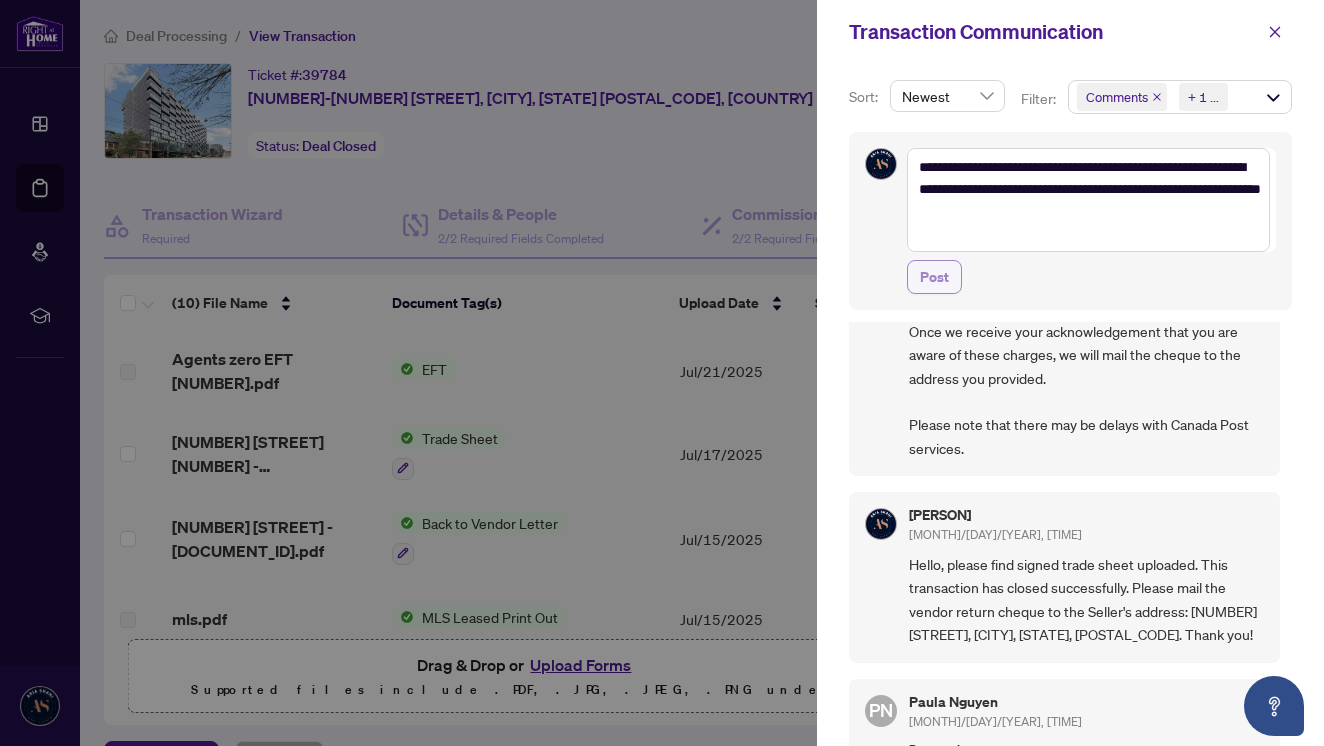 click on "Post" at bounding box center (934, 277) 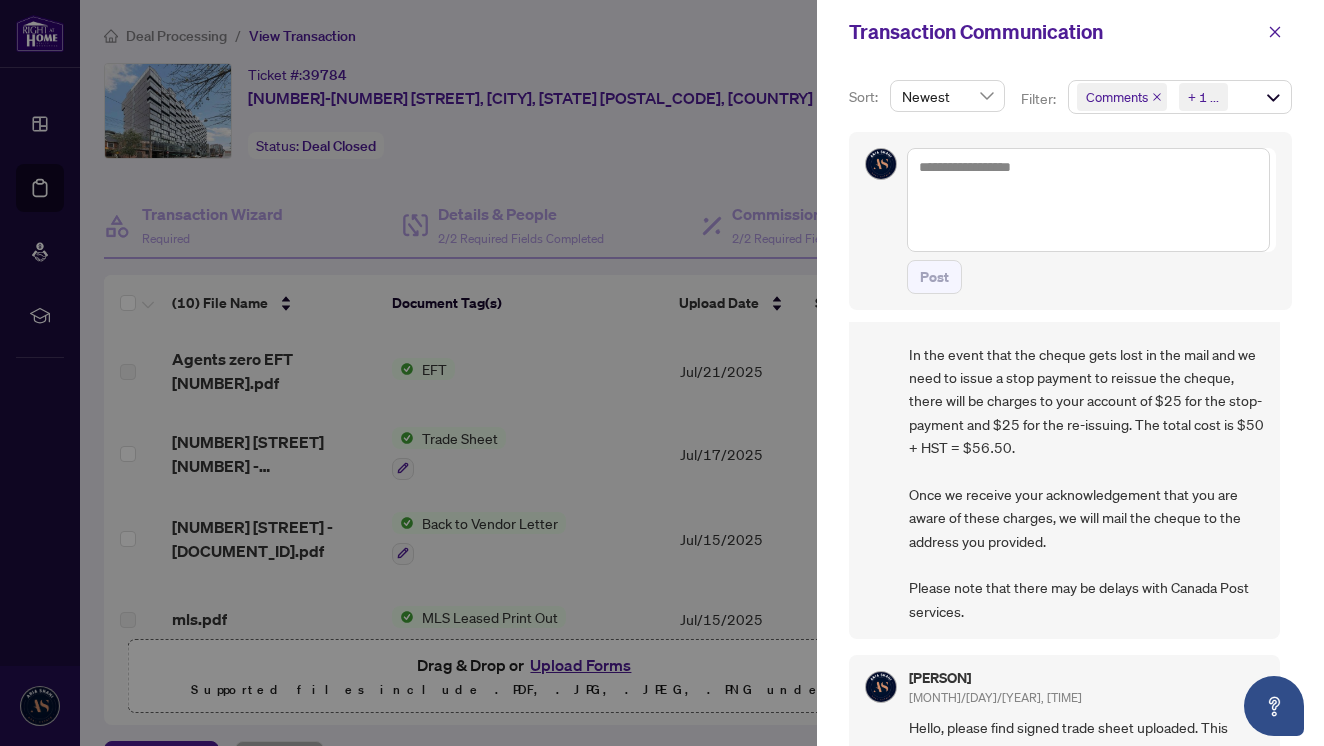 scroll, scrollTop: 0, scrollLeft: 0, axis: both 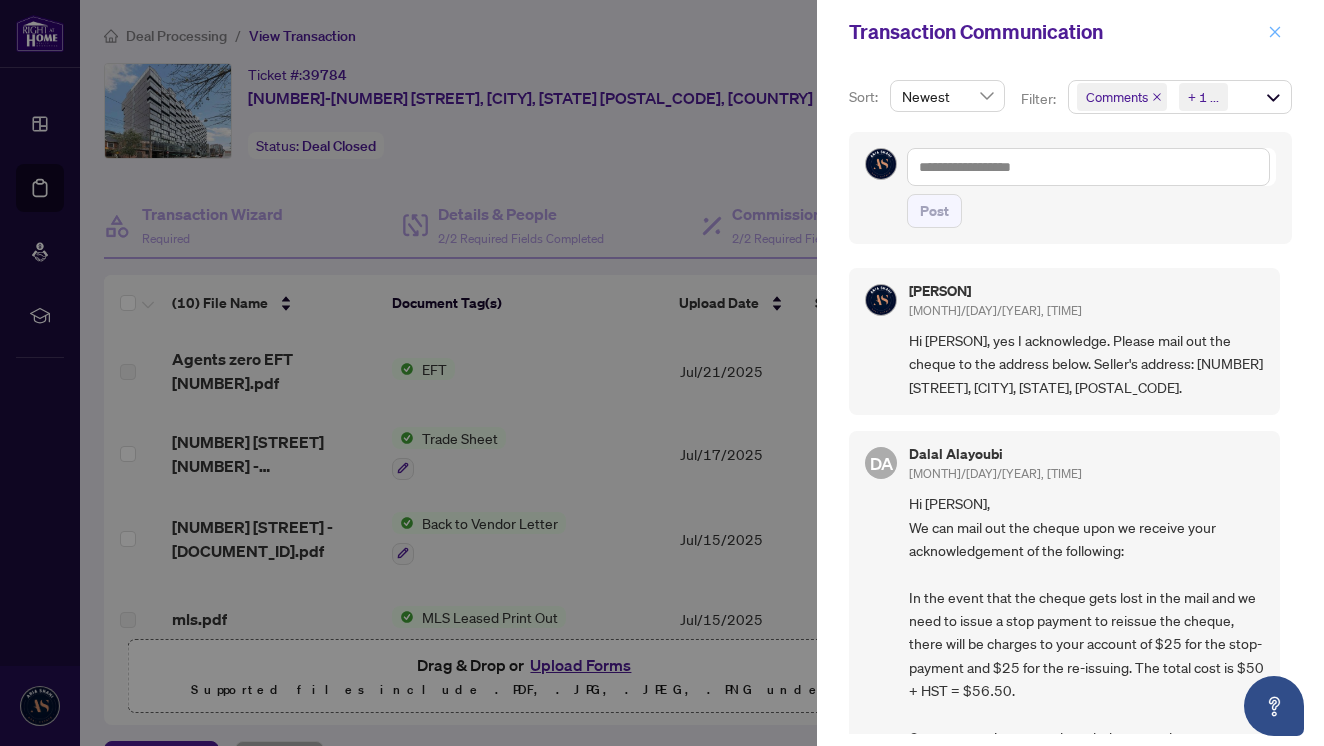 click at bounding box center [1275, 32] 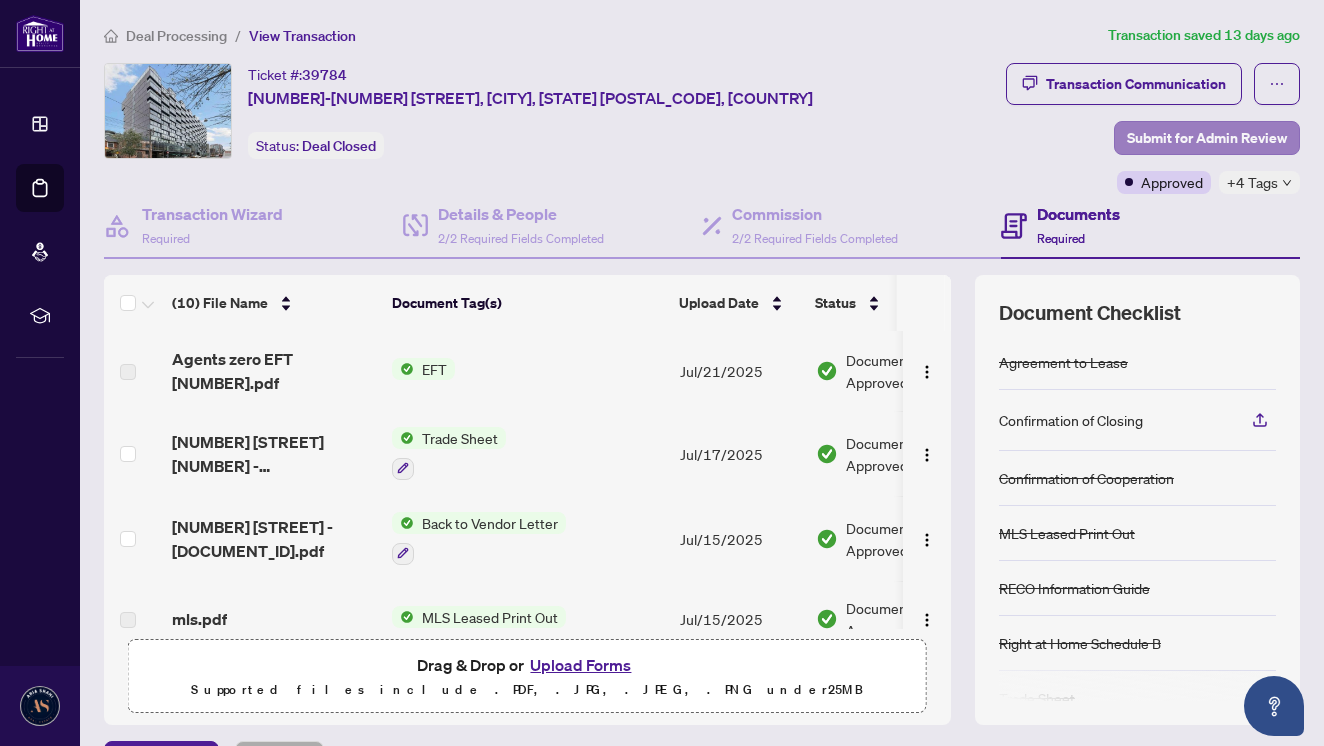 click on "Submit for Admin Review" at bounding box center (1207, 138) 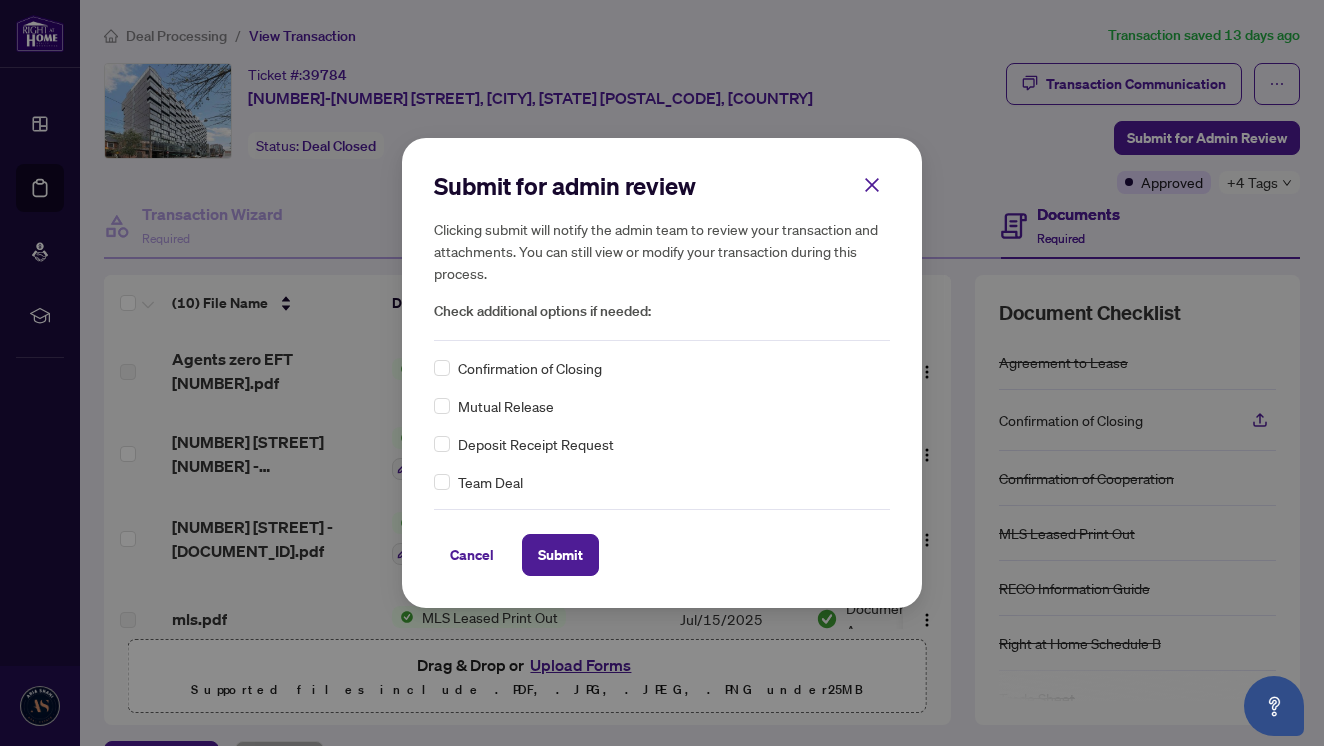click on "Confirmation of Closing" at bounding box center [530, 368] 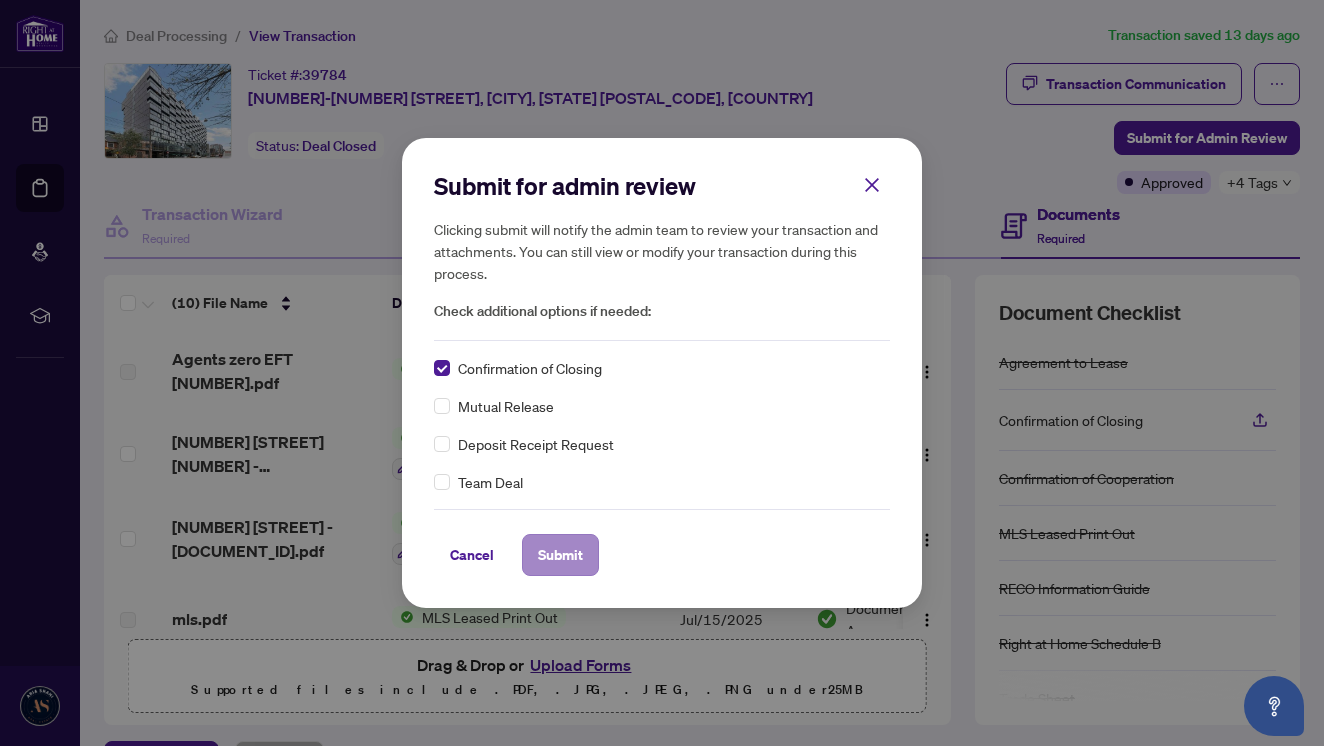 click on "Submit" at bounding box center [560, 555] 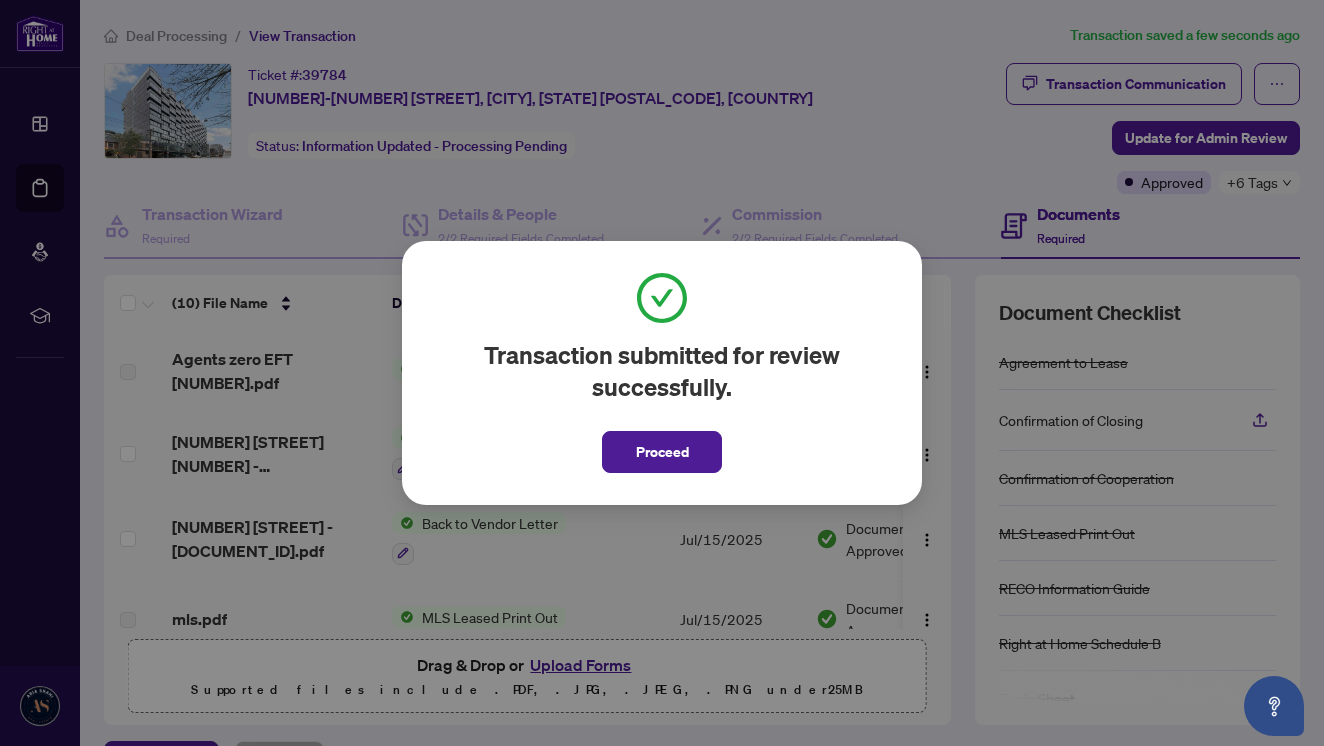 click on "Proceed" at bounding box center (662, 452) 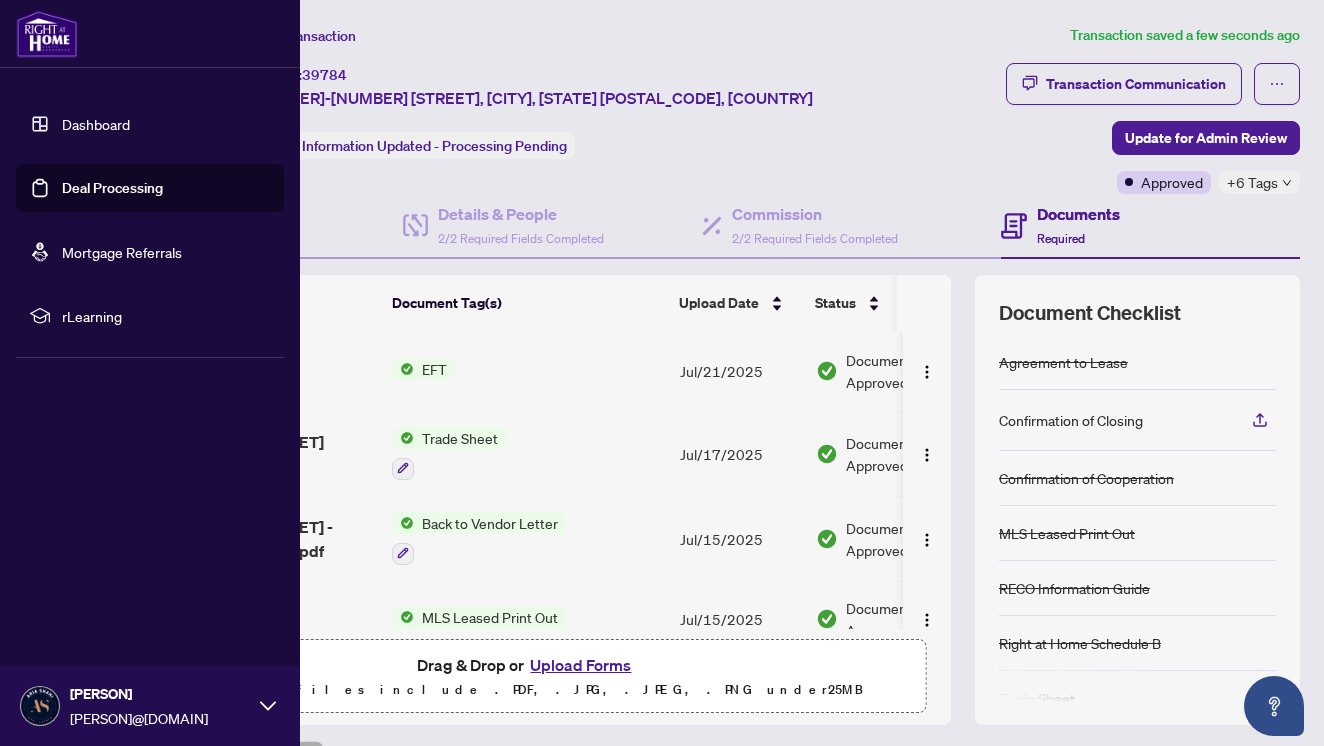 click at bounding box center (47, 34) 